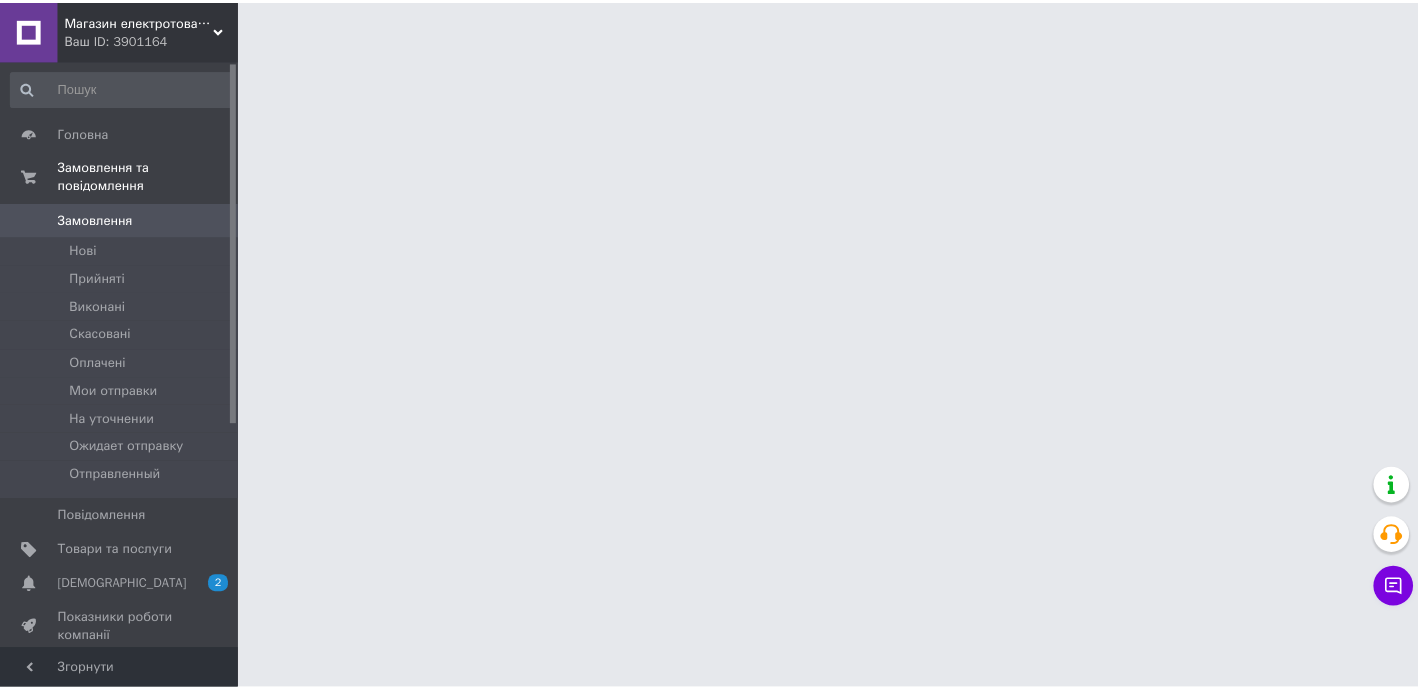 scroll, scrollTop: 0, scrollLeft: 0, axis: both 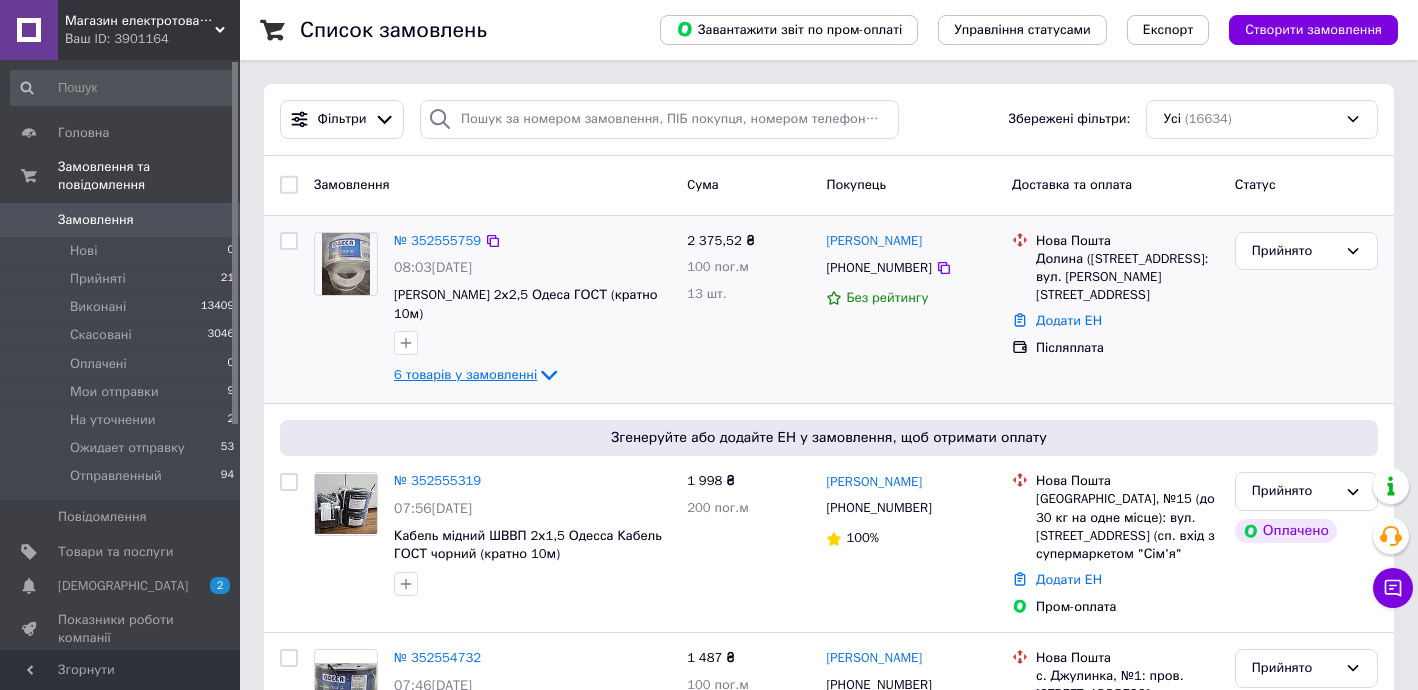 click on "6 товарів у замовленні" at bounding box center (465, 374) 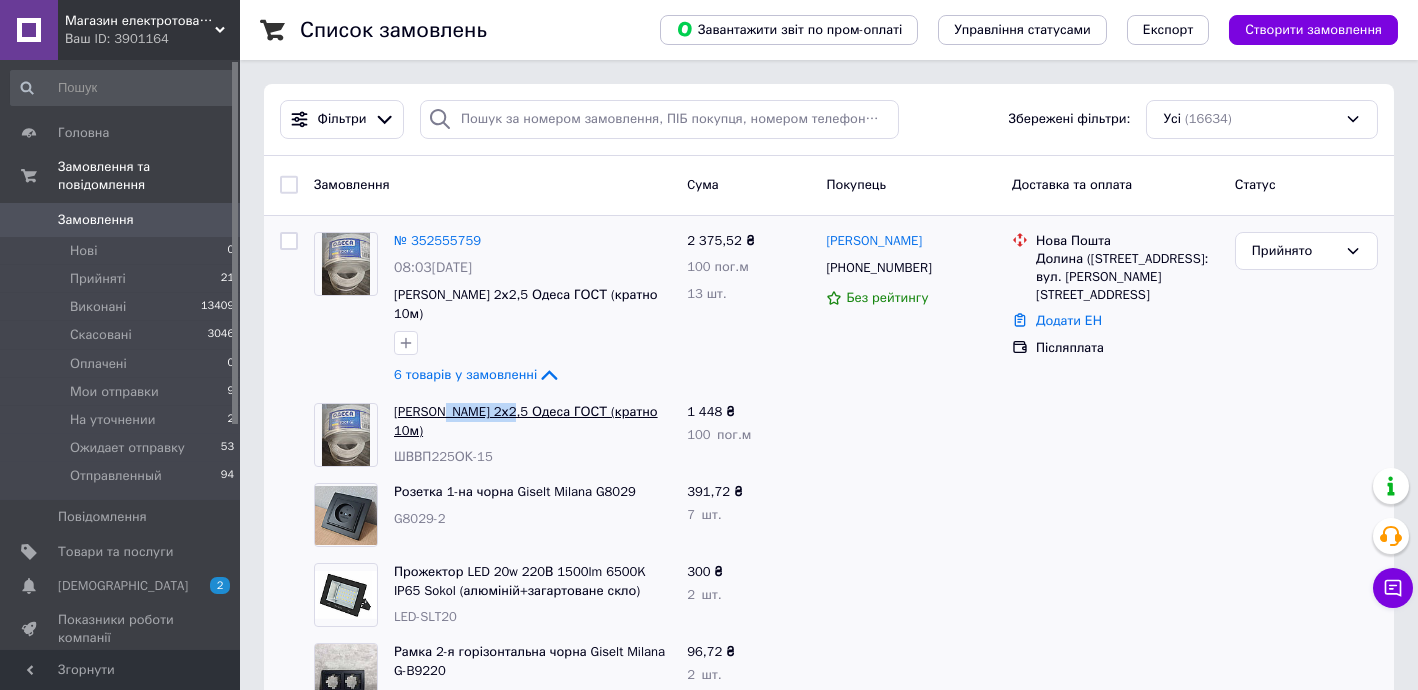 drag, startPoint x: 442, startPoint y: 378, endPoint x: 507, endPoint y: 386, distance: 65.490456 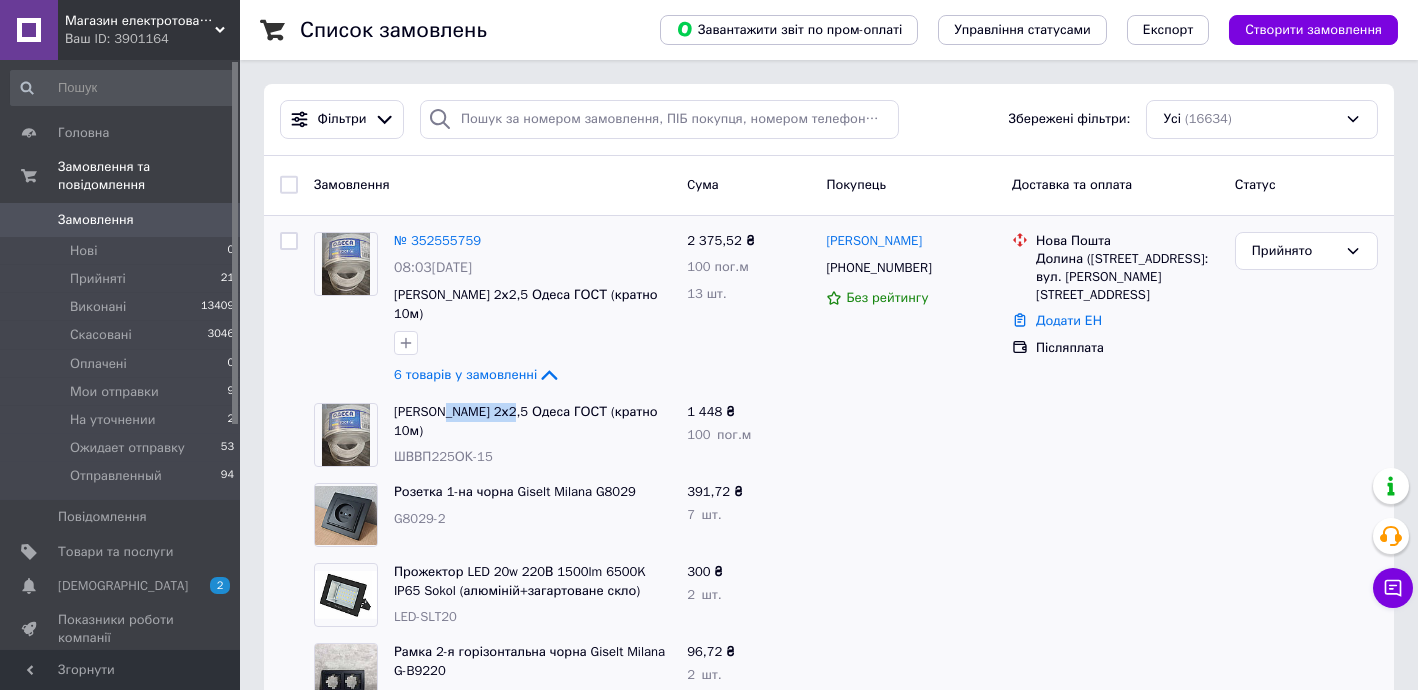 copy on "ШВВП 2х2,5" 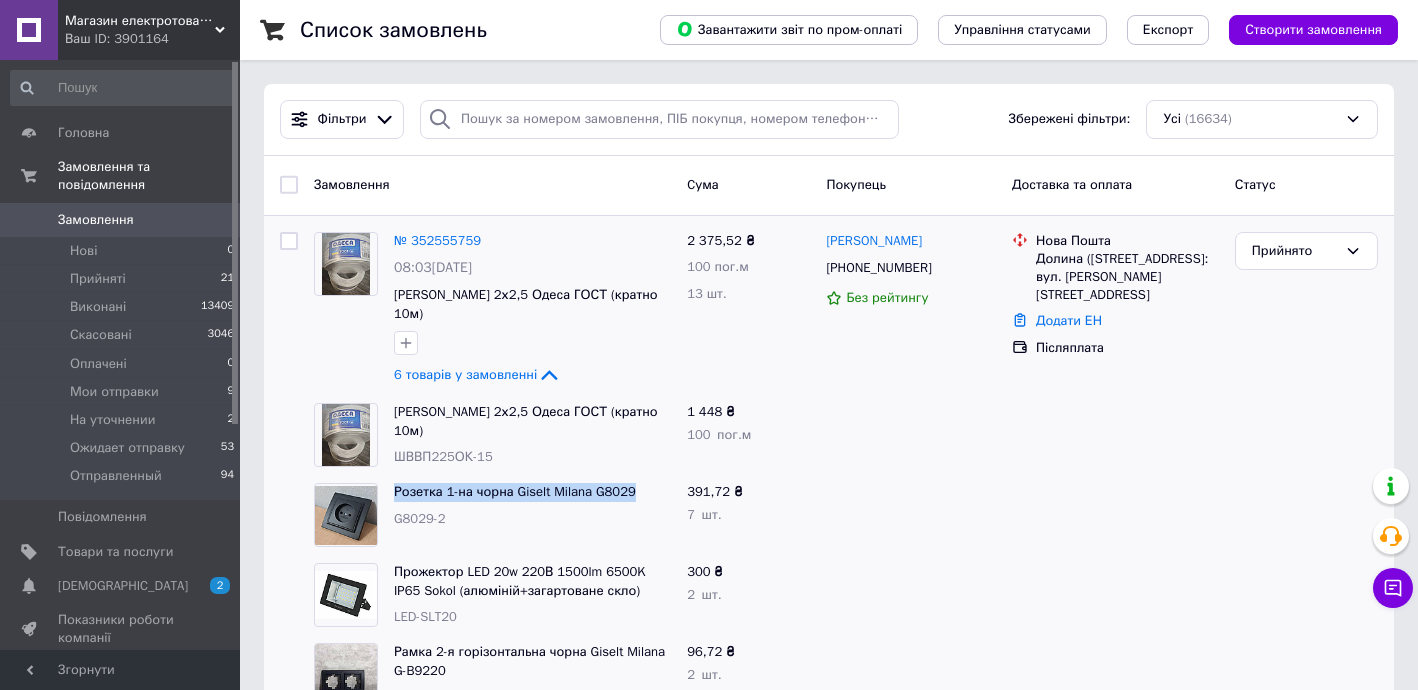 drag, startPoint x: 387, startPoint y: 461, endPoint x: 648, endPoint y: 473, distance: 261.27573 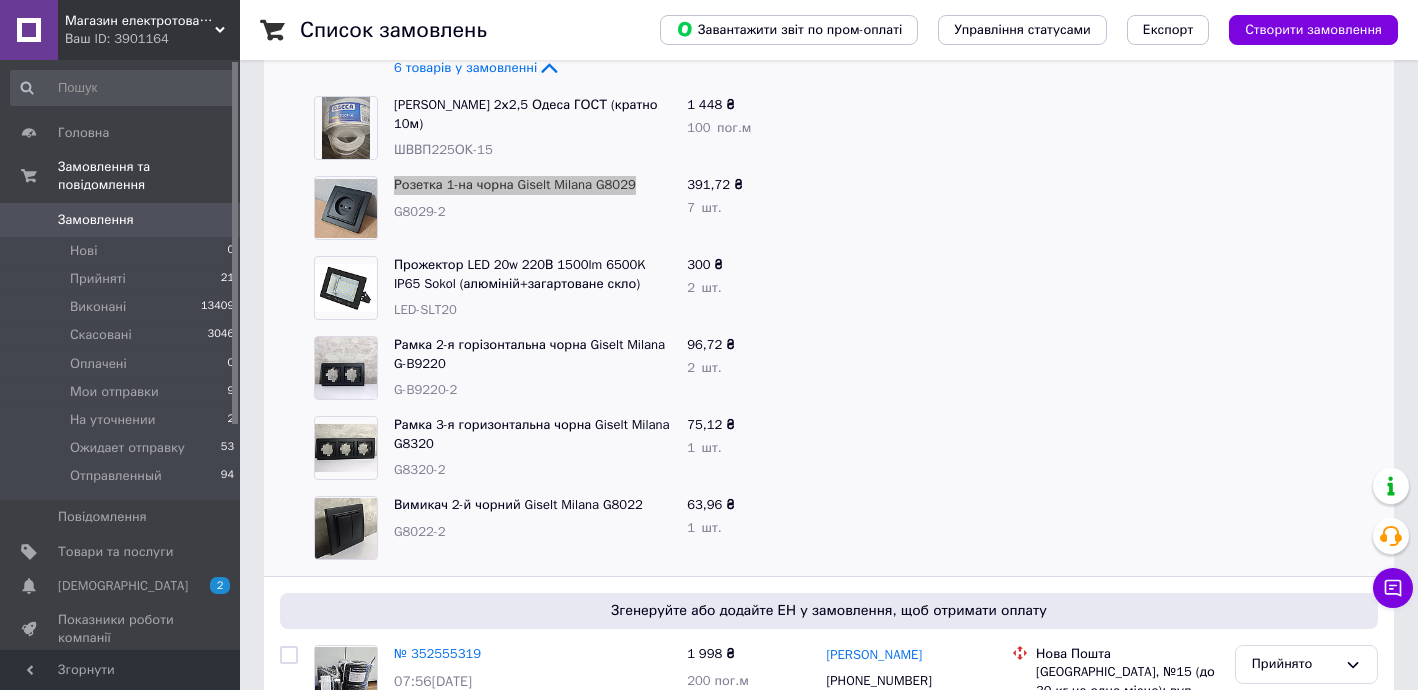 scroll, scrollTop: 363, scrollLeft: 0, axis: vertical 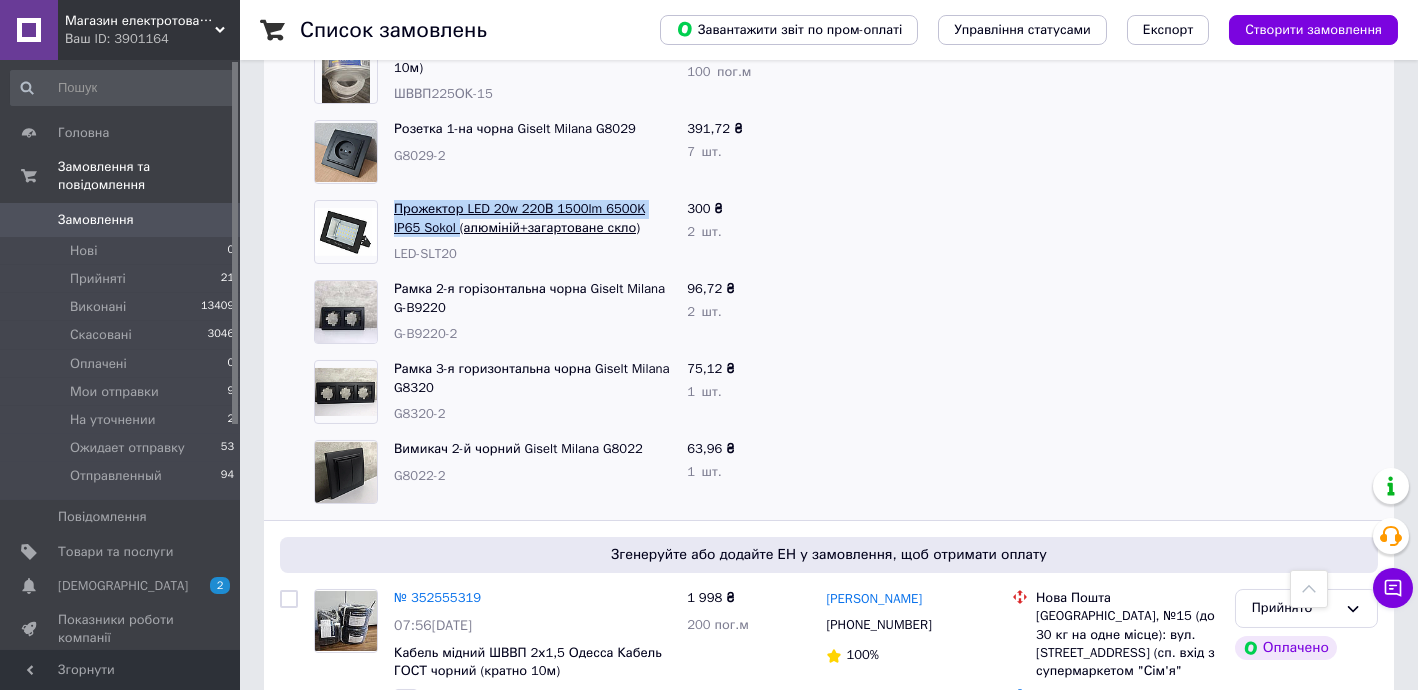 drag, startPoint x: 425, startPoint y: 192, endPoint x: 427, endPoint y: 204, distance: 12.165525 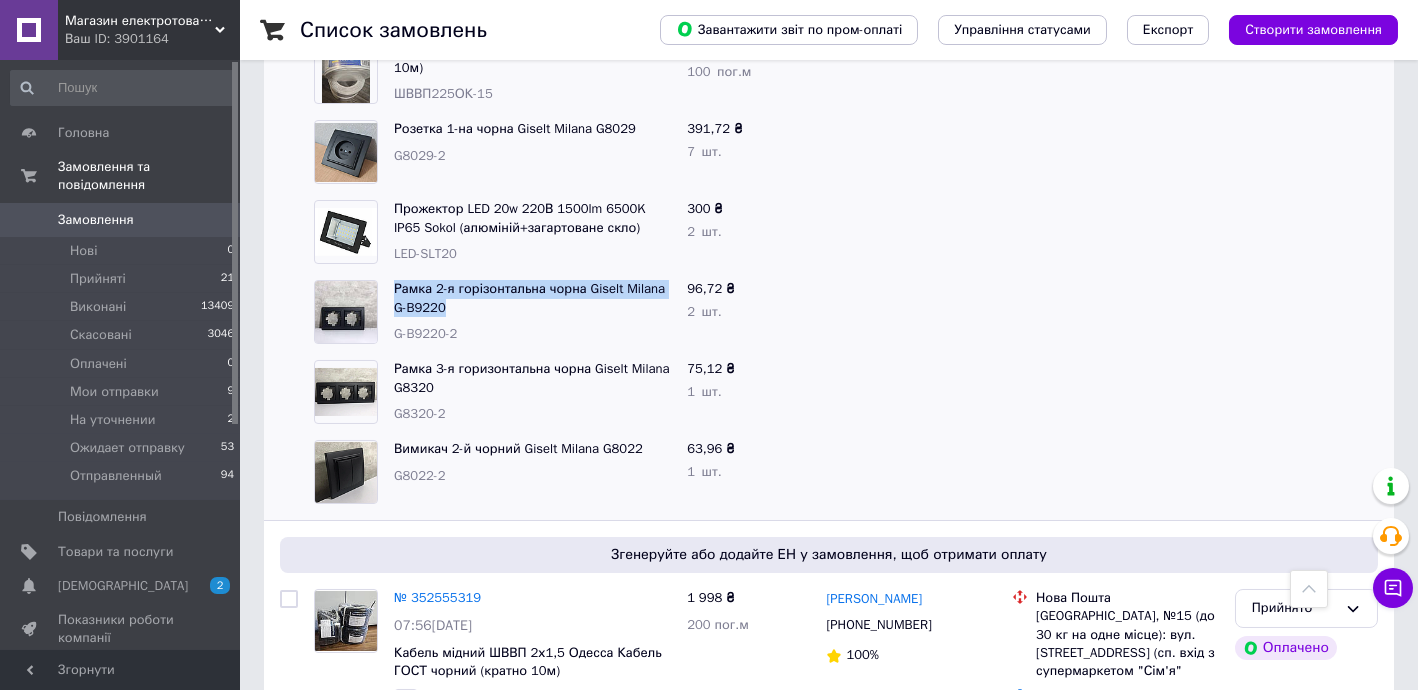 drag, startPoint x: 385, startPoint y: 260, endPoint x: 477, endPoint y: 281, distance: 94.36631 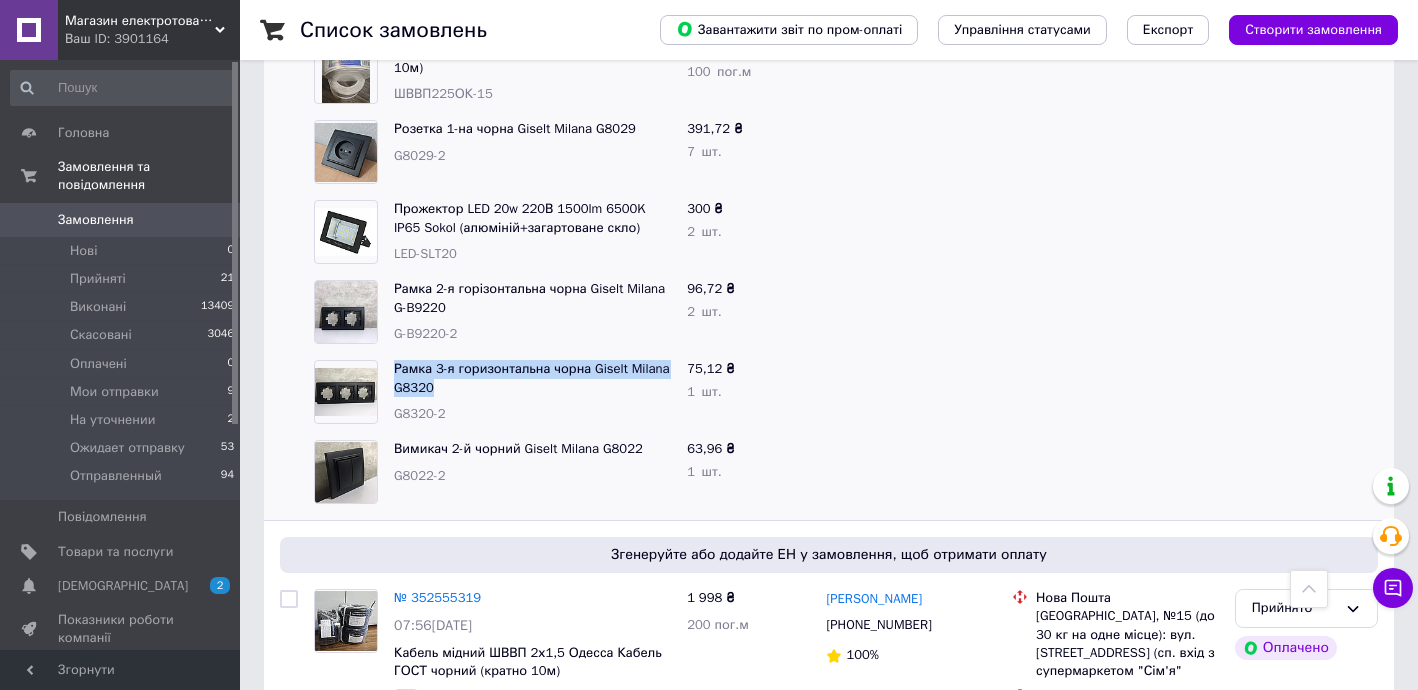 drag, startPoint x: 396, startPoint y: 350, endPoint x: 456, endPoint y: 370, distance: 63.245552 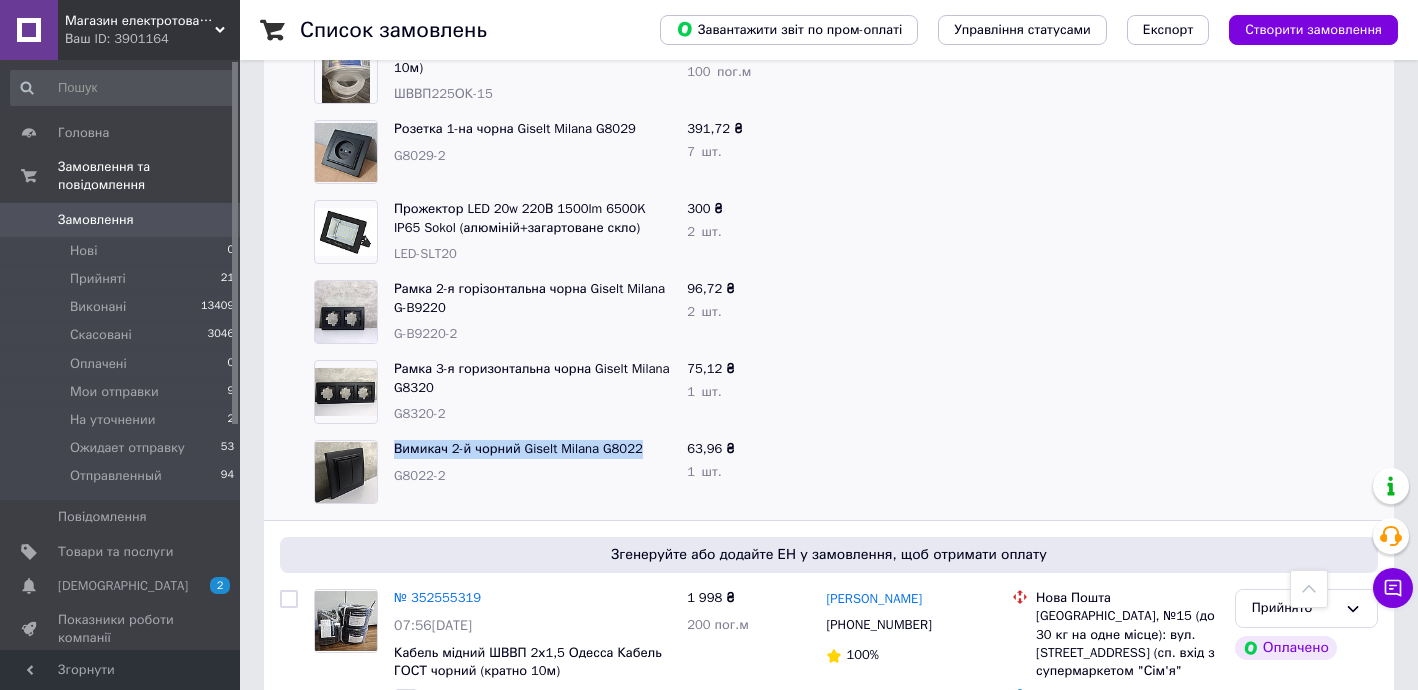 drag, startPoint x: 392, startPoint y: 429, endPoint x: 640, endPoint y: 430, distance: 248.00201 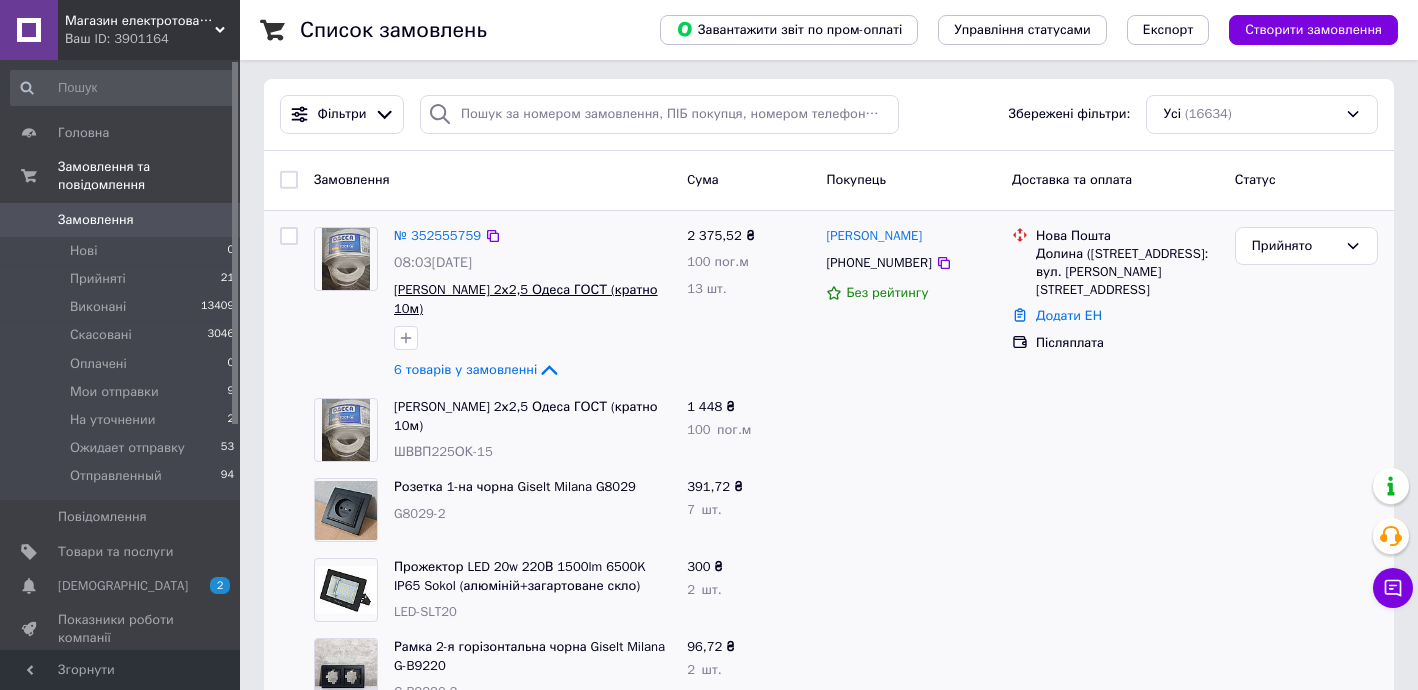scroll, scrollTop: 0, scrollLeft: 0, axis: both 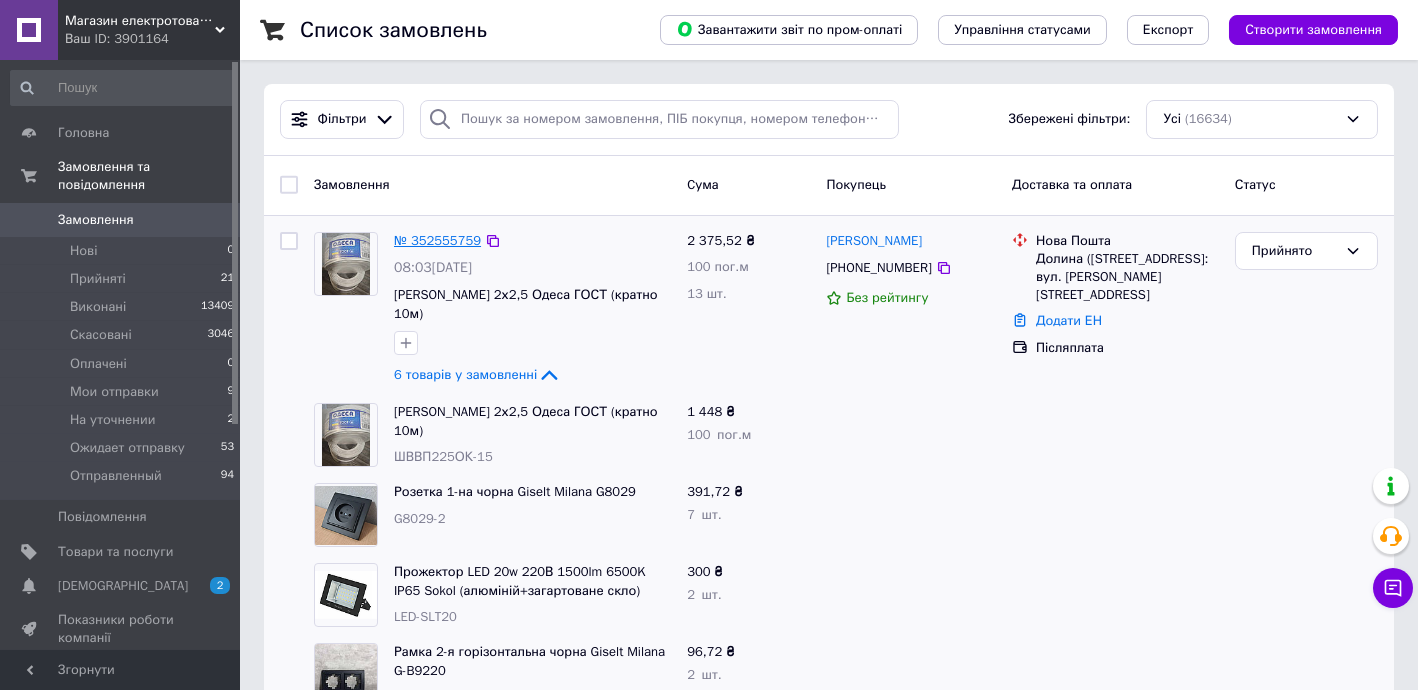 click on "№ 352555759" at bounding box center (437, 240) 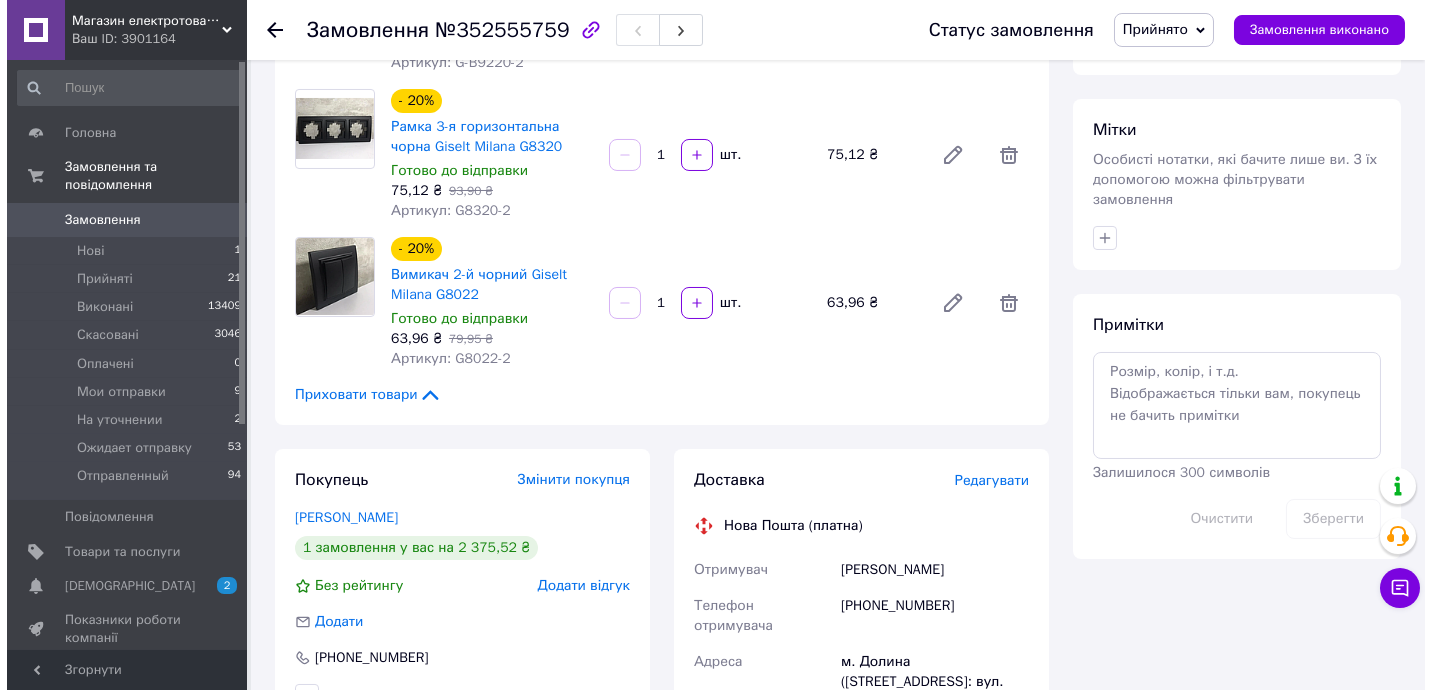 scroll, scrollTop: 848, scrollLeft: 0, axis: vertical 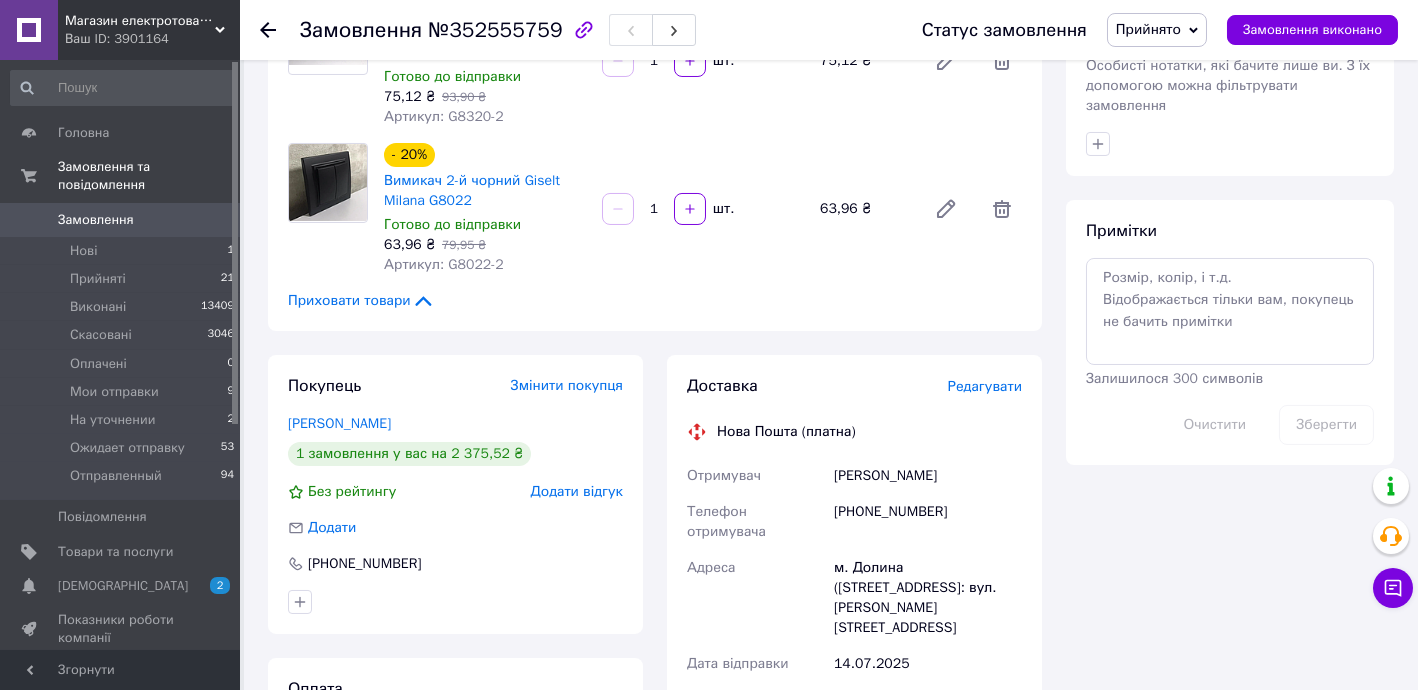 click on "Редагувати" at bounding box center [985, 386] 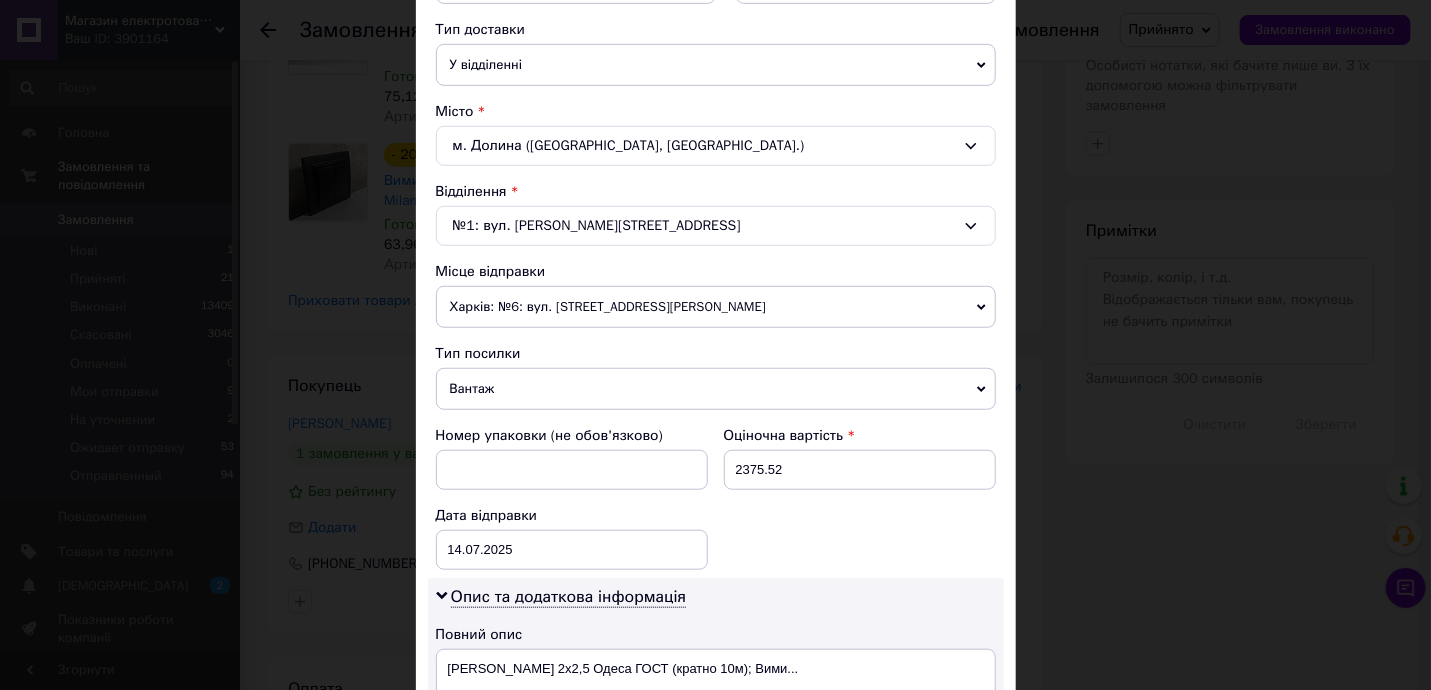 scroll, scrollTop: 605, scrollLeft: 0, axis: vertical 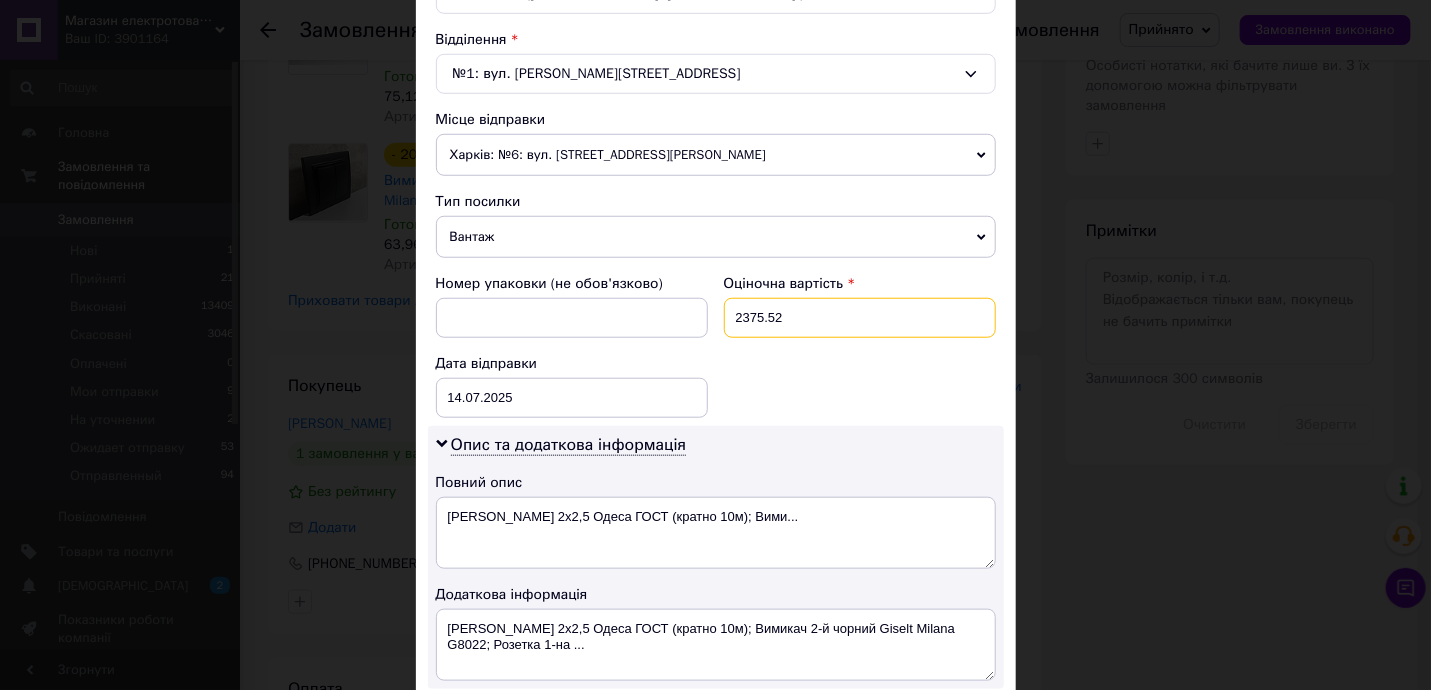 drag, startPoint x: 748, startPoint y: 309, endPoint x: 893, endPoint y: 318, distance: 145.27904 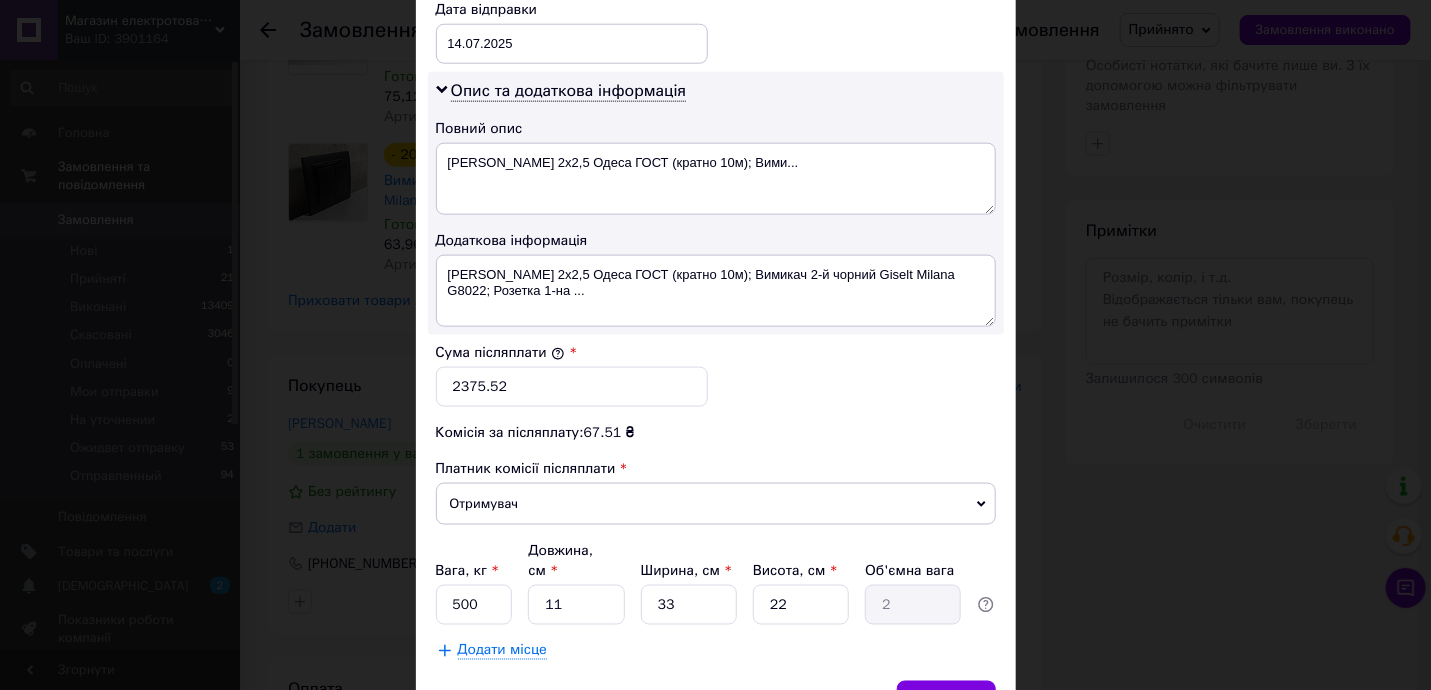 scroll, scrollTop: 969, scrollLeft: 0, axis: vertical 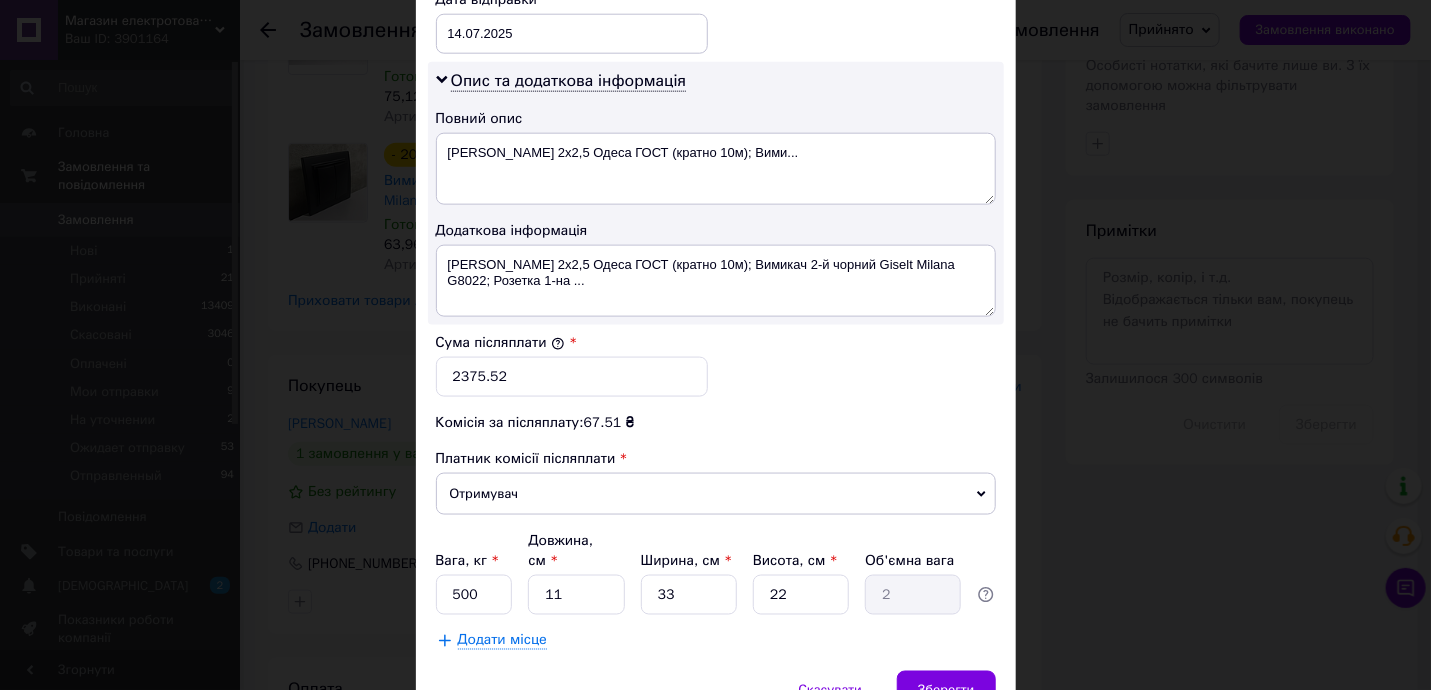 type on "2460" 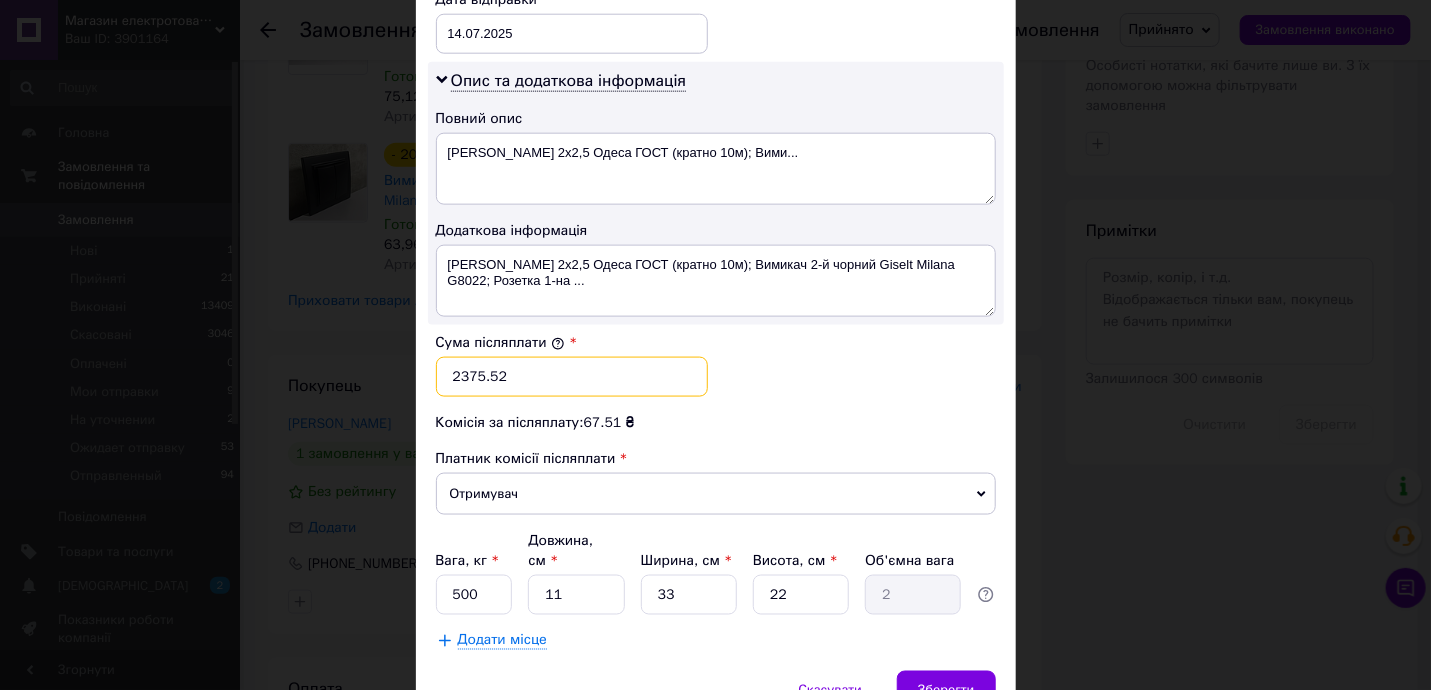 drag, startPoint x: 459, startPoint y: 364, endPoint x: 648, endPoint y: 386, distance: 190.27611 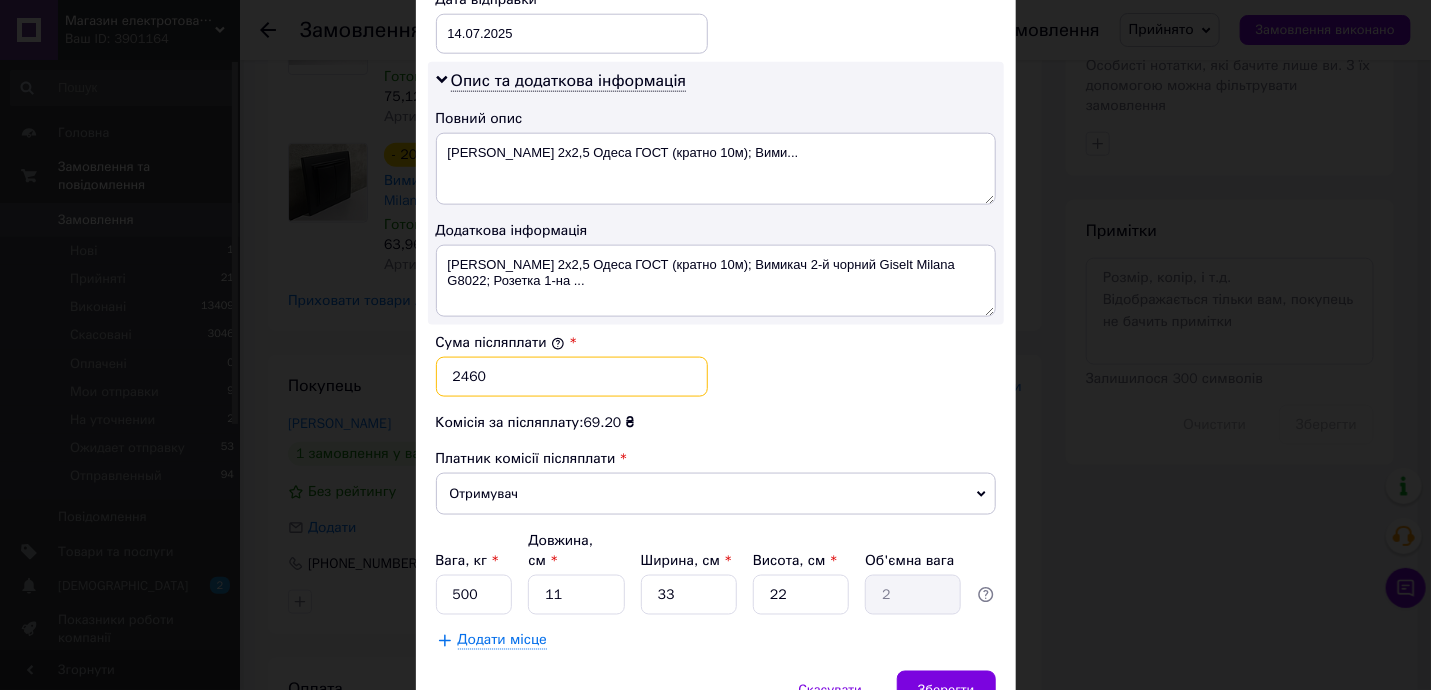 type on "2460" 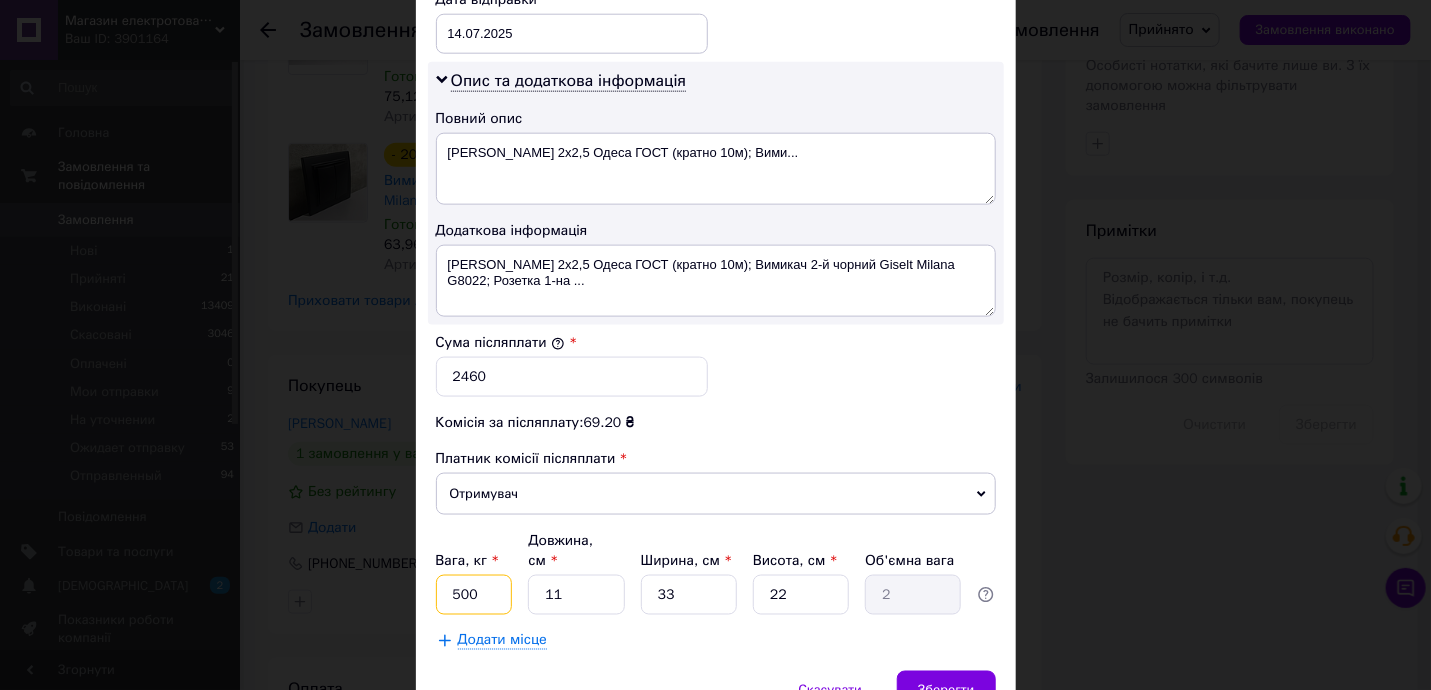 drag, startPoint x: 446, startPoint y: 565, endPoint x: 546, endPoint y: 566, distance: 100.005 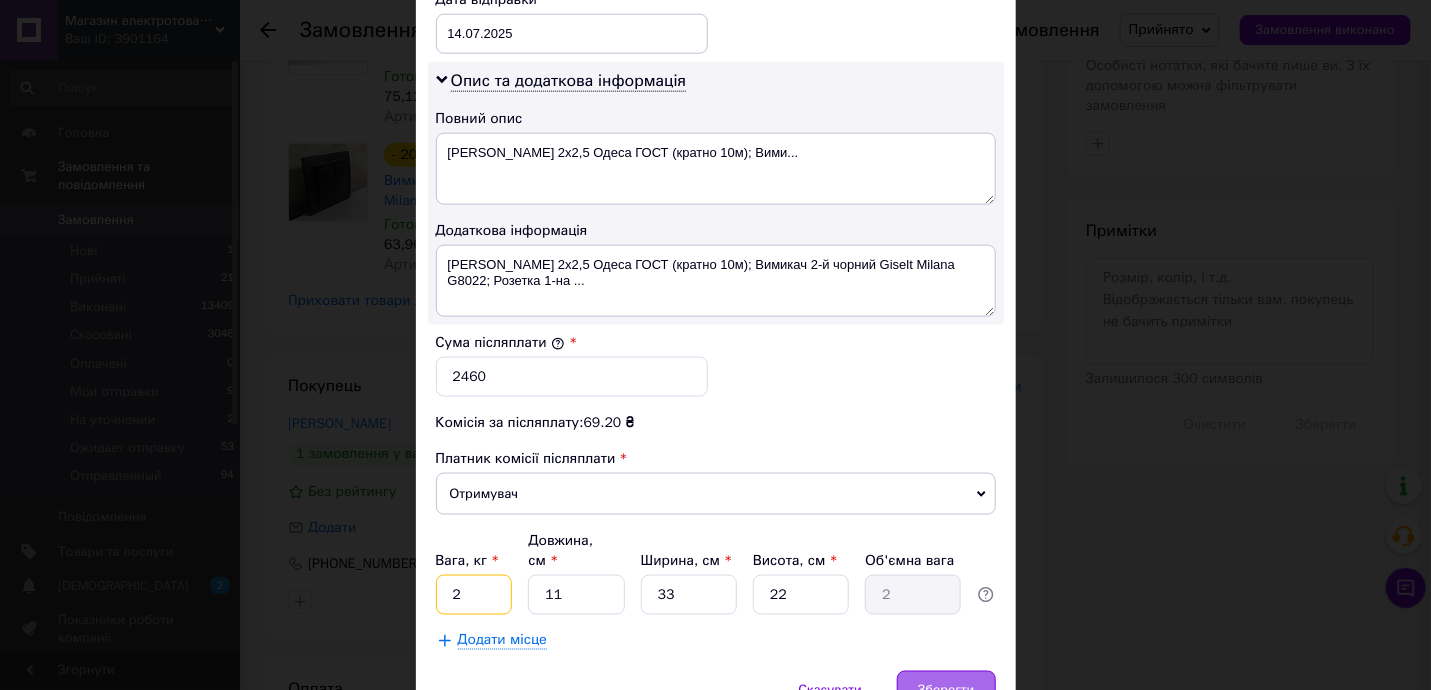 type on "2" 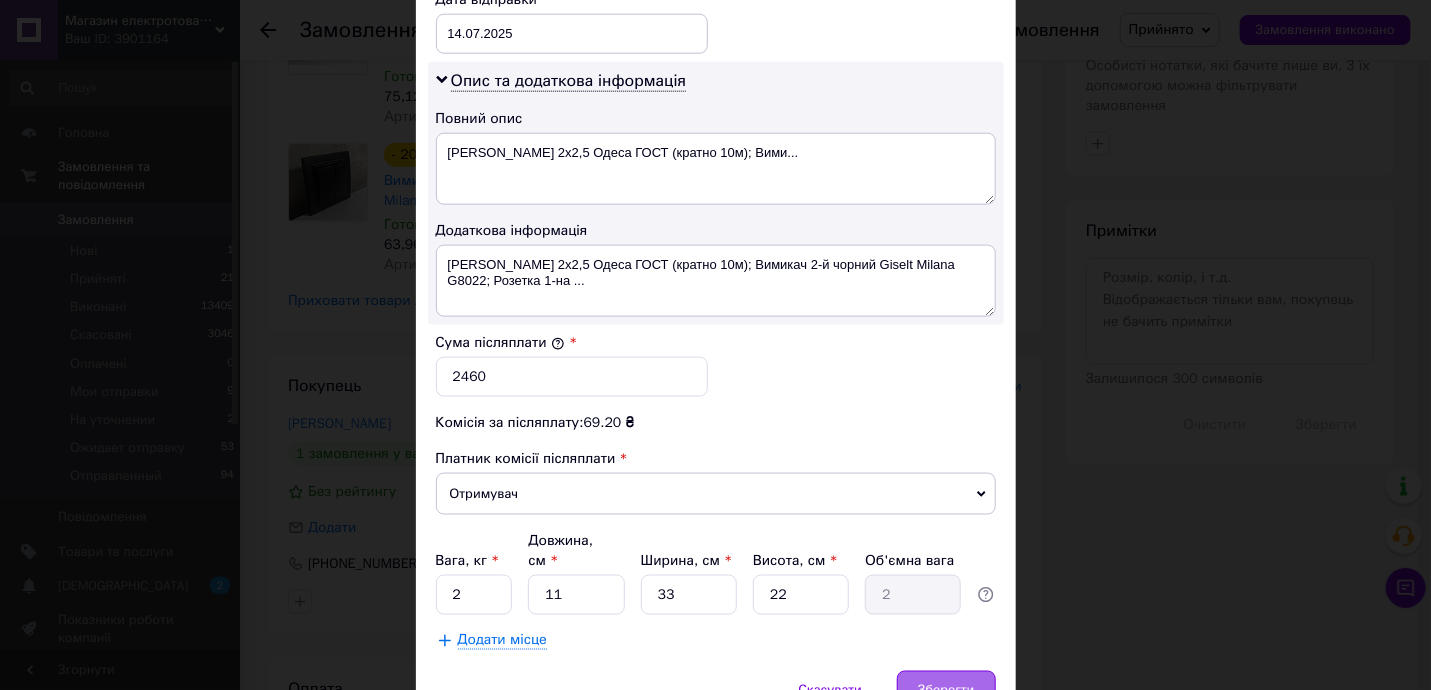 click on "Зберегти" at bounding box center (946, 691) 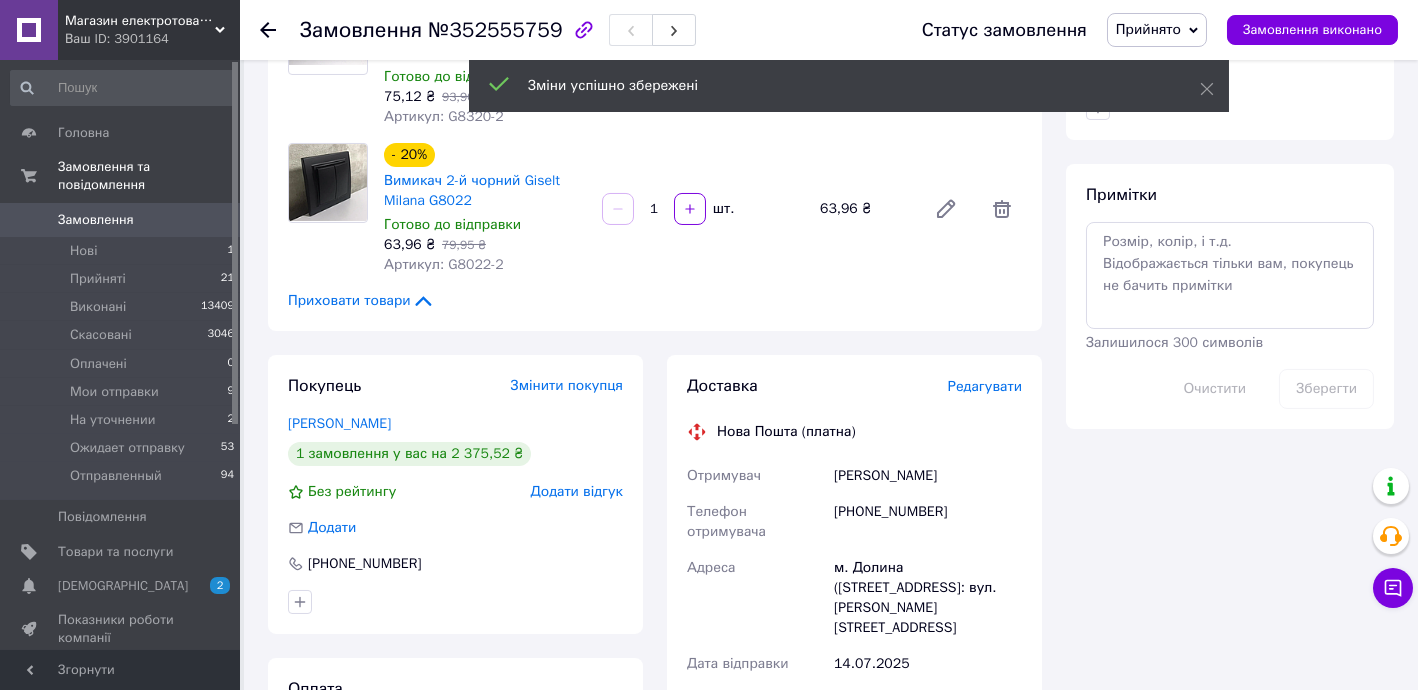 click on "Редагувати" at bounding box center (985, 386) 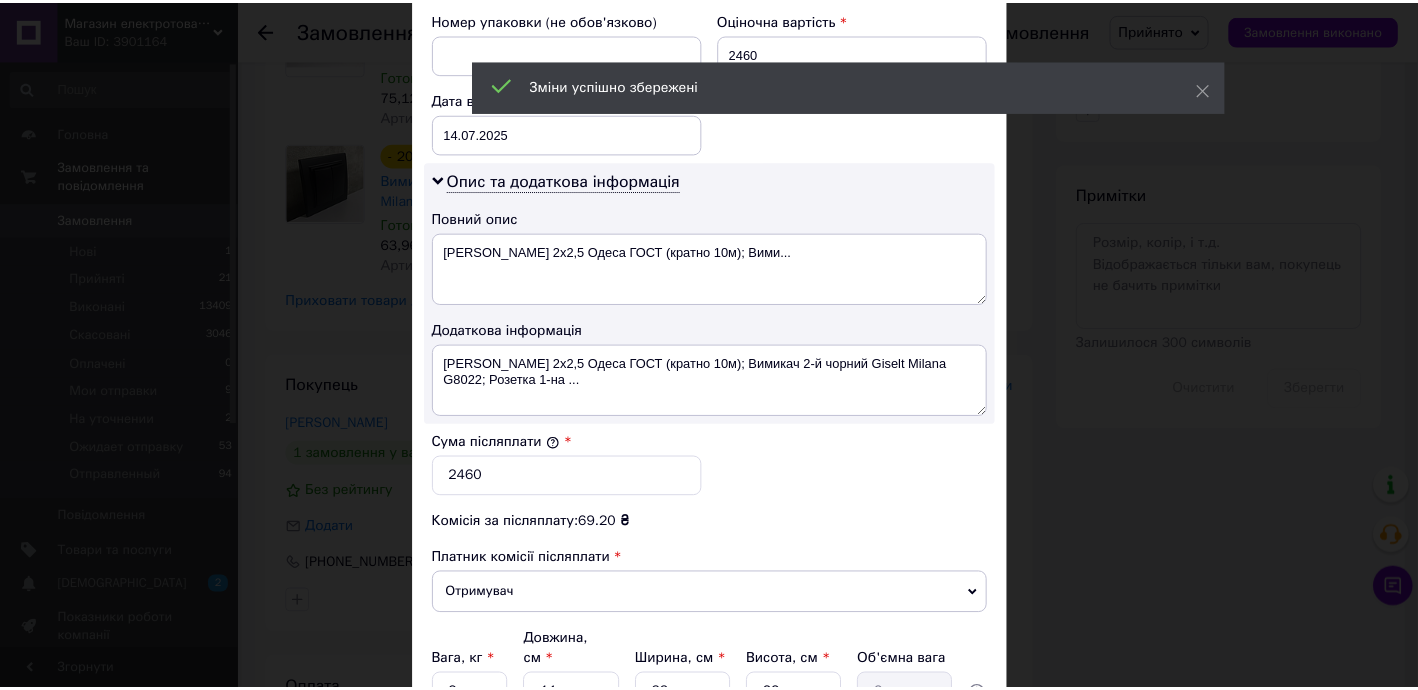 scroll, scrollTop: 1050, scrollLeft: 0, axis: vertical 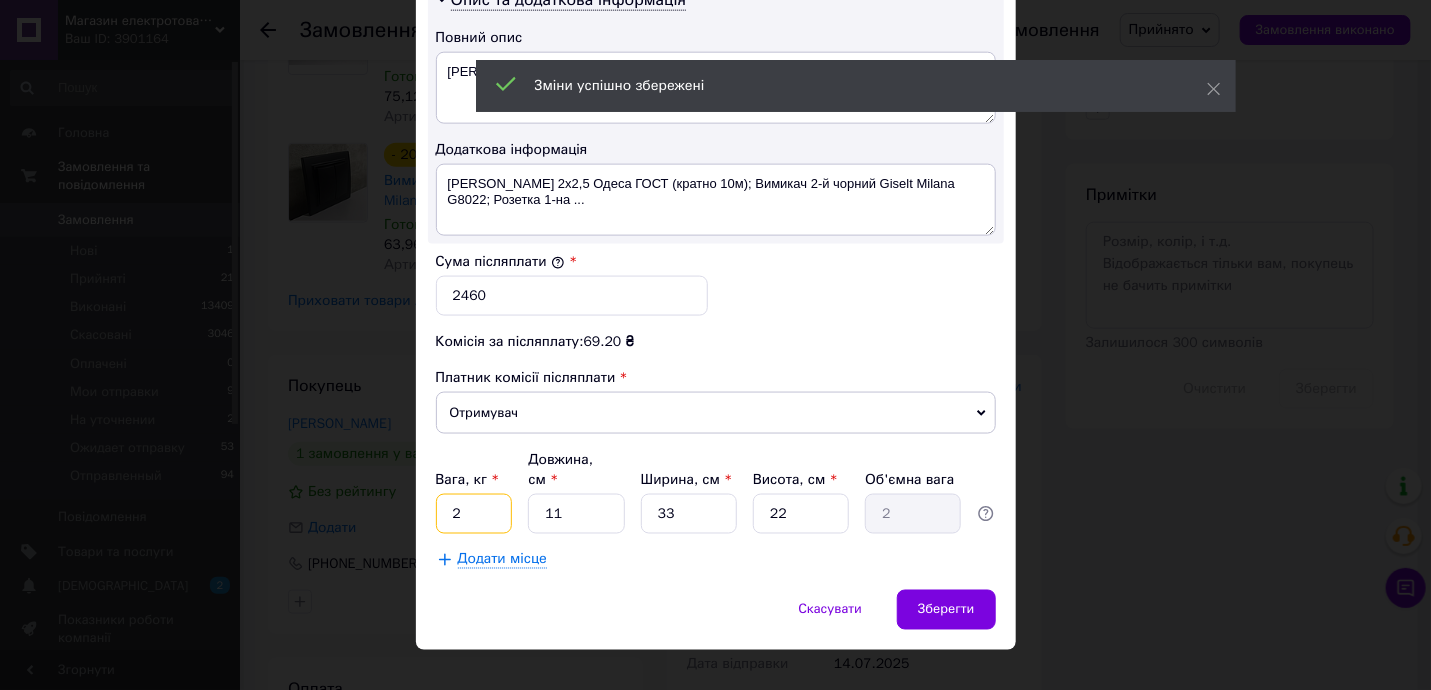 click on "2" at bounding box center (474, 514) 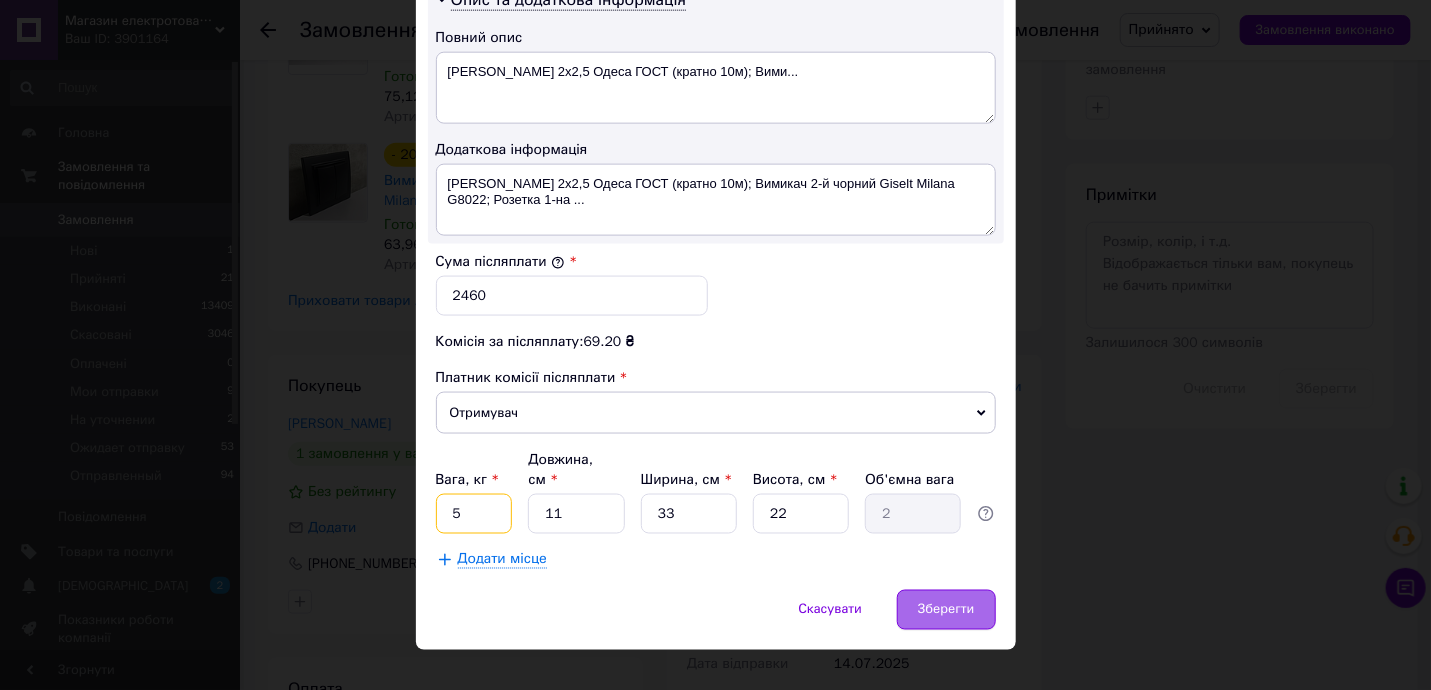 type on "5" 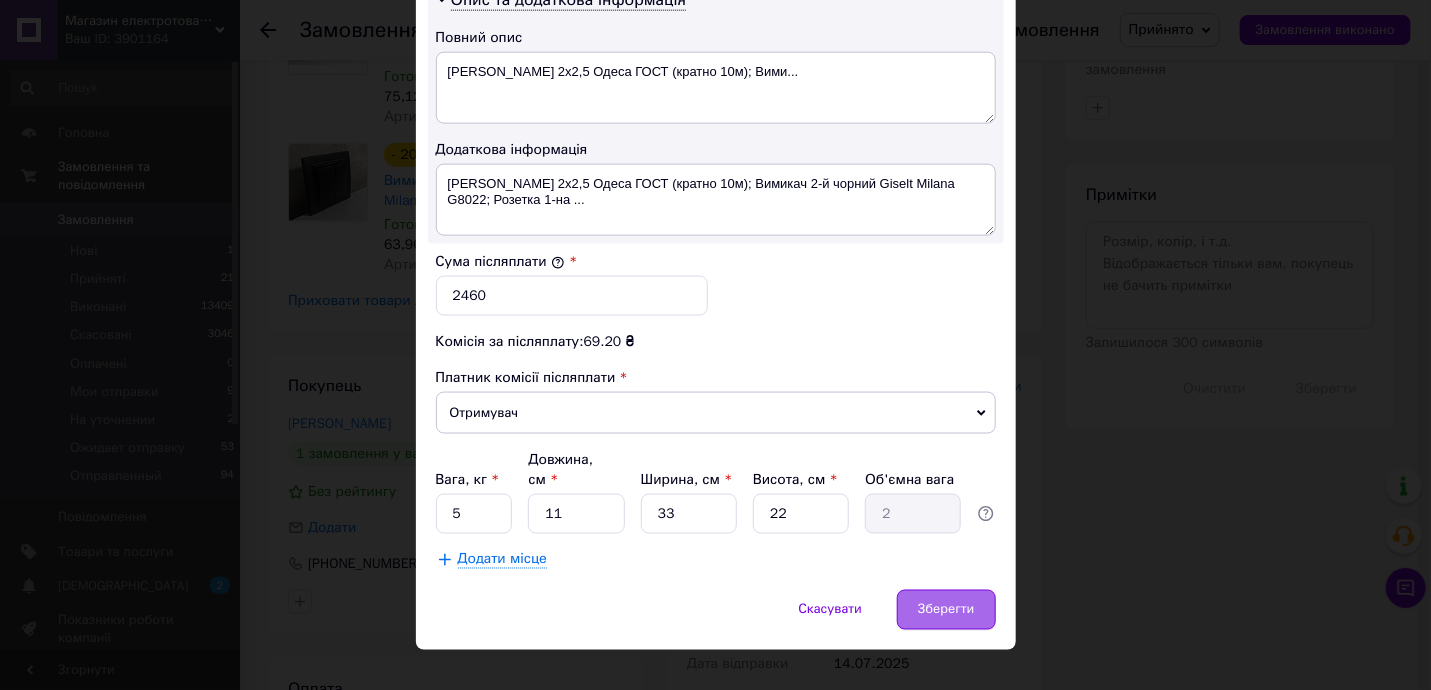 click on "Зберегти" at bounding box center [946, 610] 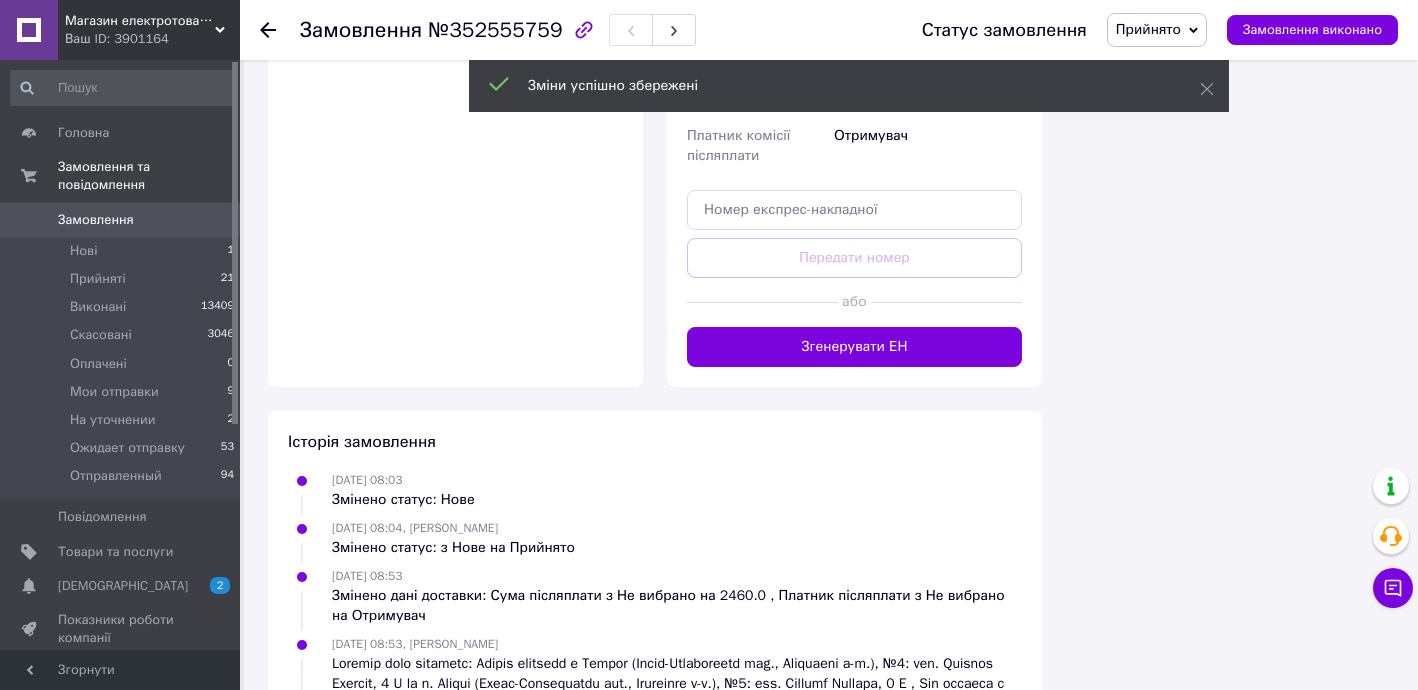 click on "Згенерувати ЕН" at bounding box center [854, 347] 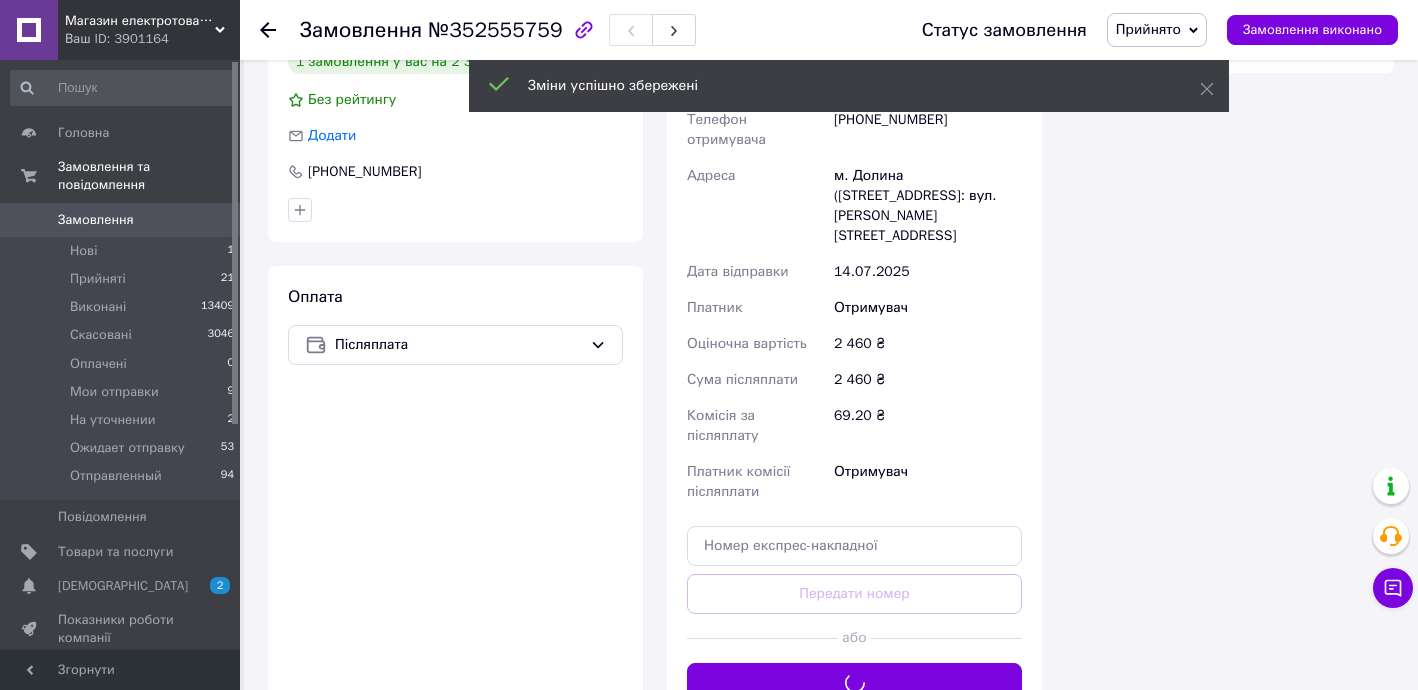scroll, scrollTop: 1090, scrollLeft: 0, axis: vertical 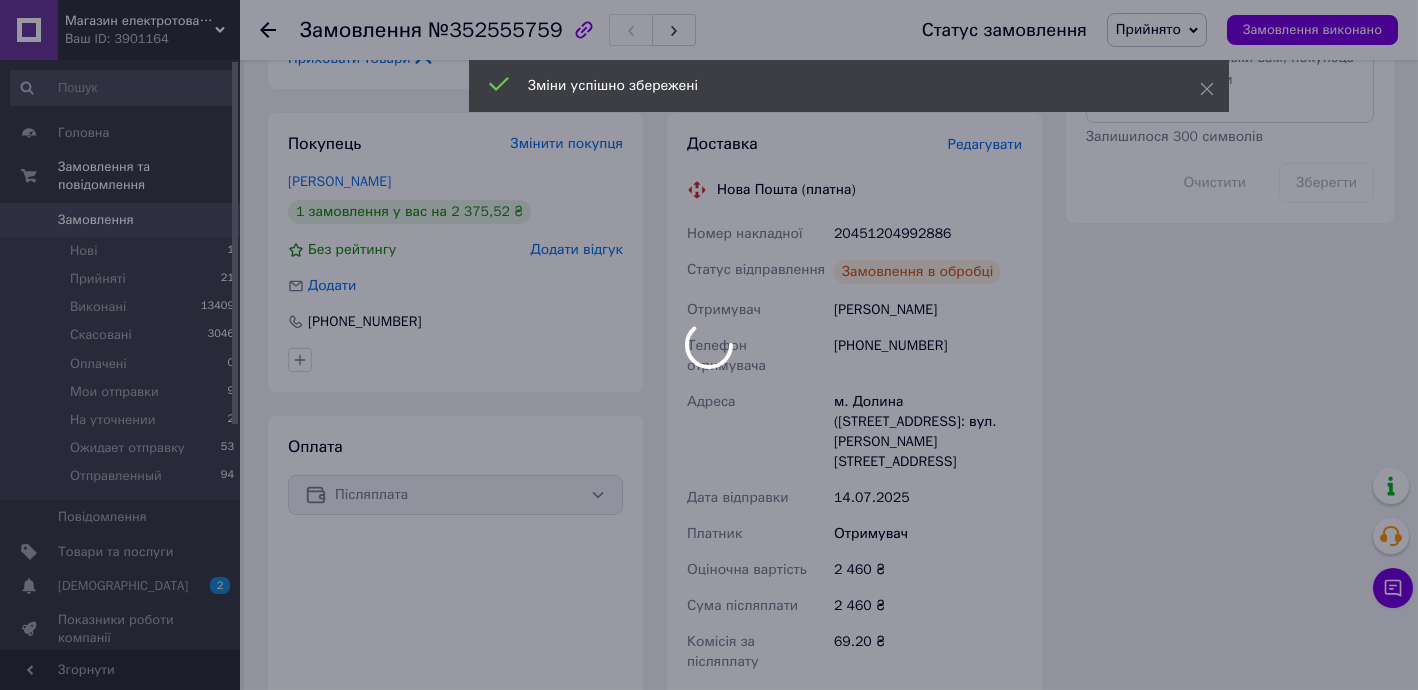 click at bounding box center [709, 345] 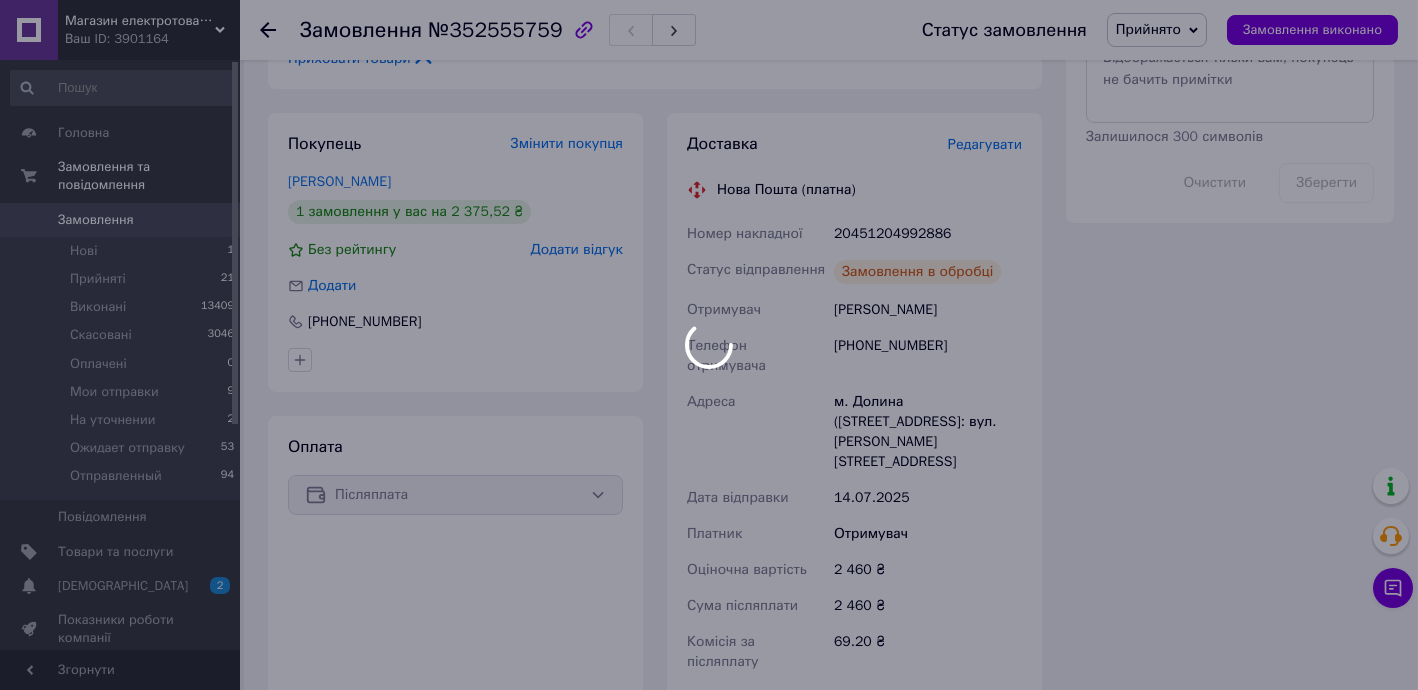 click at bounding box center [709, 345] 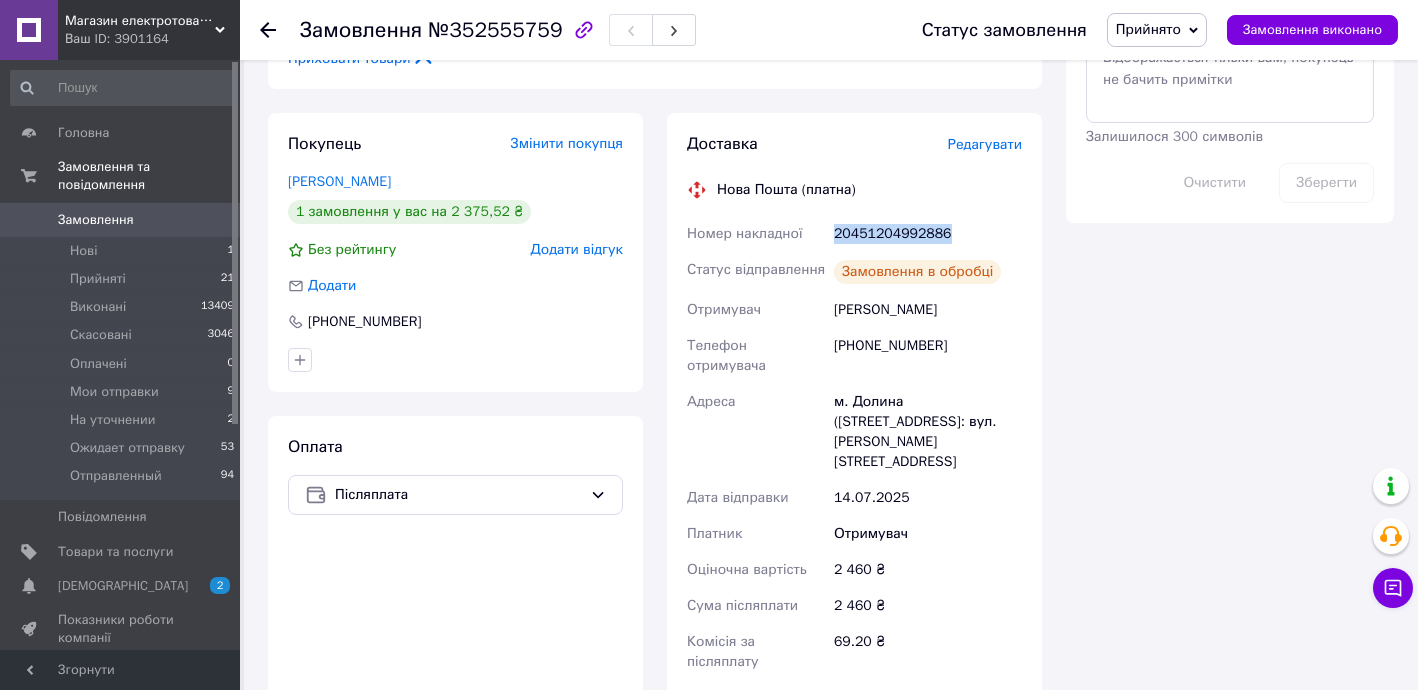 click on "20451204992886" at bounding box center (928, 234) 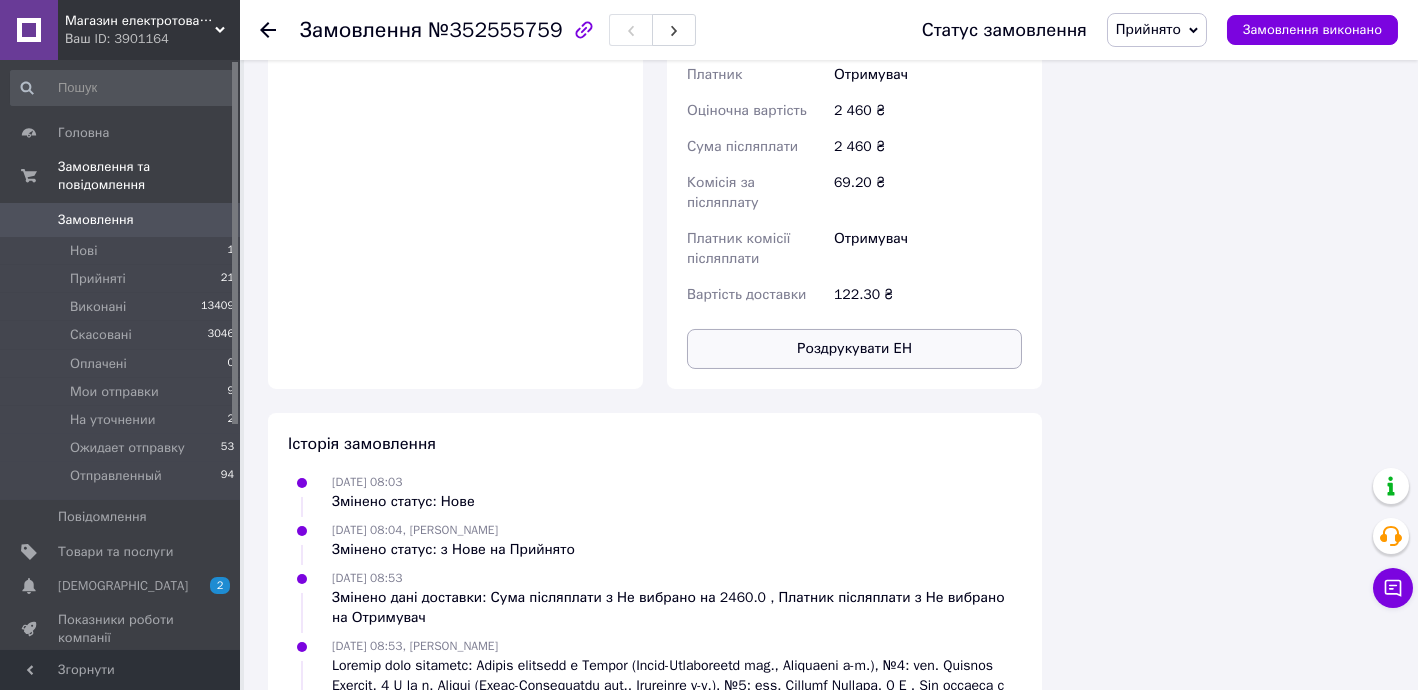 scroll, scrollTop: 1576, scrollLeft: 0, axis: vertical 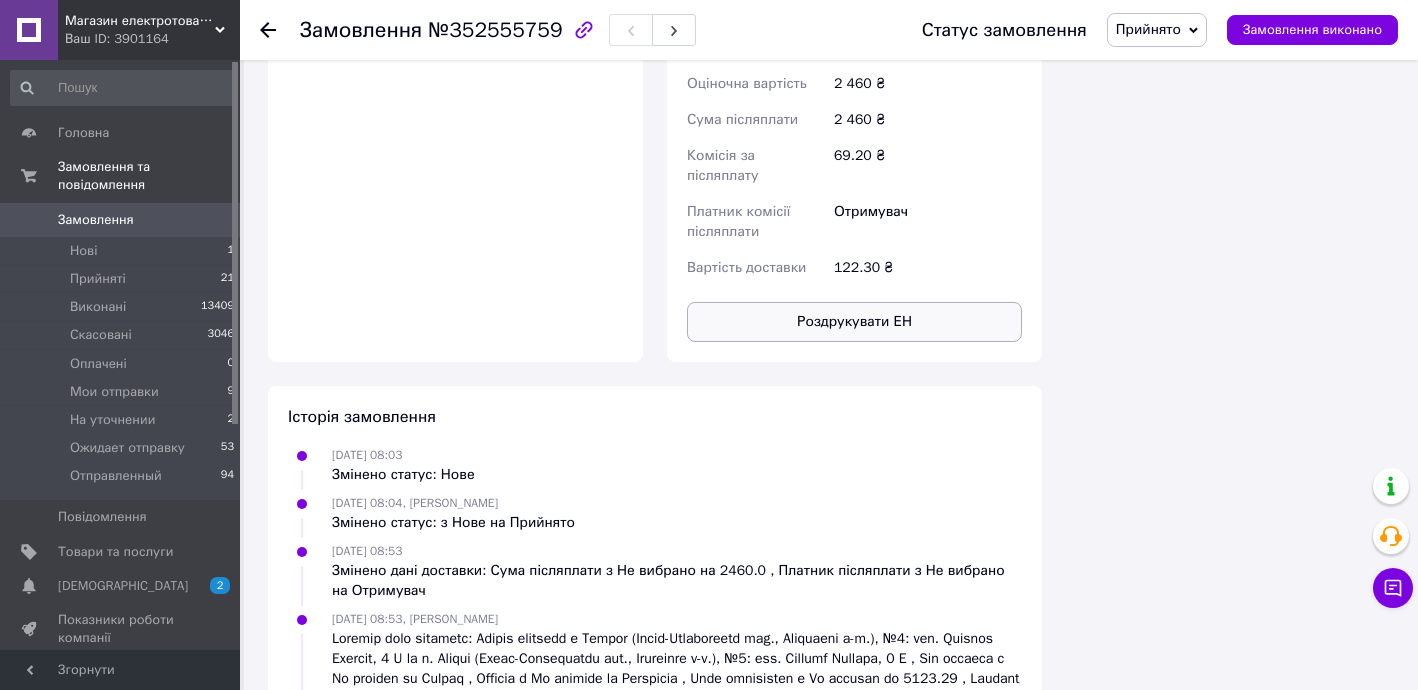 click on "Роздрукувати ЕН" at bounding box center (854, 322) 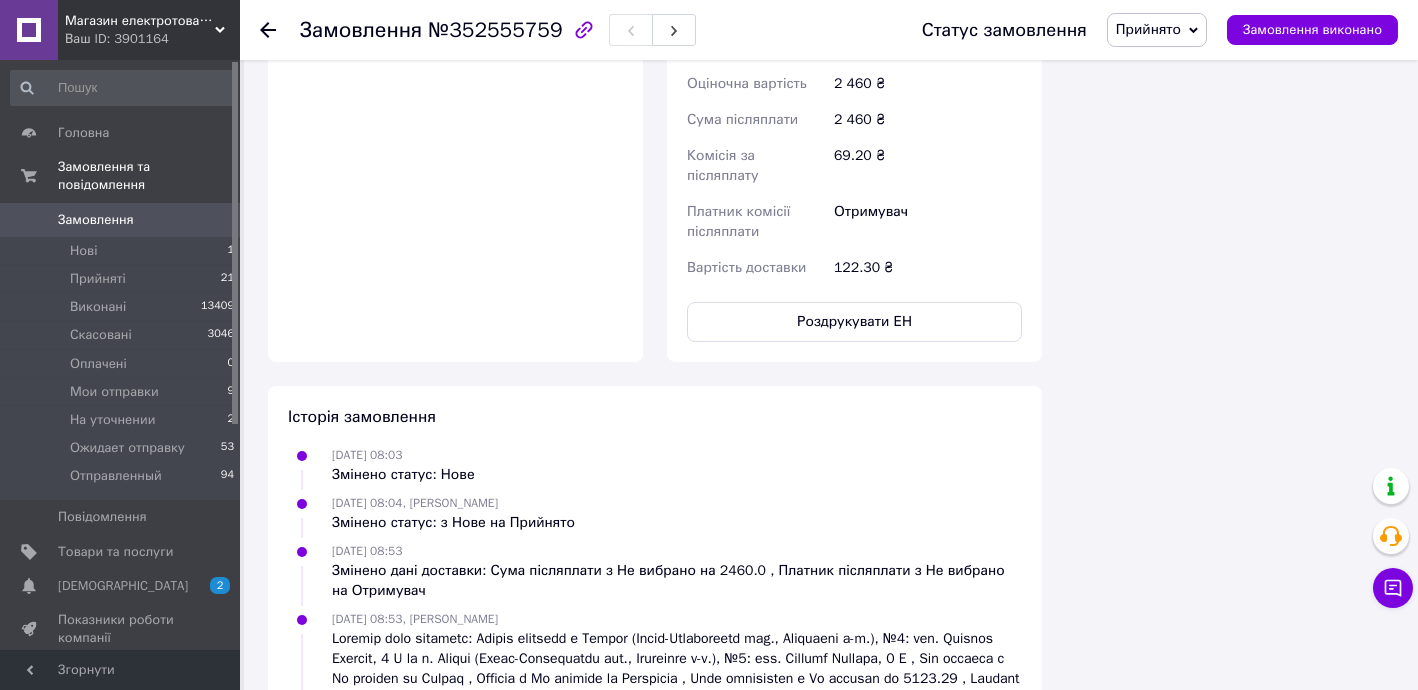 click on "Прийнято" at bounding box center (1148, 29) 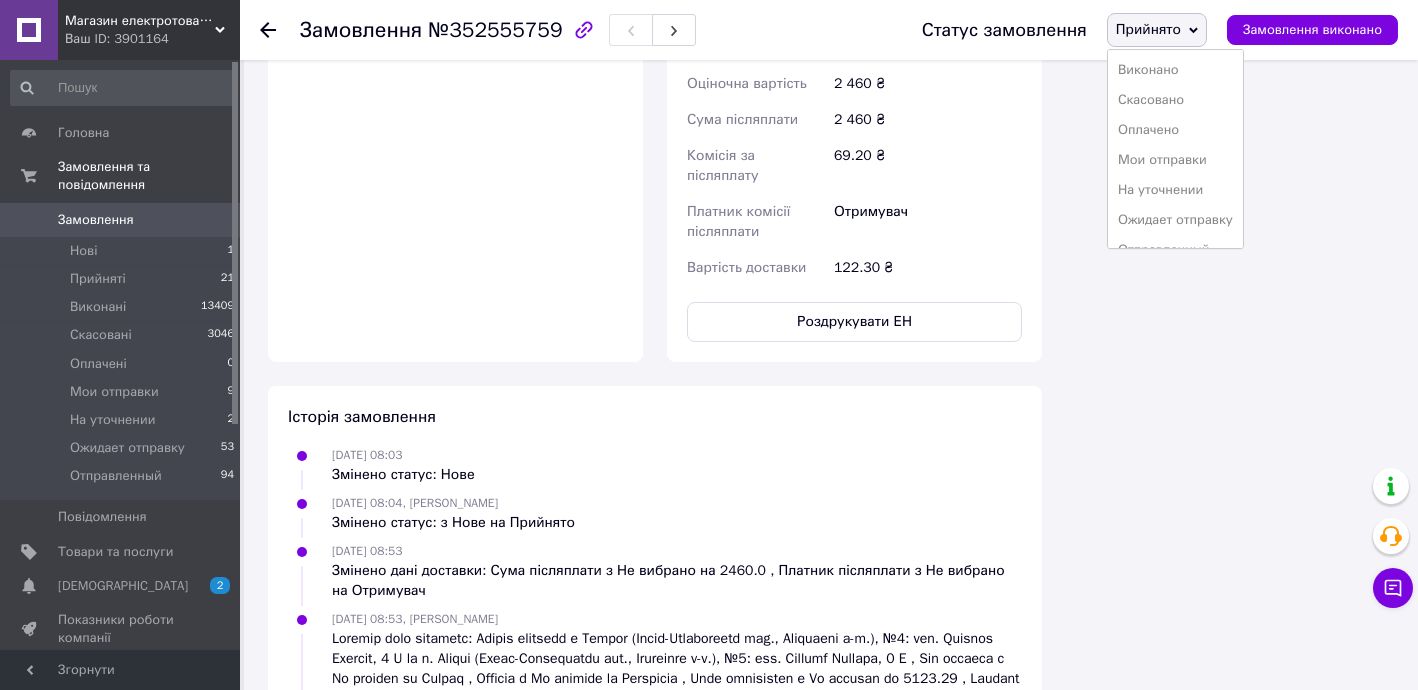 click on "Ожидает отправку" at bounding box center (1175, 220) 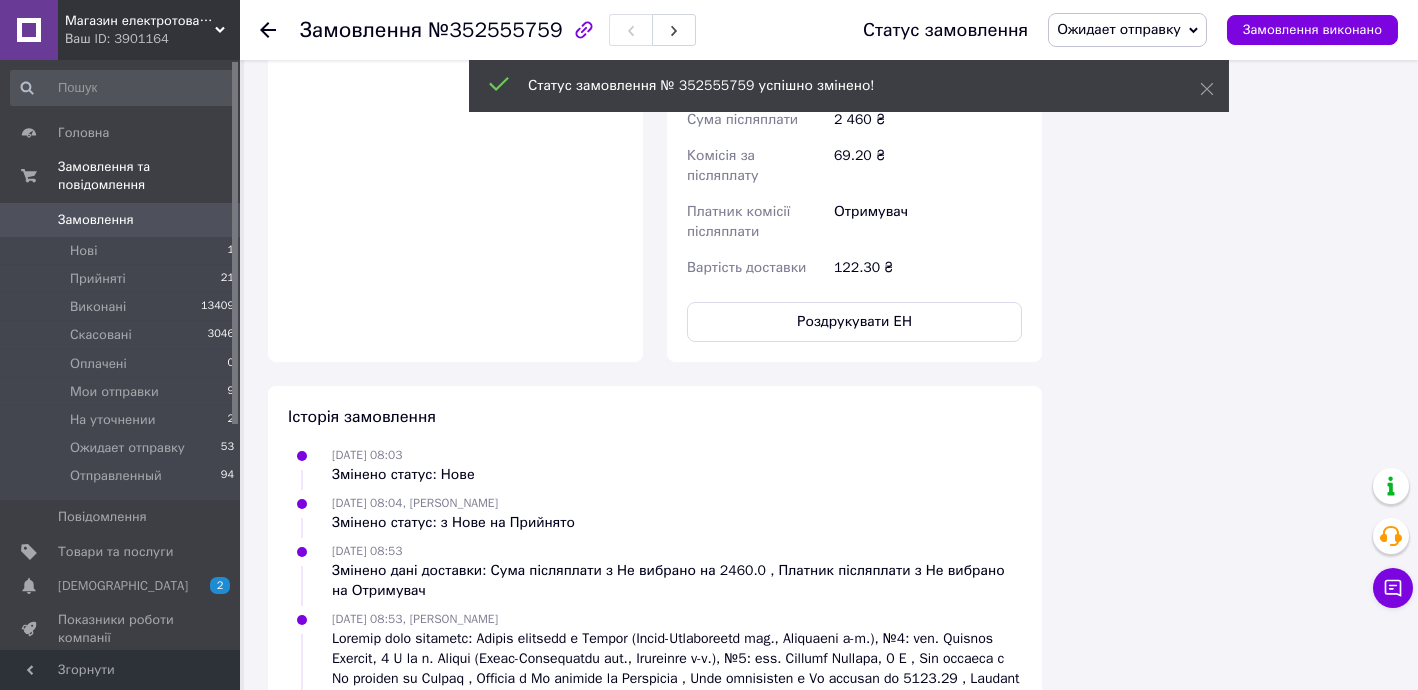 click at bounding box center [268, 30] 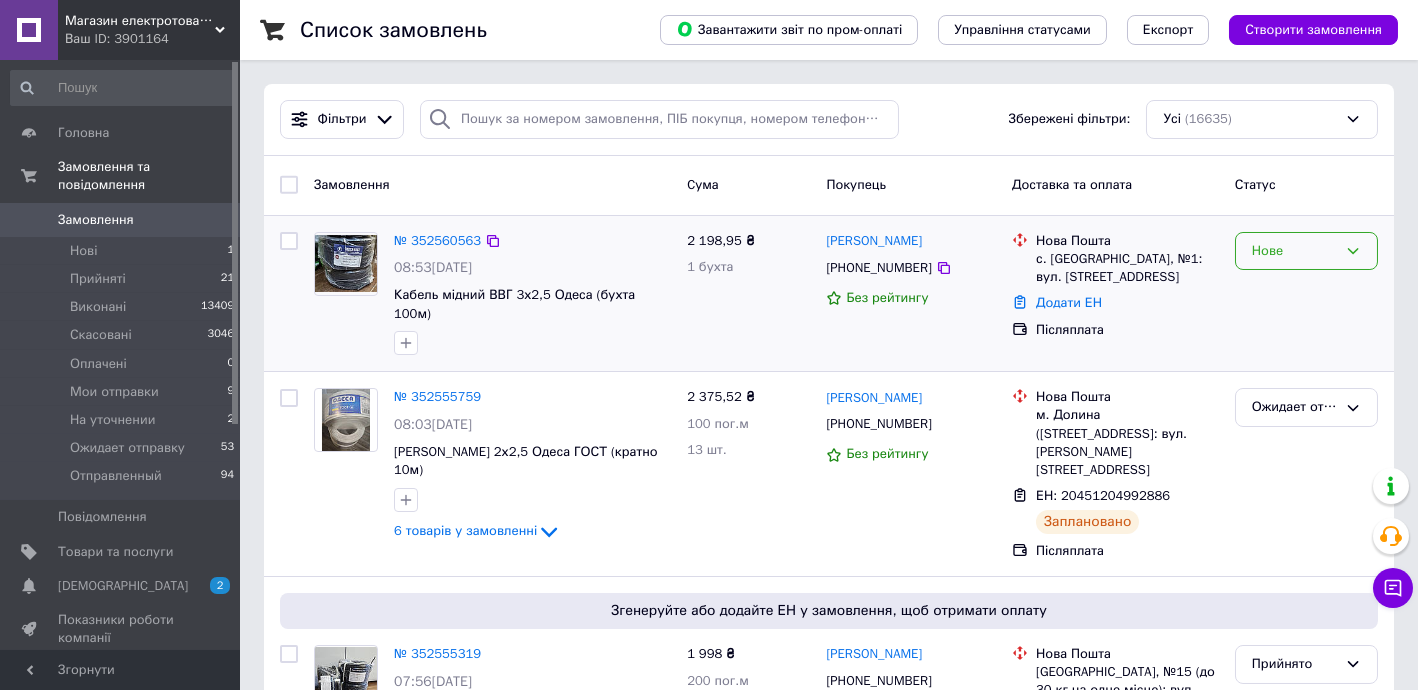 click on "Нове" at bounding box center (1294, 251) 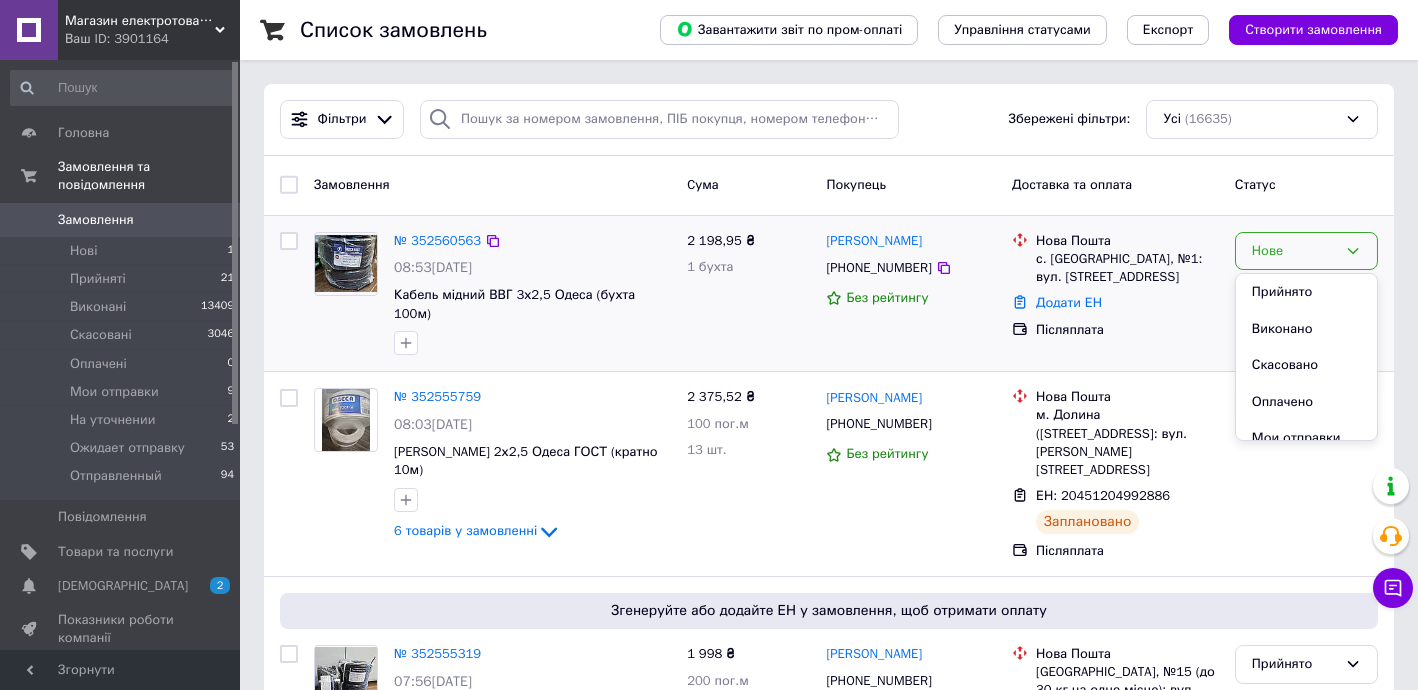 click on "Прийнято" at bounding box center [1306, 292] 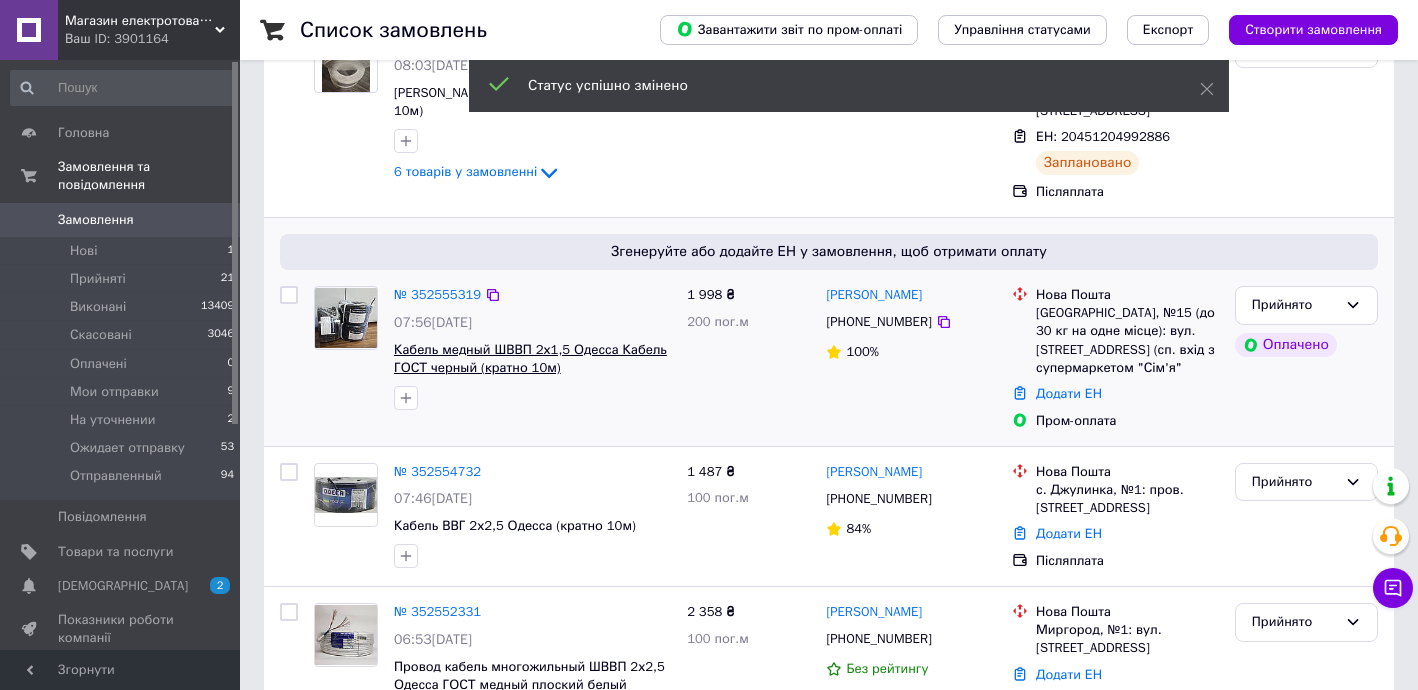 scroll, scrollTop: 363, scrollLeft: 0, axis: vertical 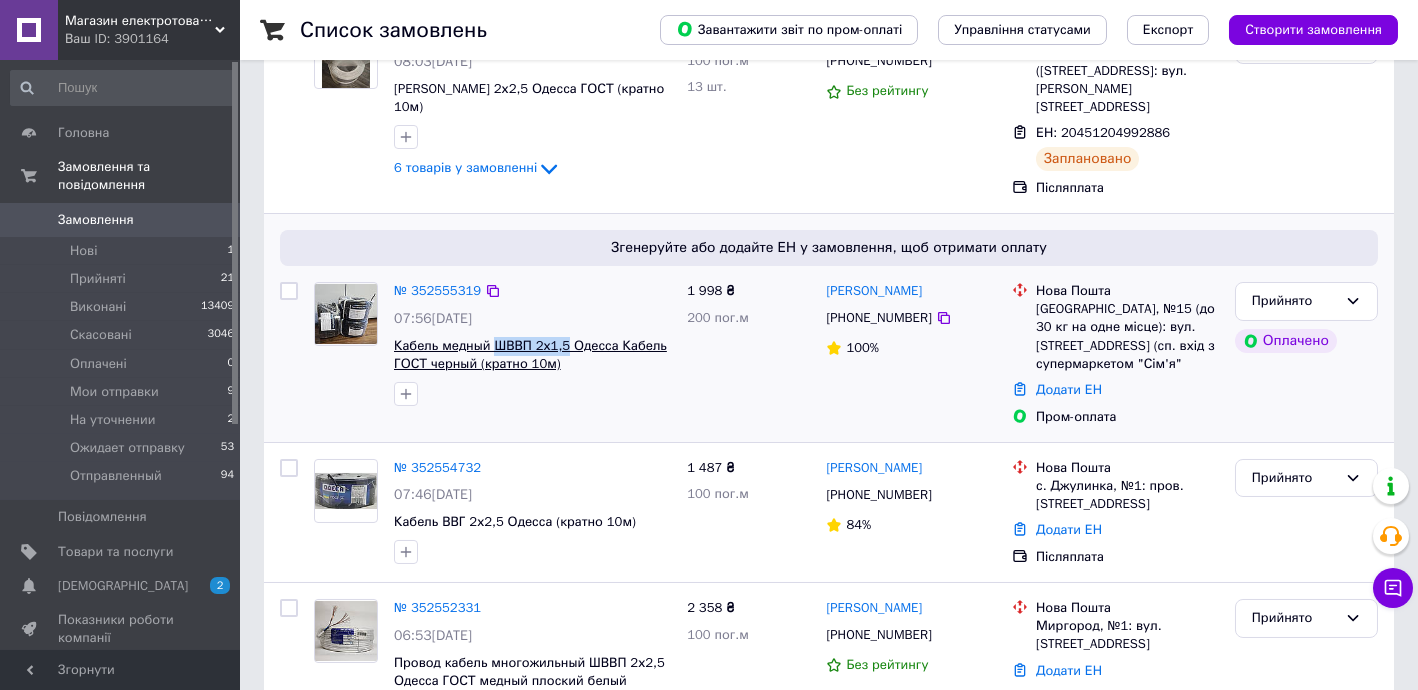 drag, startPoint x: 491, startPoint y: 298, endPoint x: 562, endPoint y: 306, distance: 71.44928 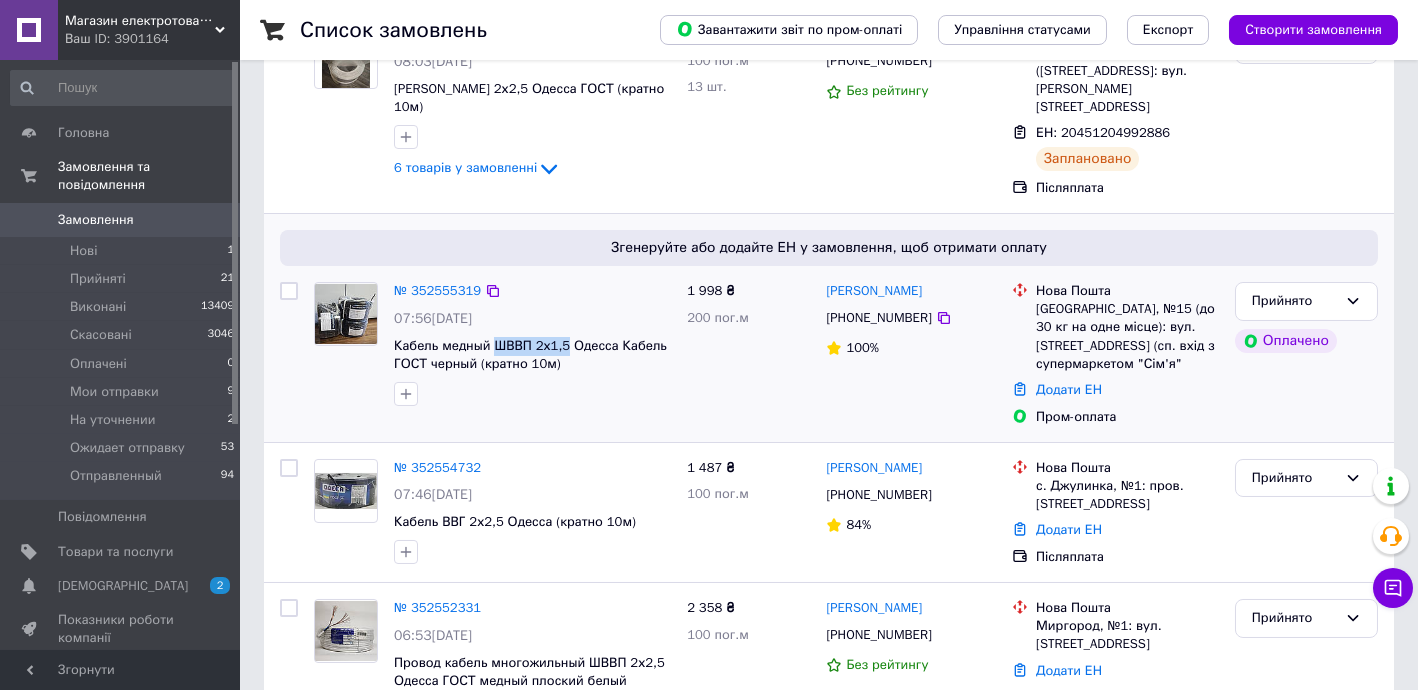 copy on "ШВВП 2х1,5" 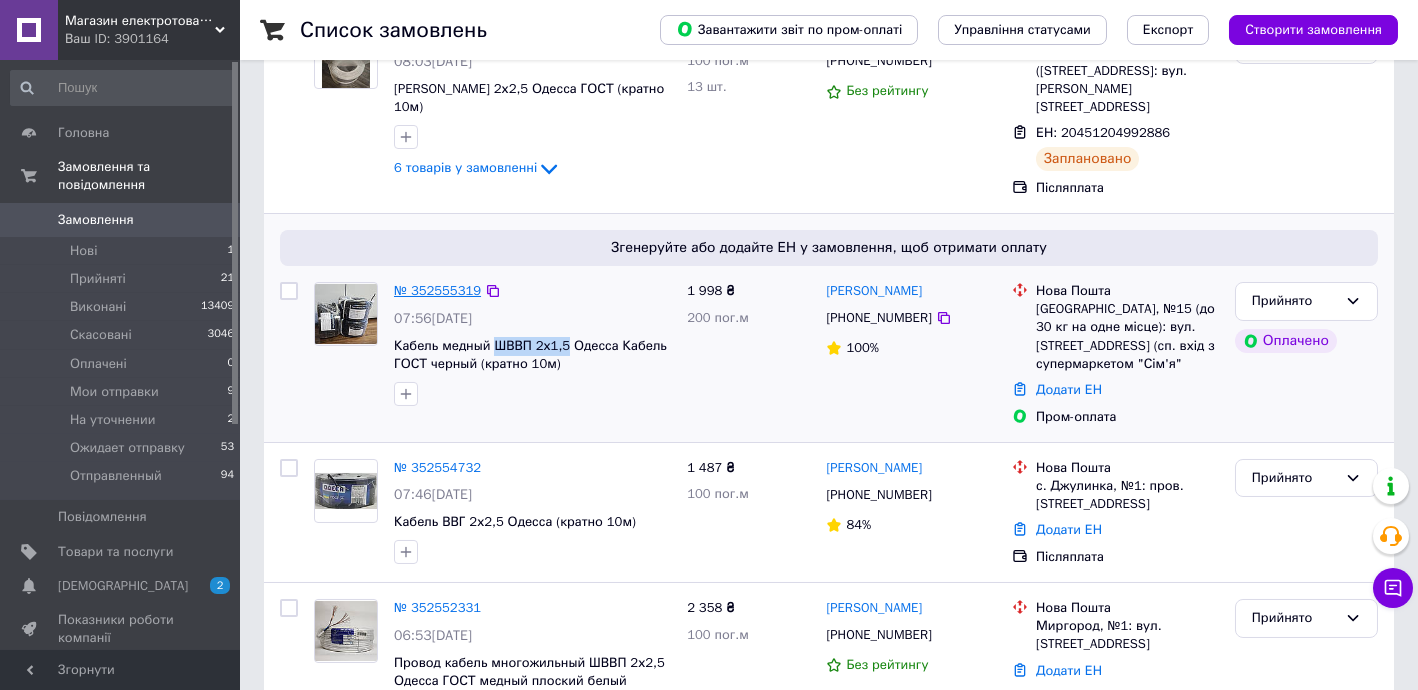 click on "№ 352555319" at bounding box center [437, 290] 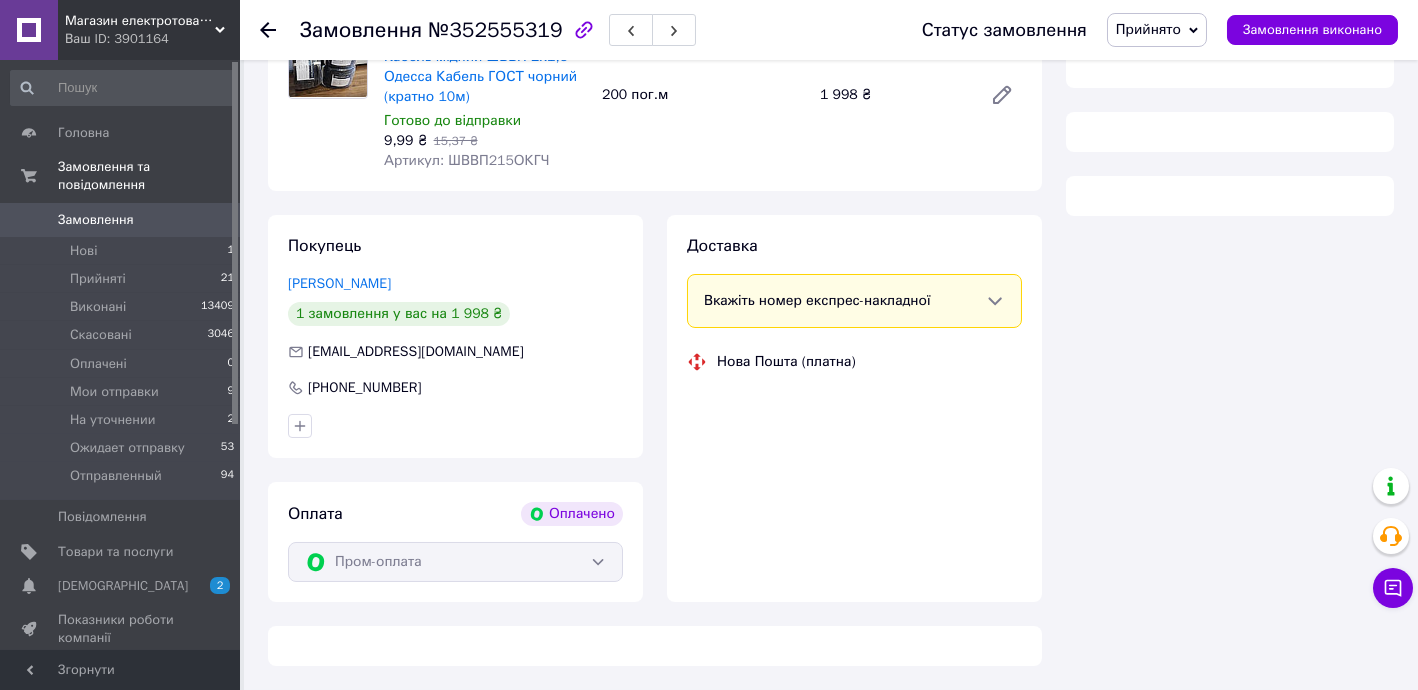 scroll, scrollTop: 363, scrollLeft: 0, axis: vertical 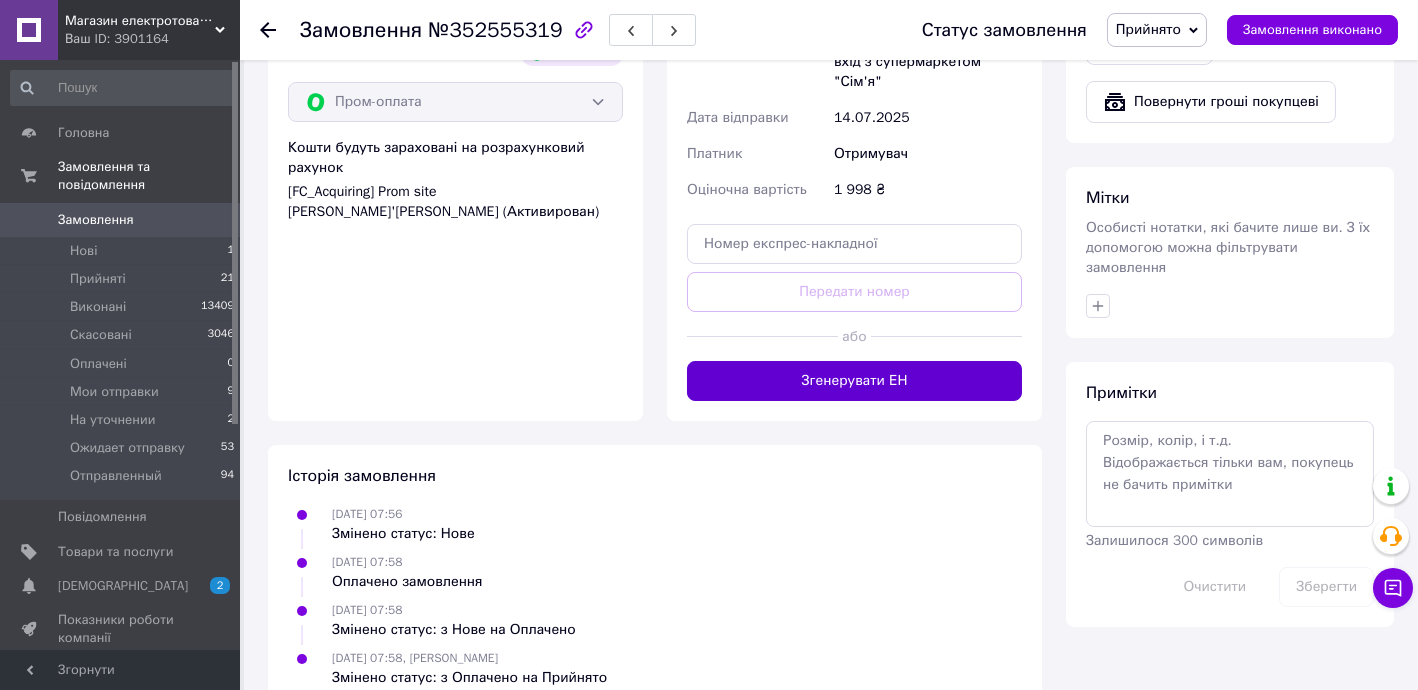 click on "Згенерувати ЕН" at bounding box center (854, 381) 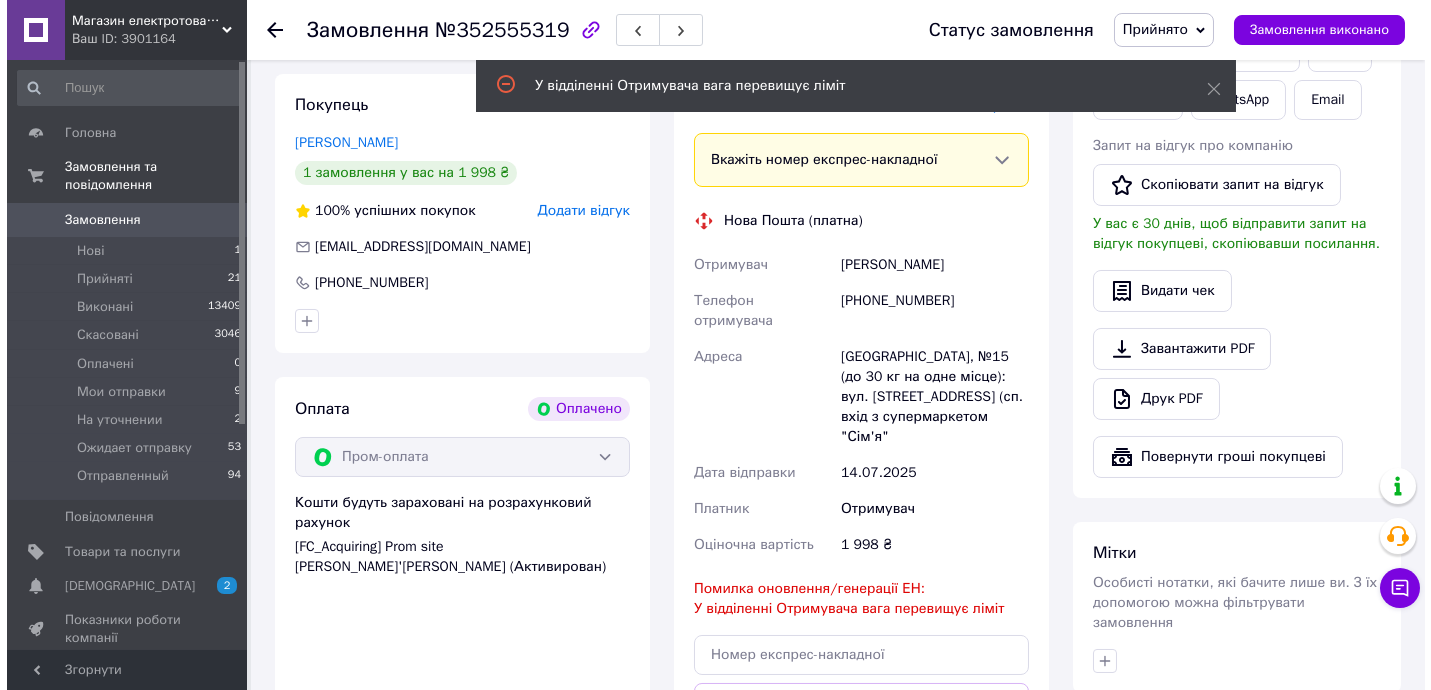 scroll, scrollTop: 406, scrollLeft: 0, axis: vertical 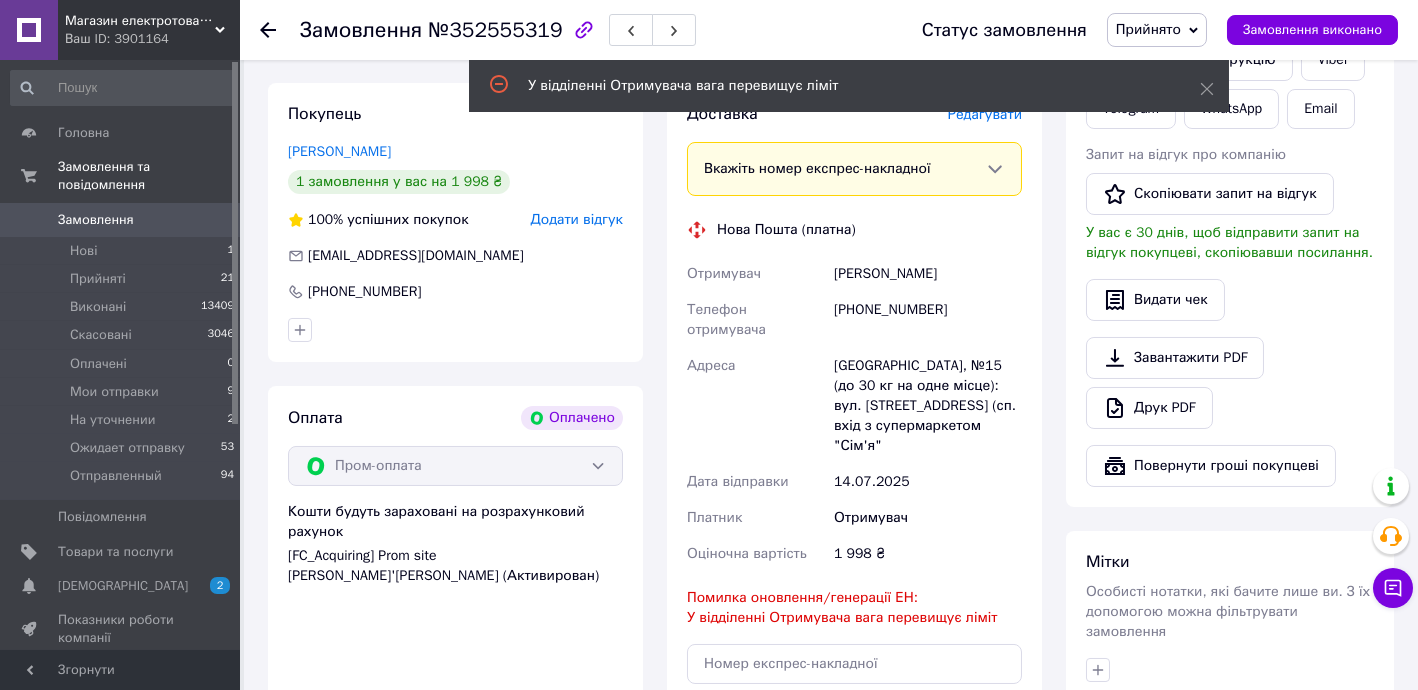 click on "Редагувати" at bounding box center (985, 114) 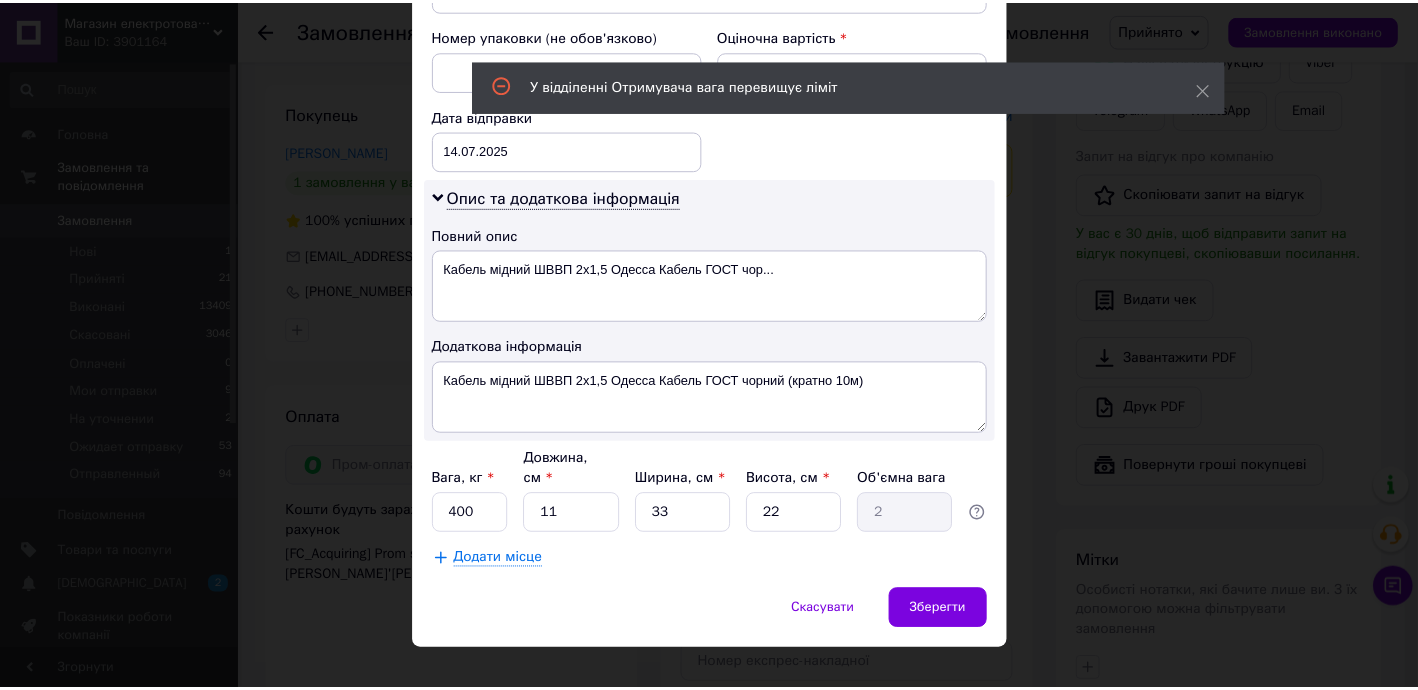 scroll, scrollTop: 875, scrollLeft: 0, axis: vertical 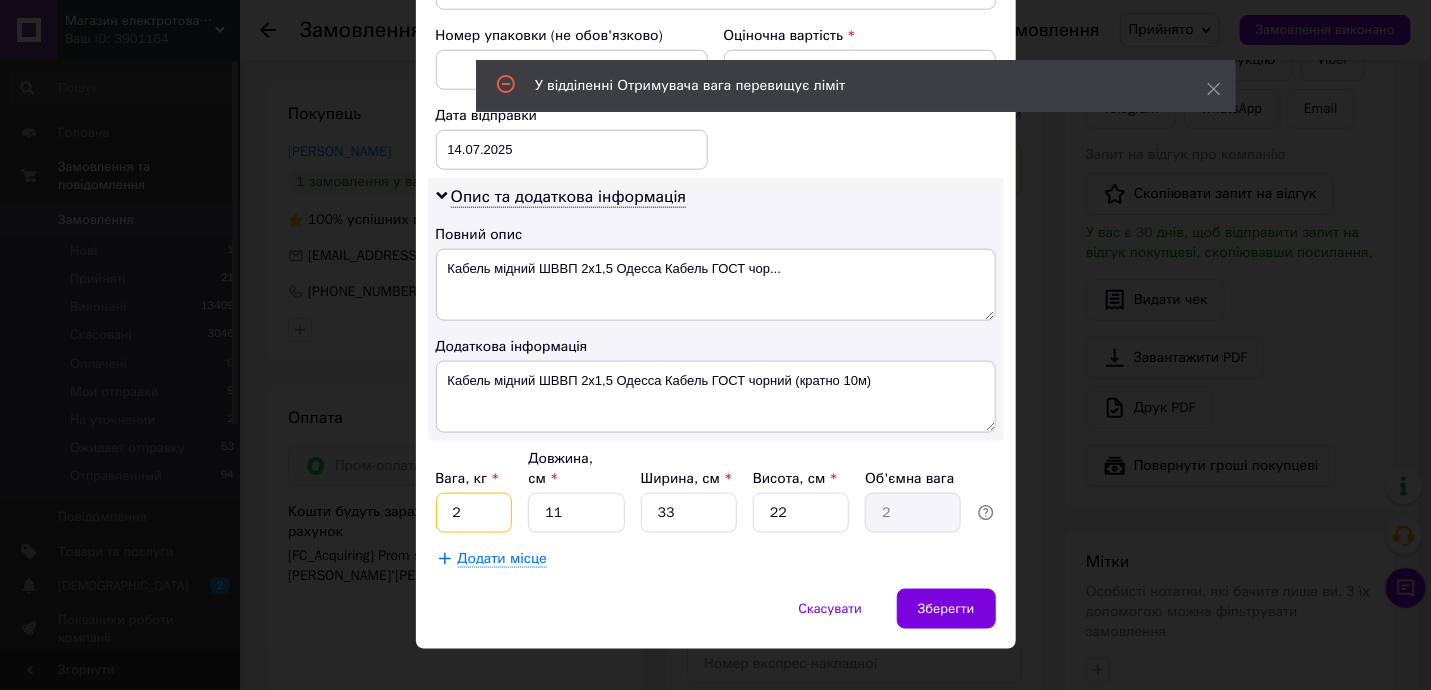 drag, startPoint x: 447, startPoint y: 484, endPoint x: 593, endPoint y: 505, distance: 147.50255 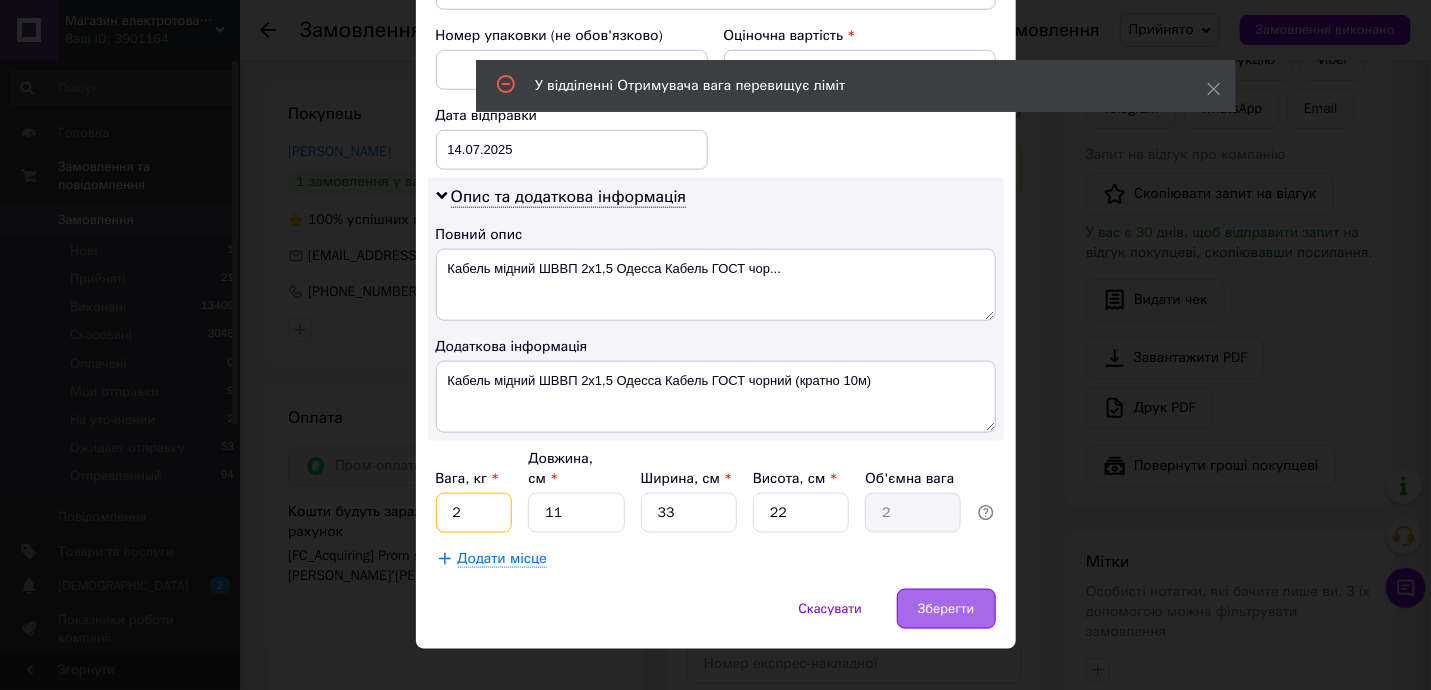 type on "2" 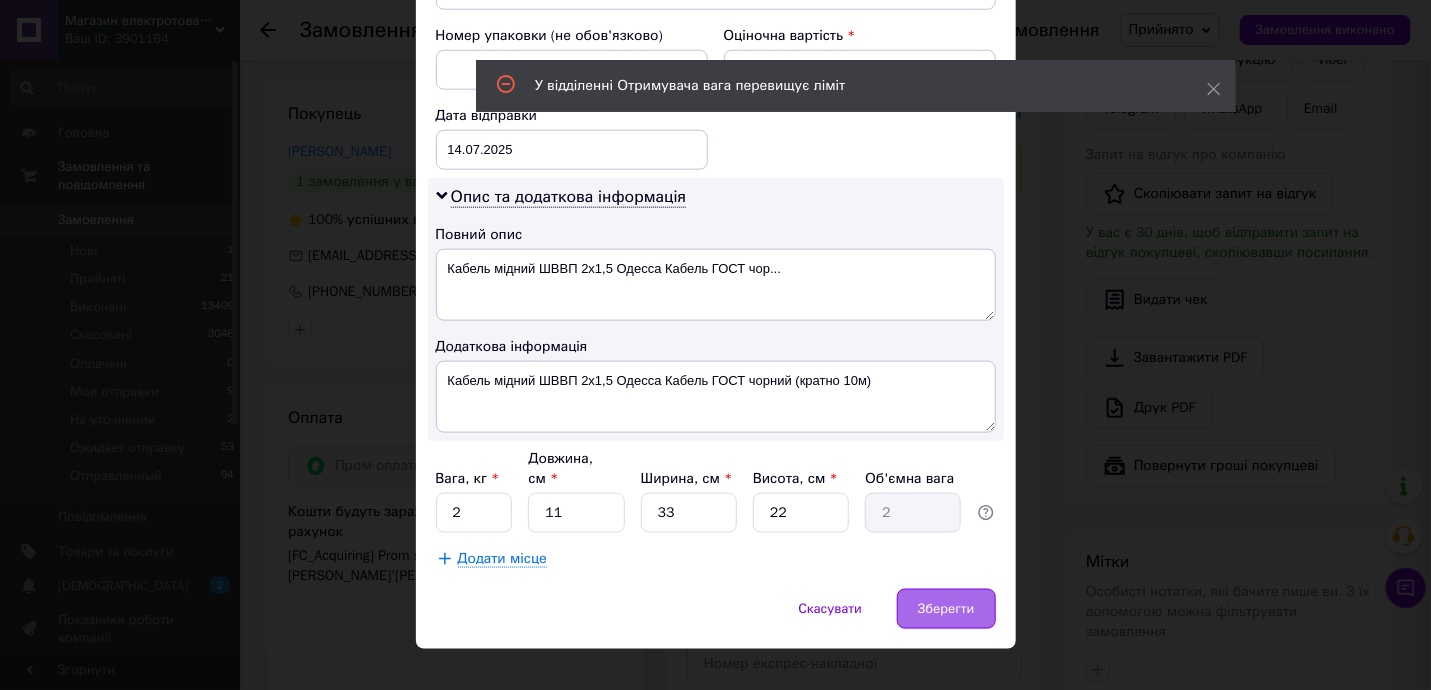 click on "Зберегти" at bounding box center [946, 609] 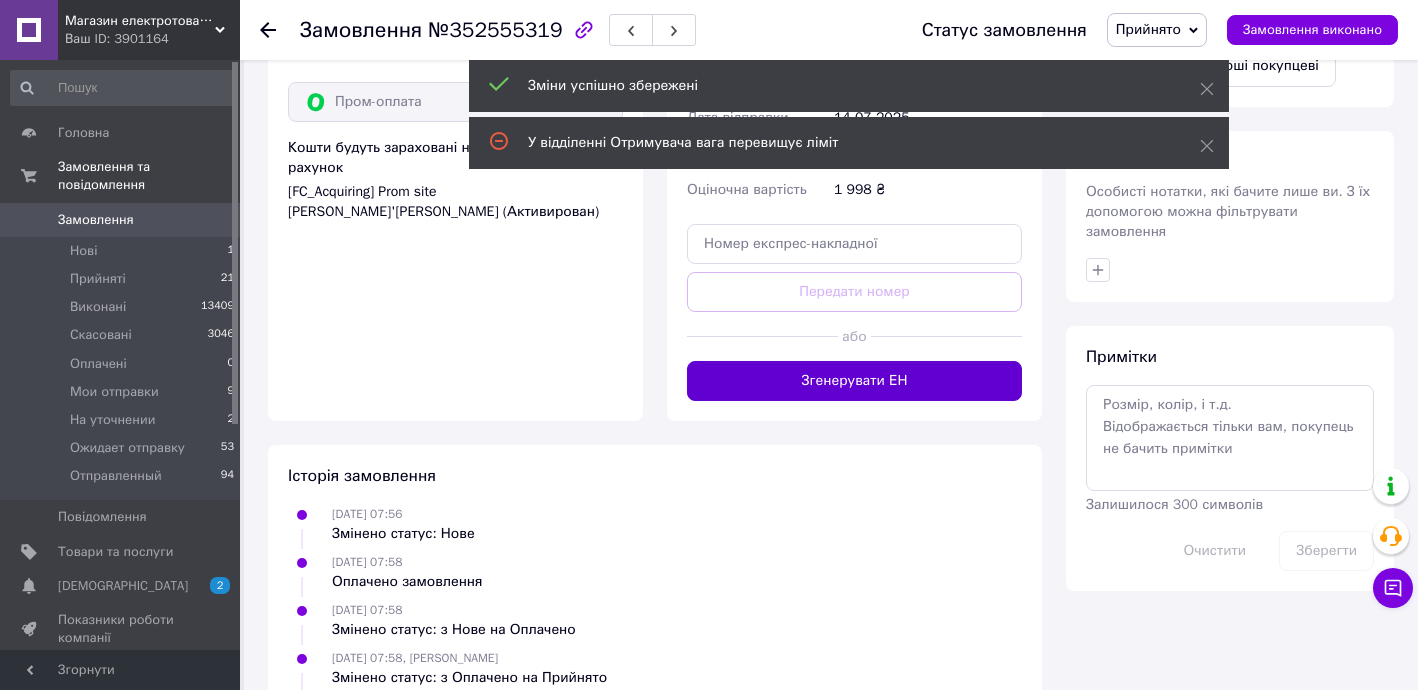 click on "Згенерувати ЕН" at bounding box center (854, 381) 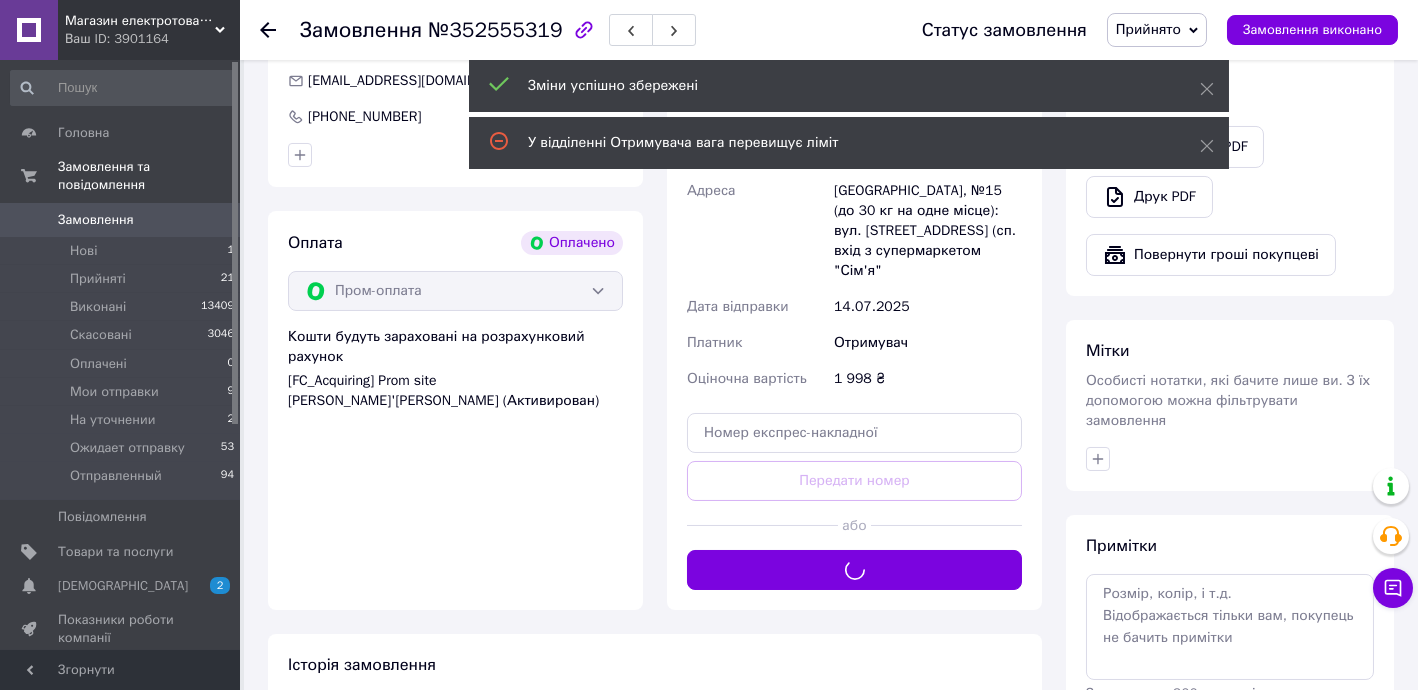 scroll, scrollTop: 285, scrollLeft: 0, axis: vertical 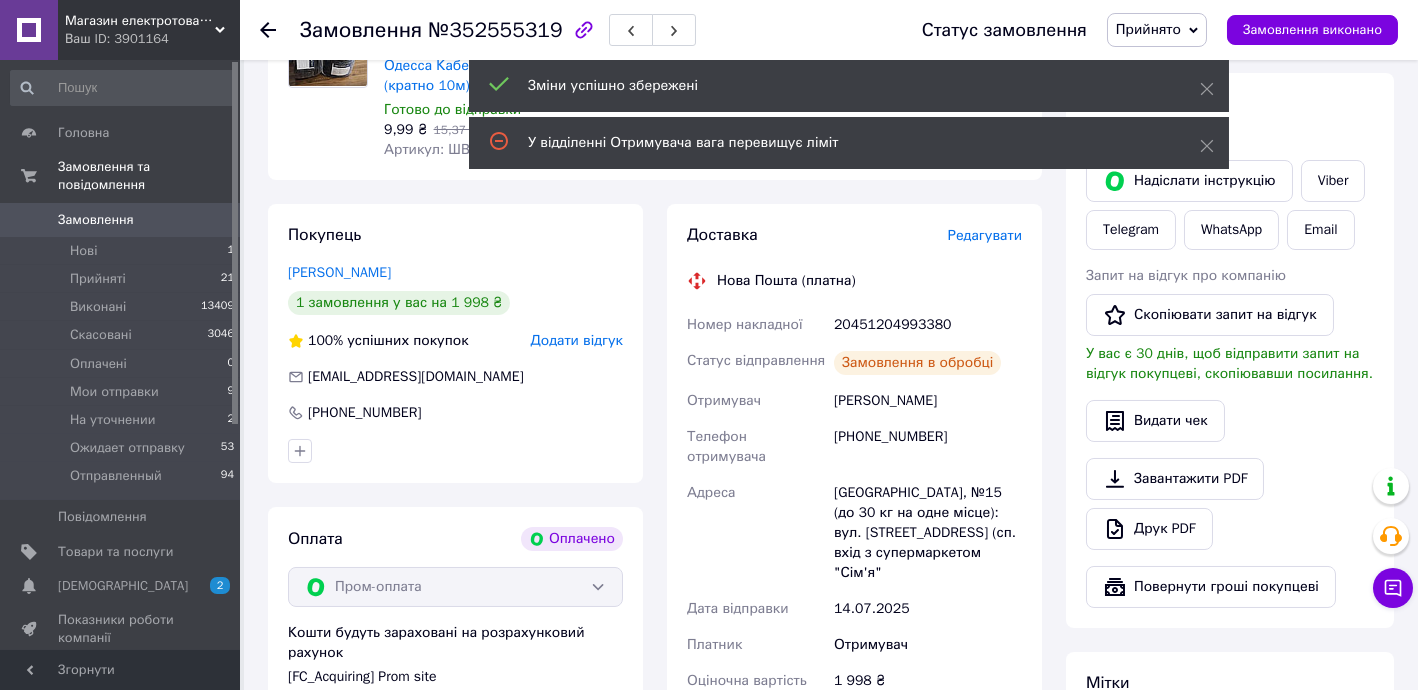 click on "20451204993380" at bounding box center (928, 325) 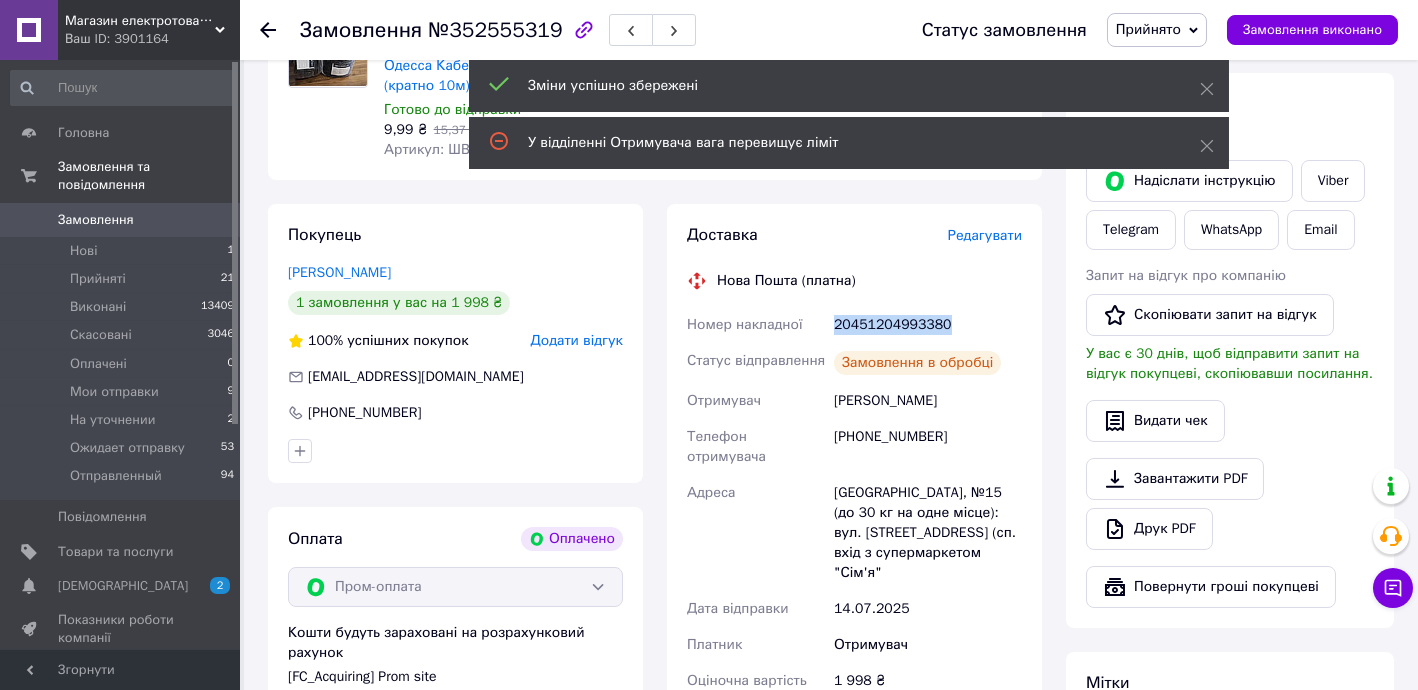 click on "20451204993380" at bounding box center [928, 325] 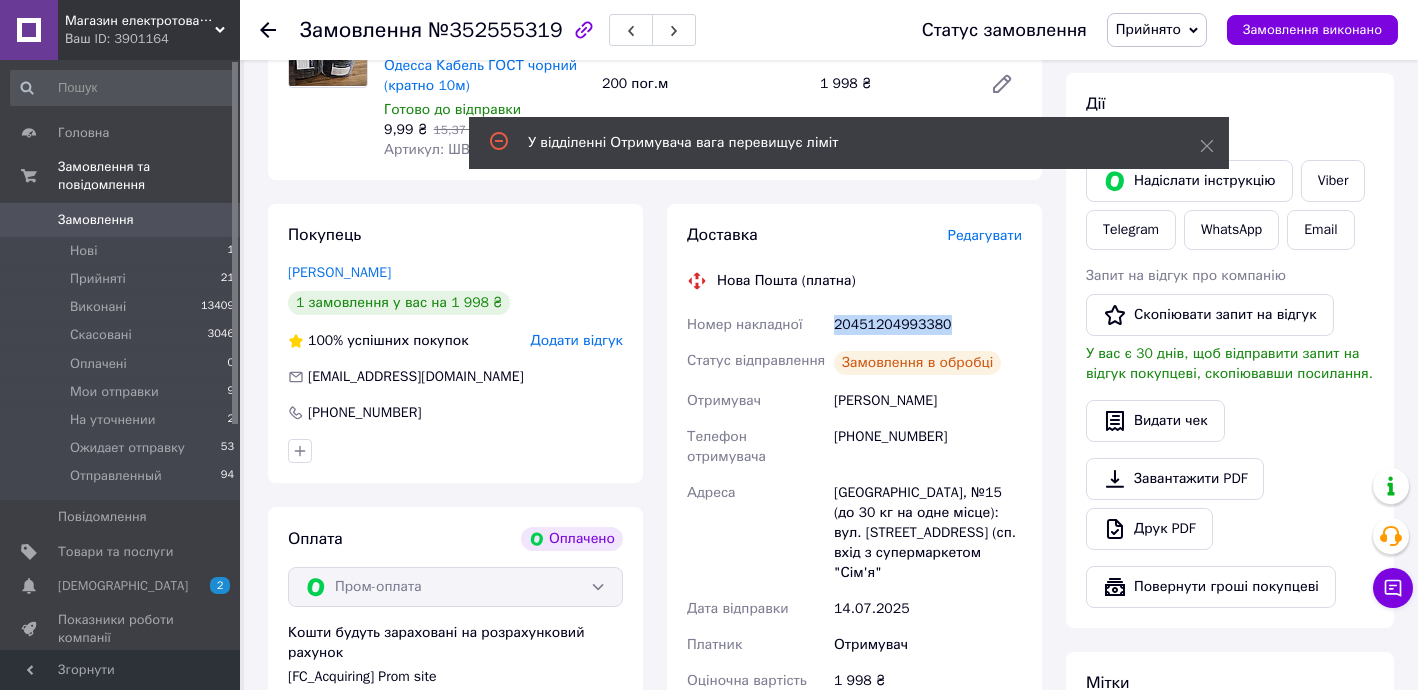 copy on "20451204993380" 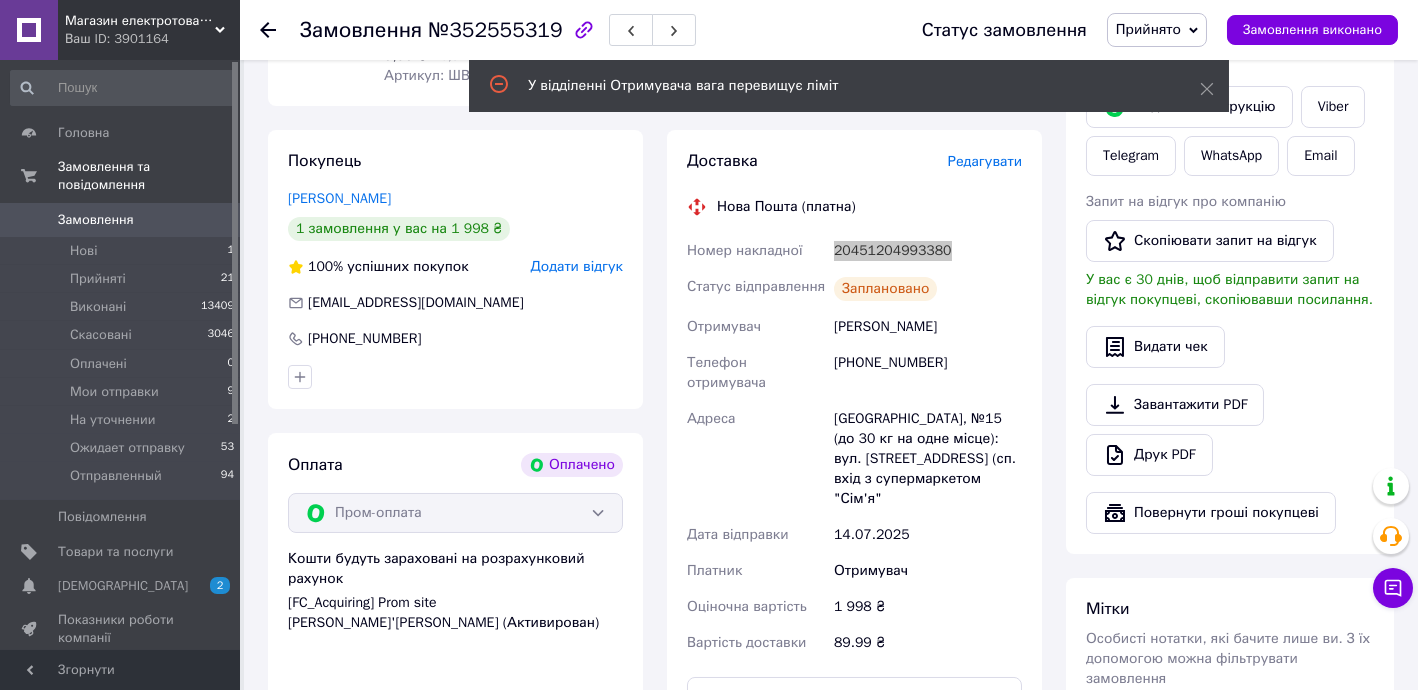 scroll, scrollTop: 649, scrollLeft: 0, axis: vertical 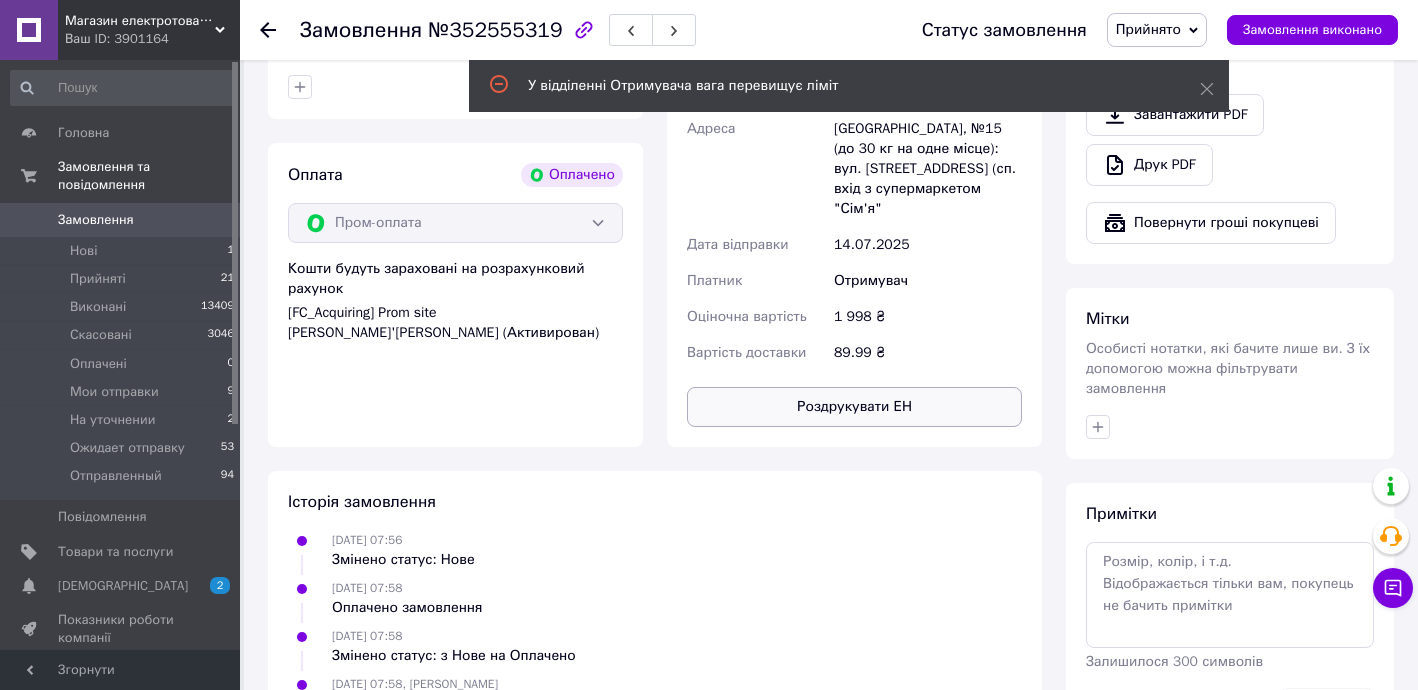 click on "Роздрукувати ЕН" at bounding box center [854, 407] 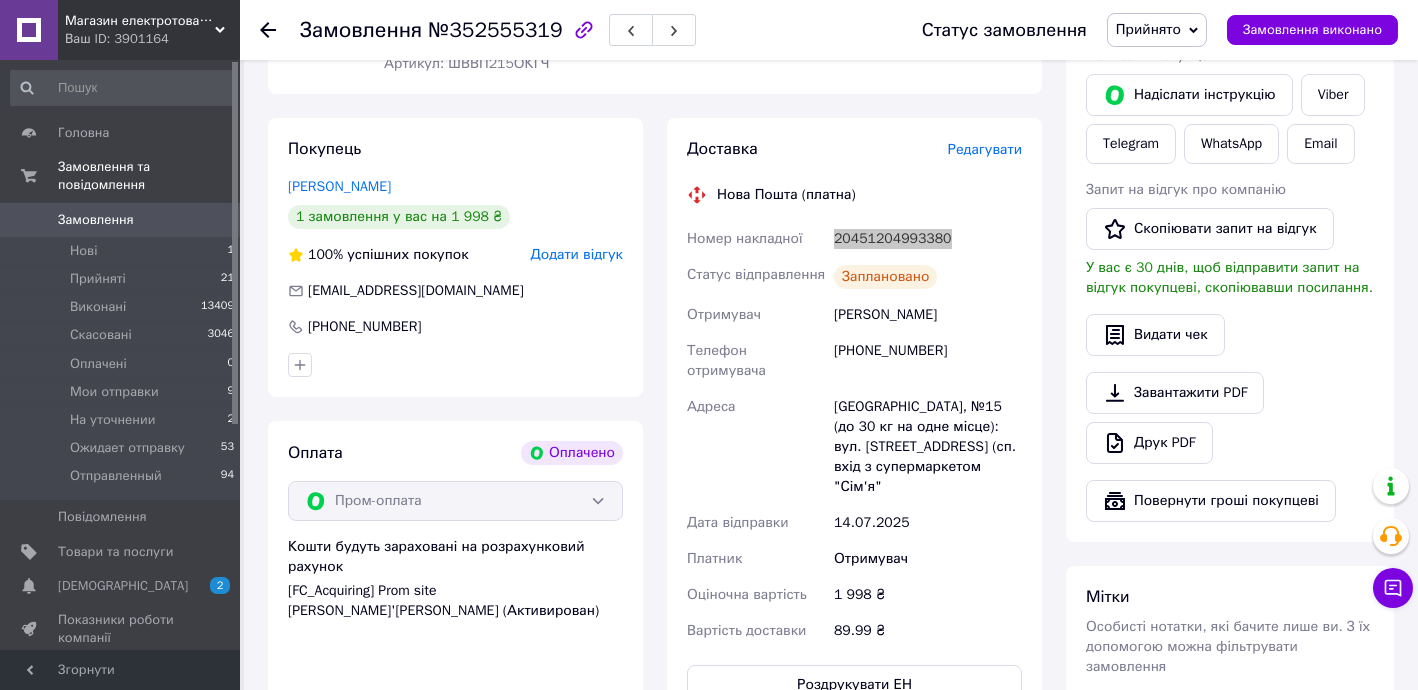 scroll, scrollTop: 285, scrollLeft: 0, axis: vertical 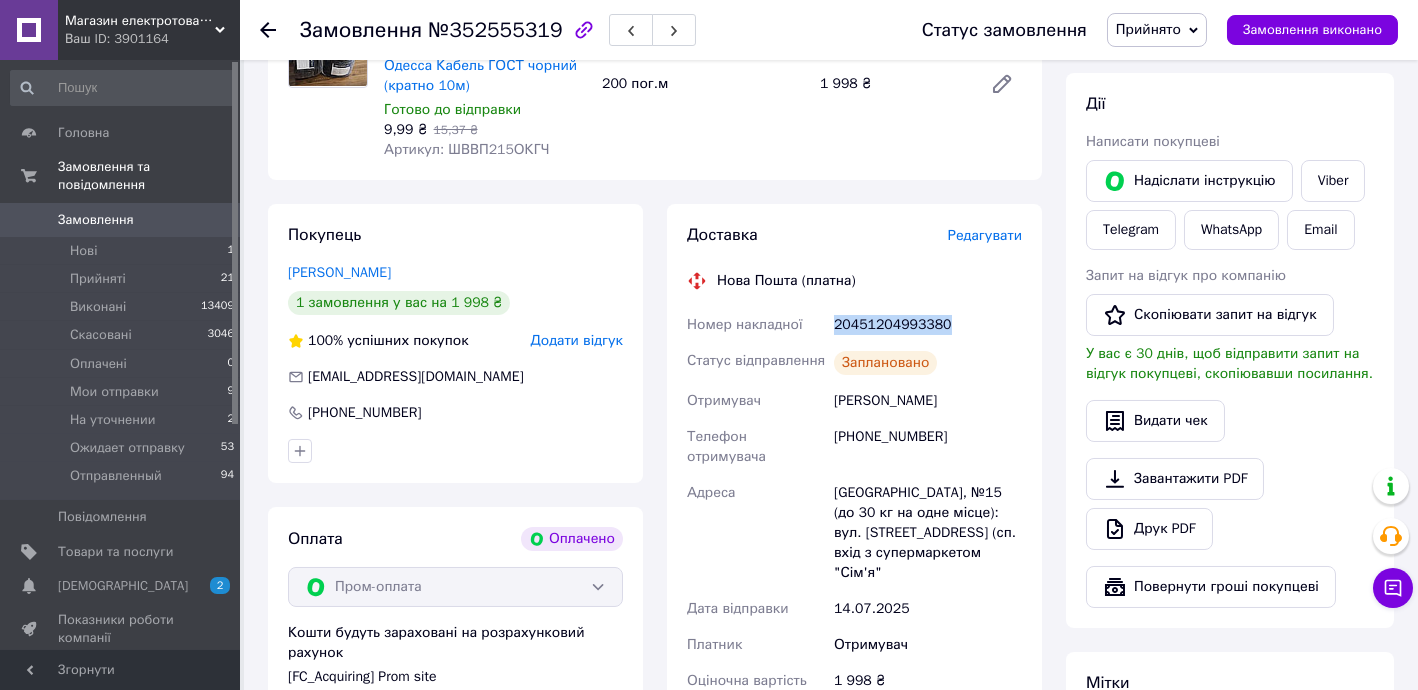 drag, startPoint x: 1153, startPoint y: 24, endPoint x: 1175, endPoint y: 77, distance: 57.384666 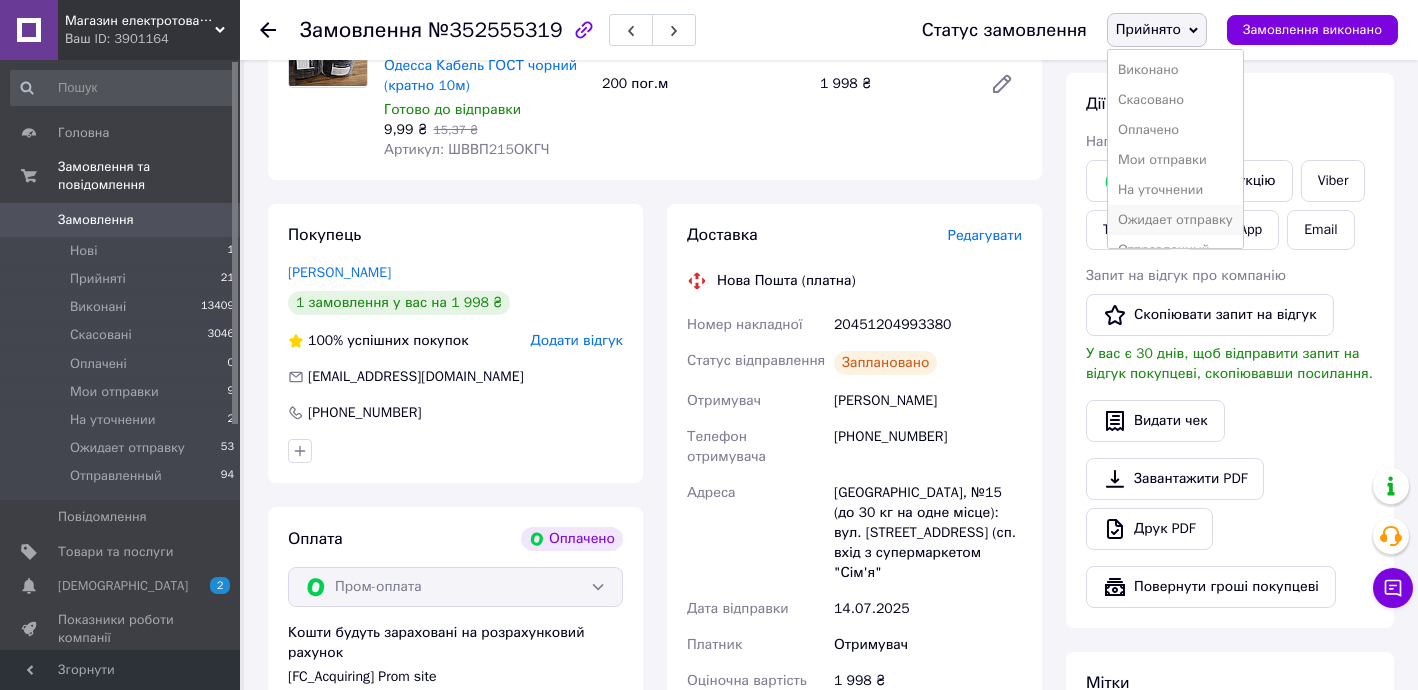 click on "Ожидает отправку" at bounding box center (1175, 220) 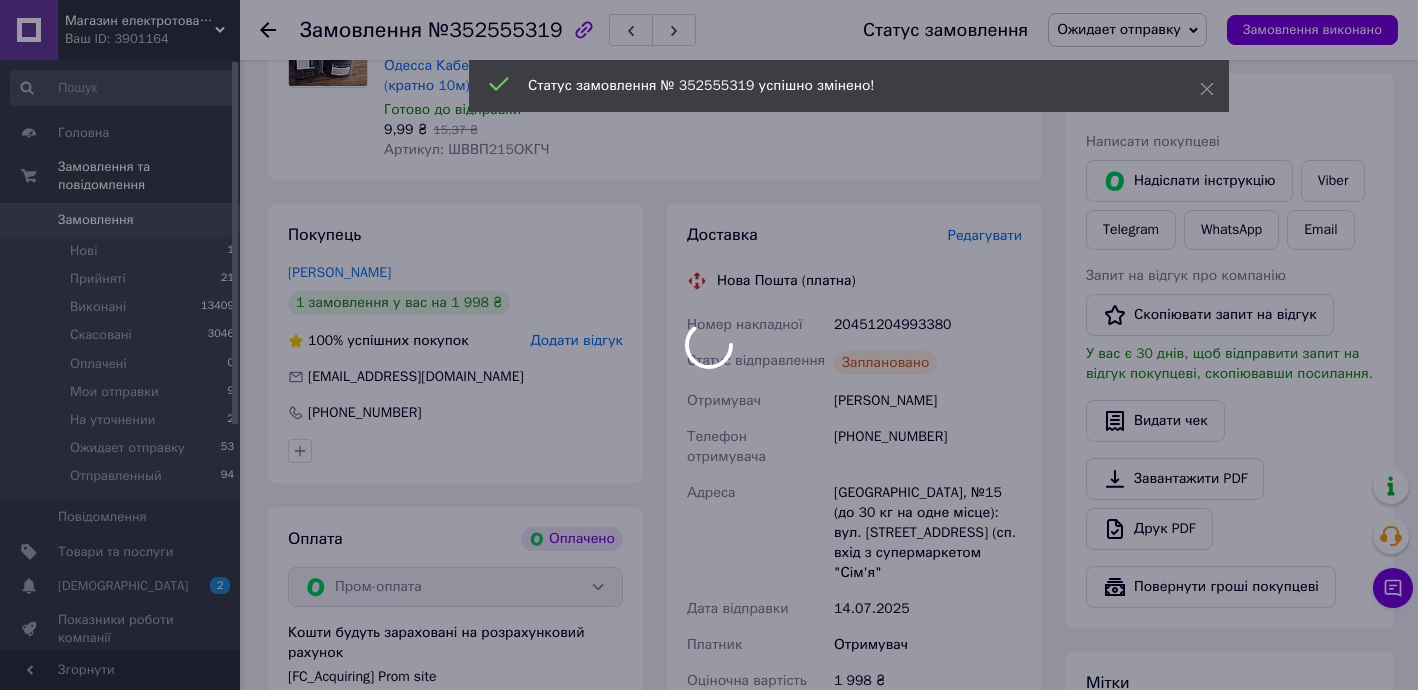 click at bounding box center [709, 345] 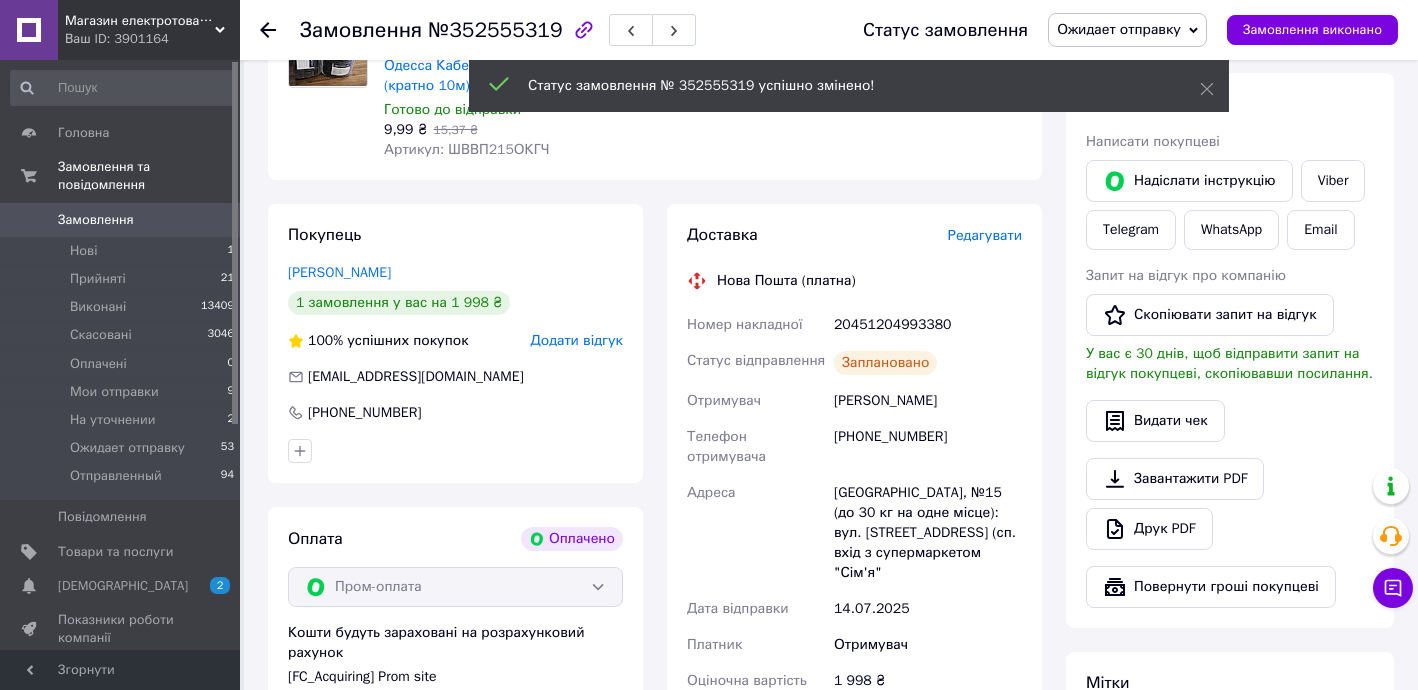 click 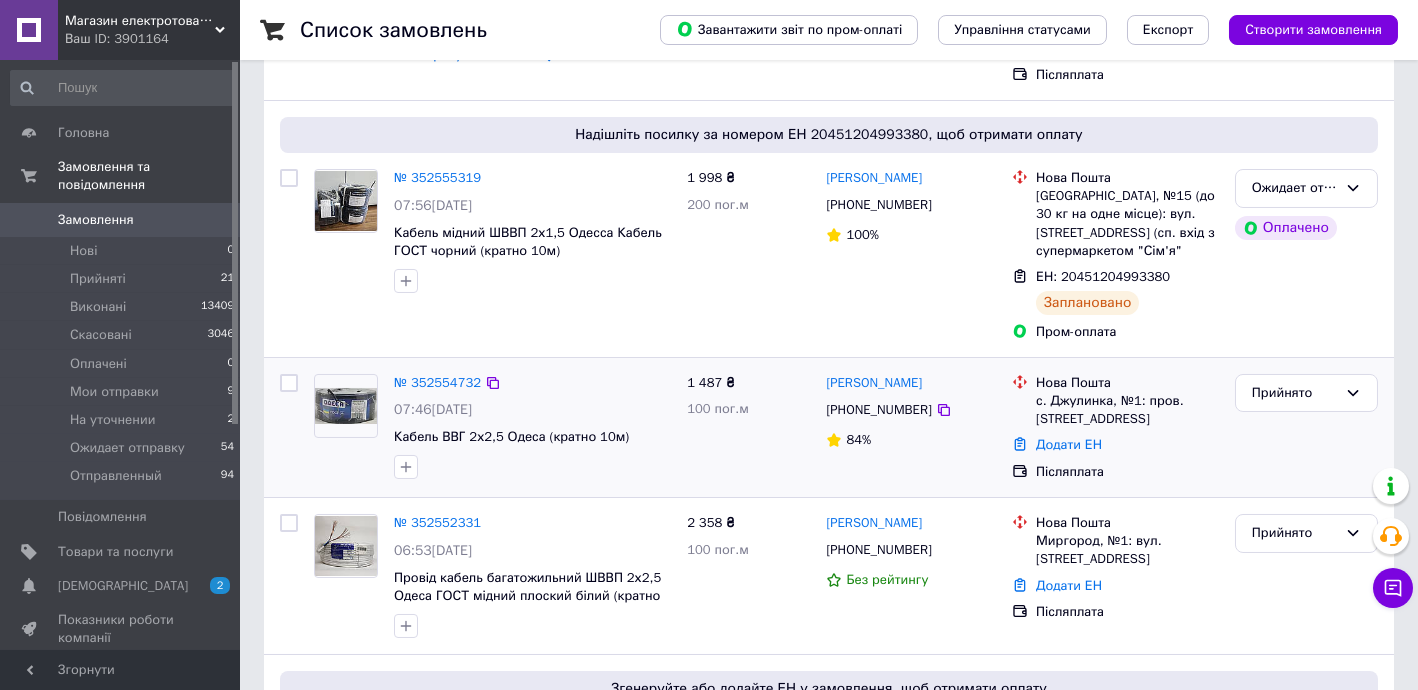 scroll, scrollTop: 485, scrollLeft: 0, axis: vertical 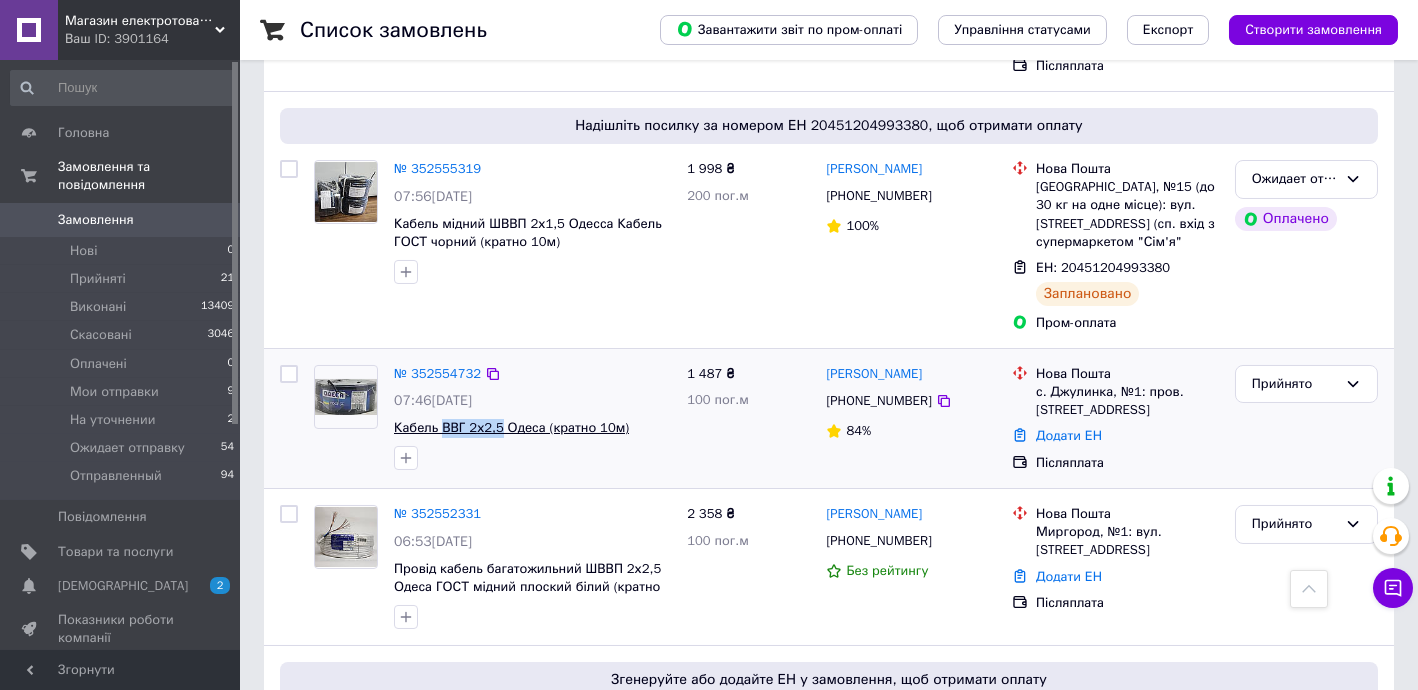 drag, startPoint x: 440, startPoint y: 379, endPoint x: 491, endPoint y: 382, distance: 51.088158 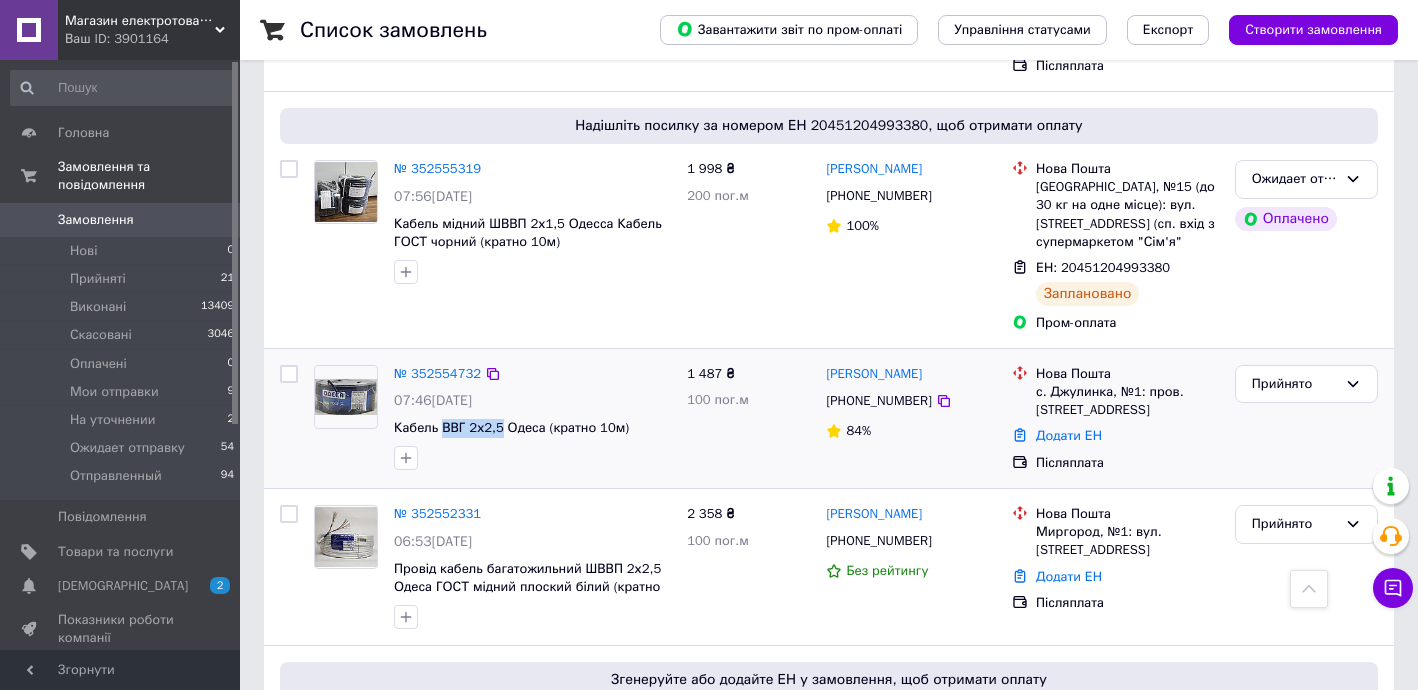 copy on "ВВГ 2х2,5" 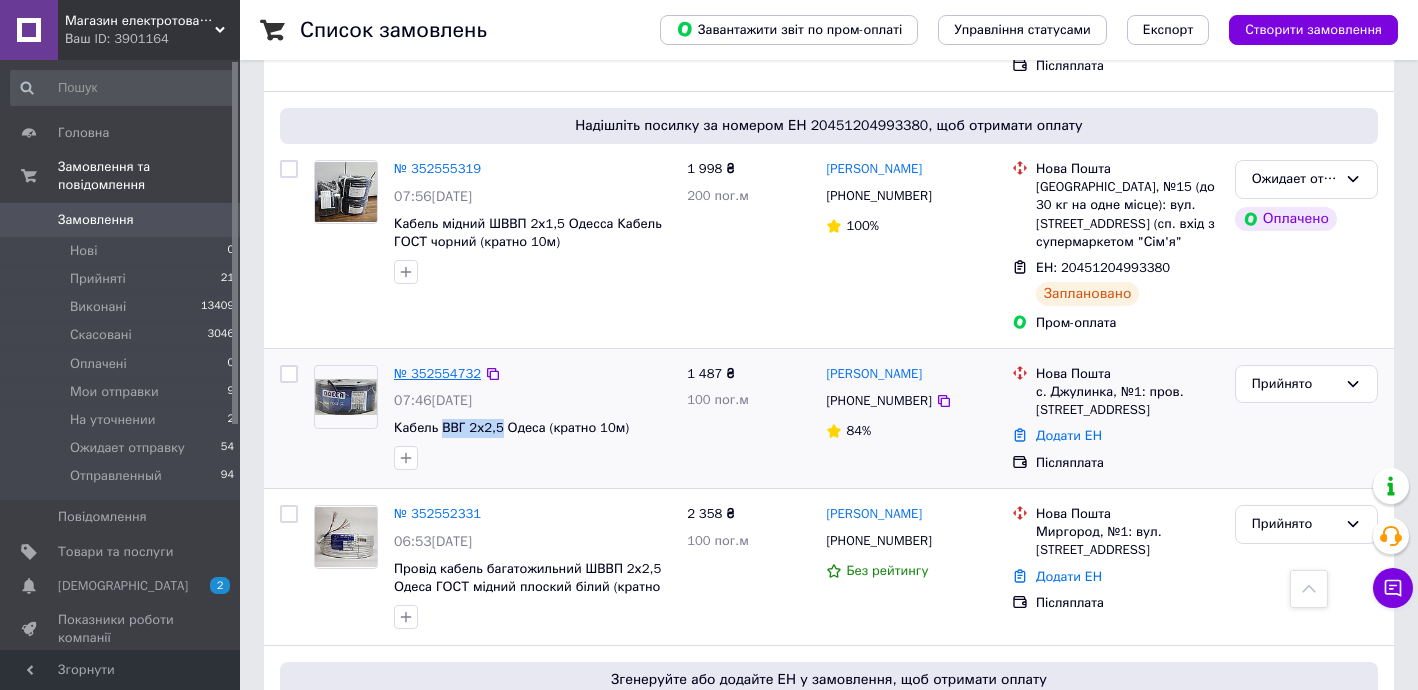 click on "№ 352554732" at bounding box center [437, 373] 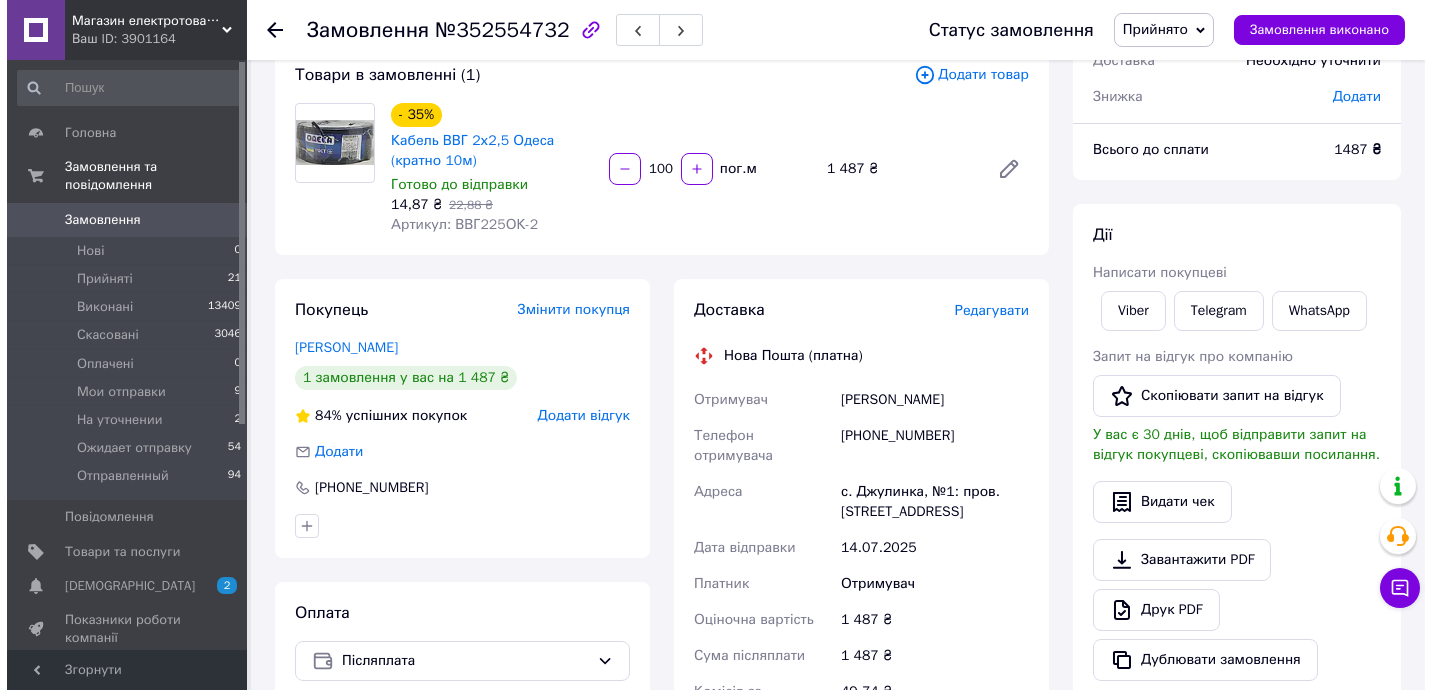scroll, scrollTop: 121, scrollLeft: 0, axis: vertical 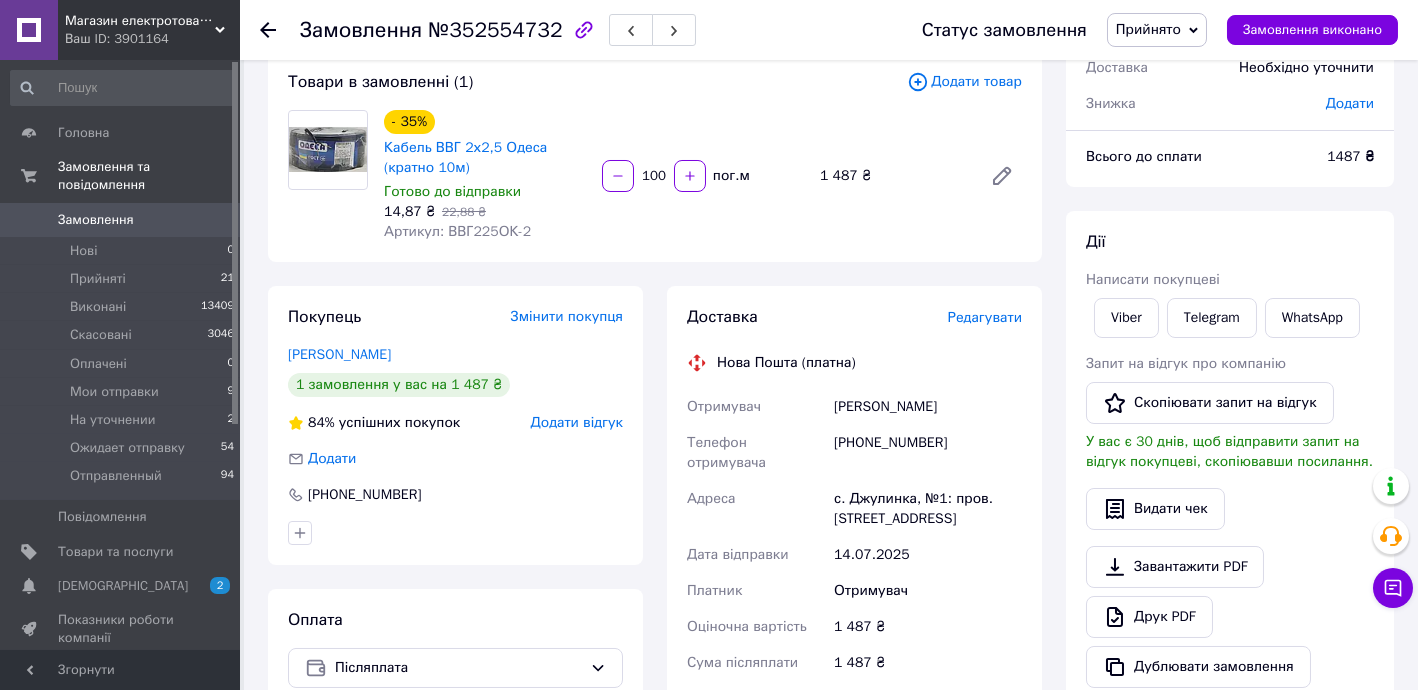 click on "Редагувати" at bounding box center [985, 317] 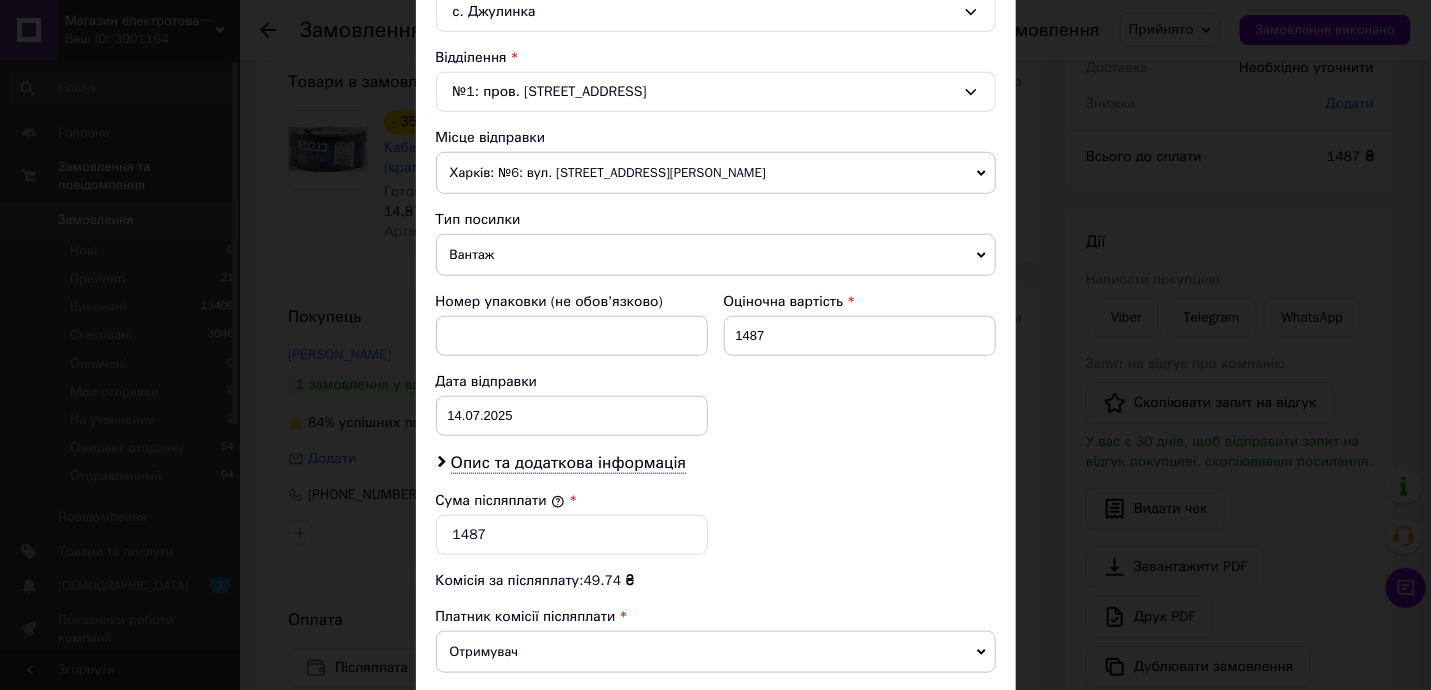 scroll, scrollTop: 605, scrollLeft: 0, axis: vertical 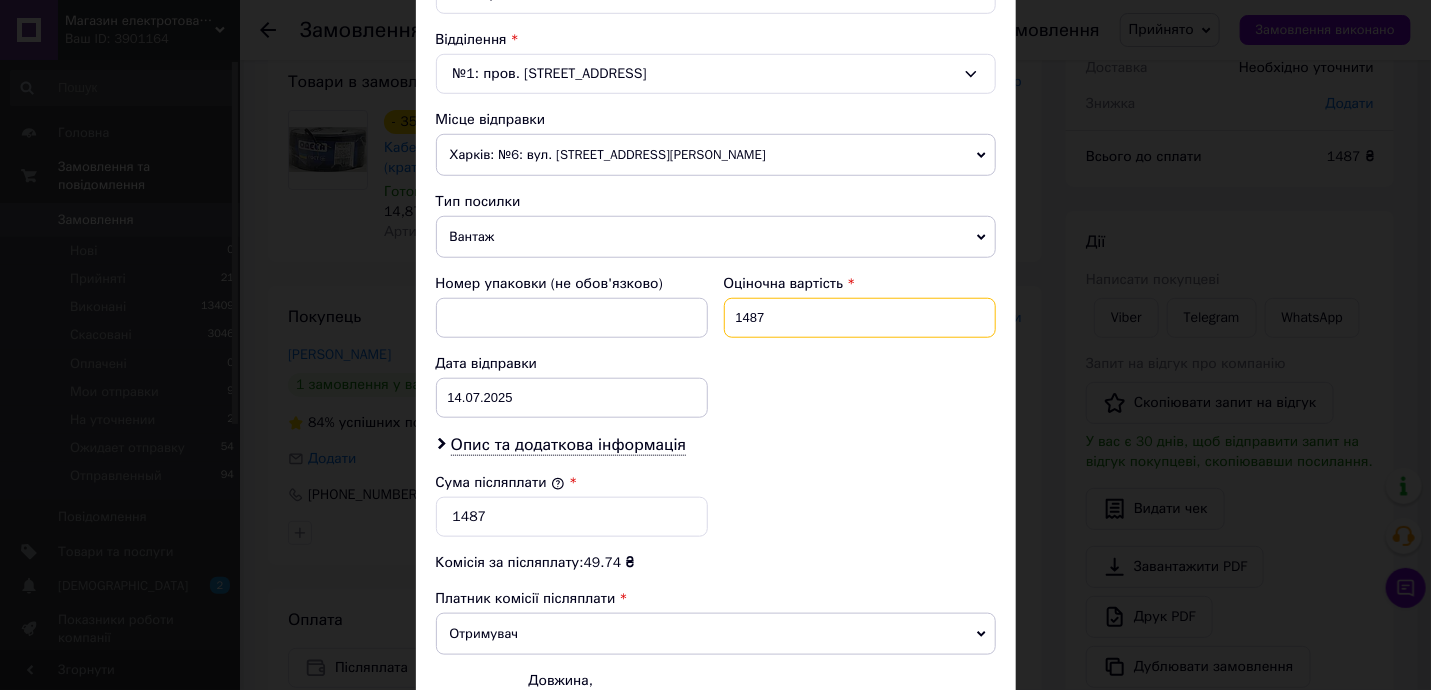 drag, startPoint x: 796, startPoint y: 320, endPoint x: 876, endPoint y: 317, distance: 80.05623 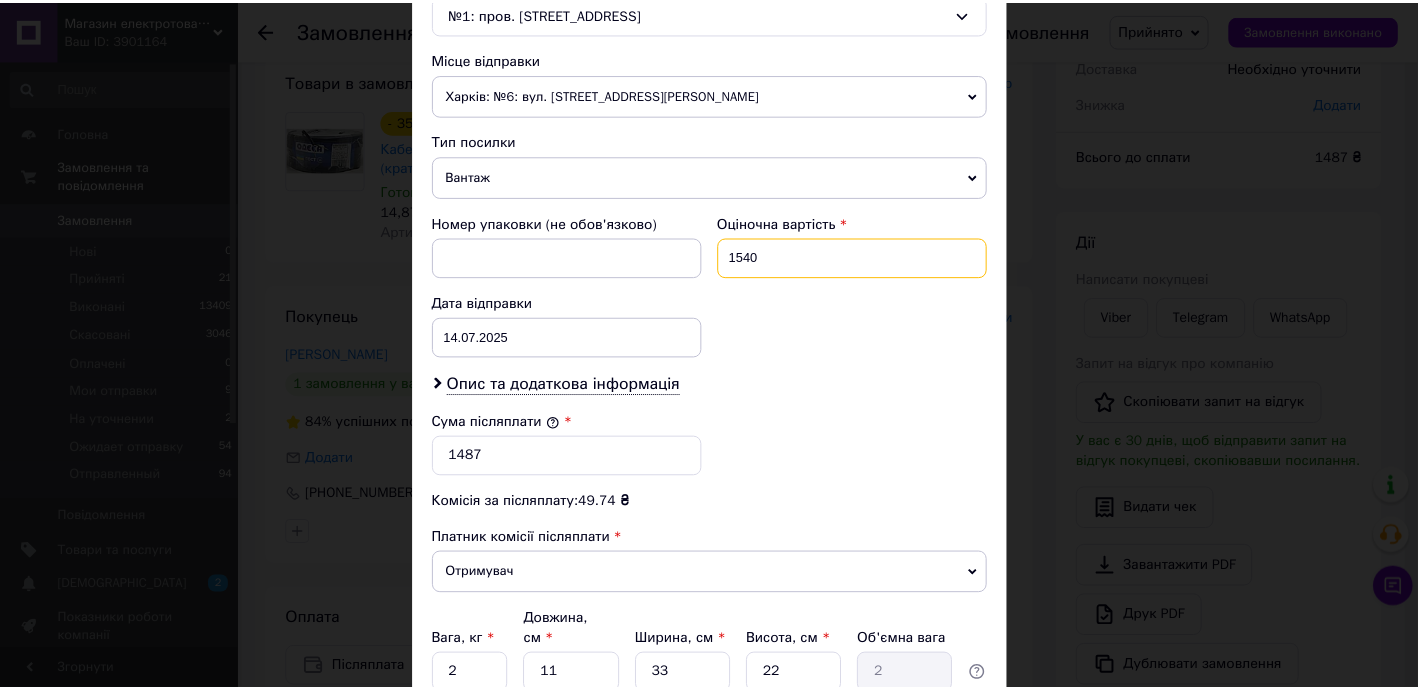 scroll, scrollTop: 827, scrollLeft: 0, axis: vertical 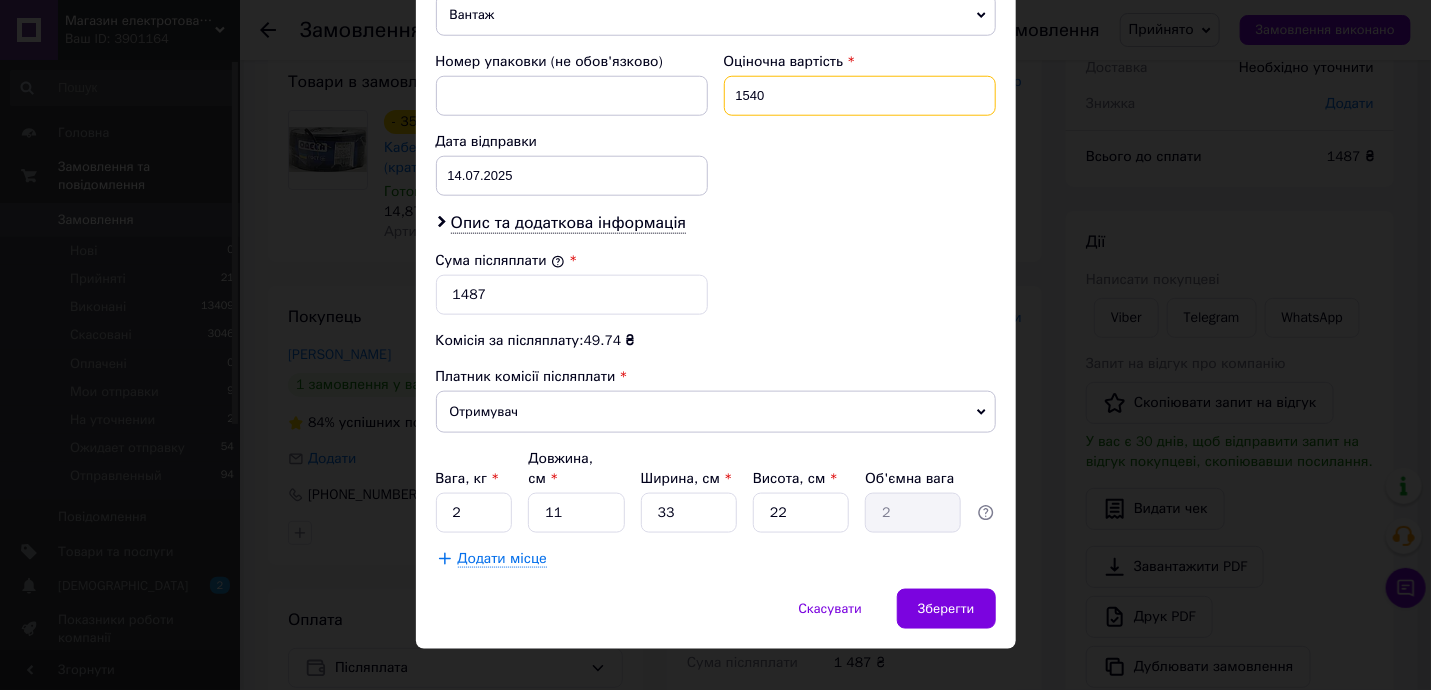type on "1540" 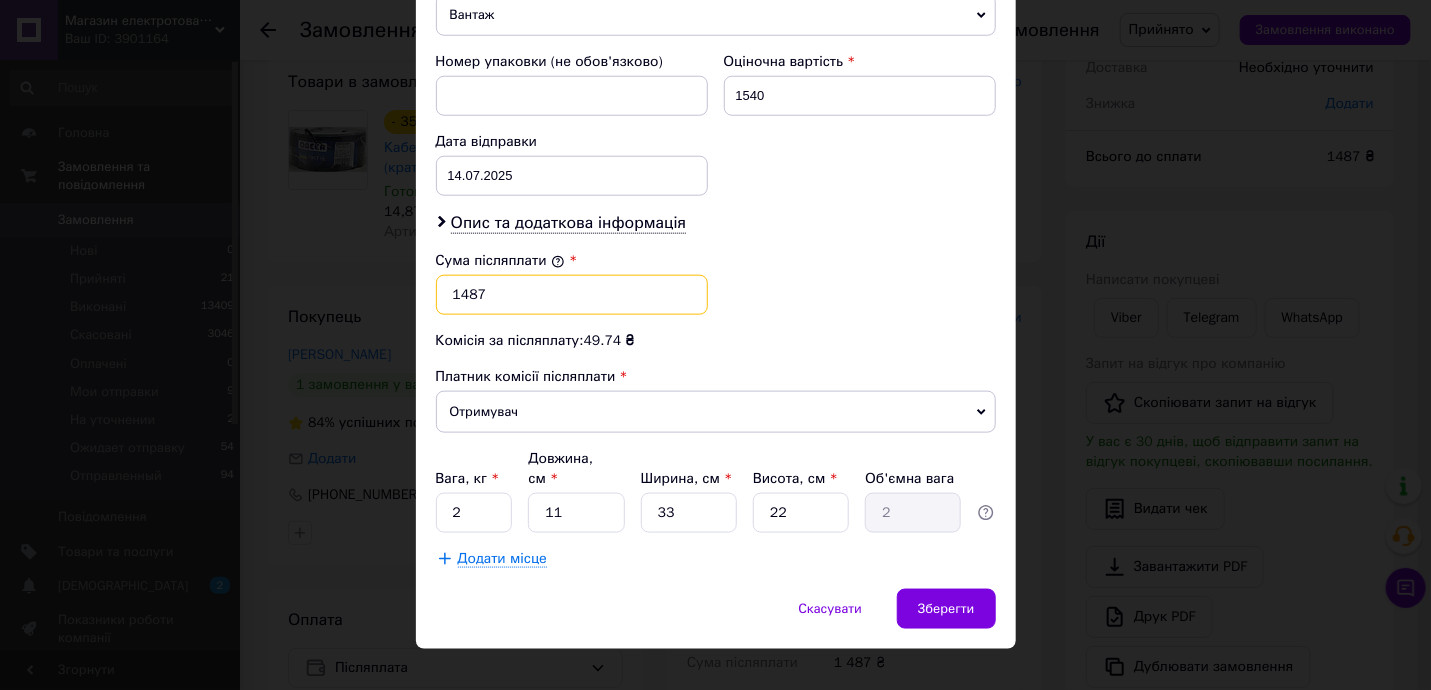 drag, startPoint x: 456, startPoint y: 282, endPoint x: 561, endPoint y: 279, distance: 105.04285 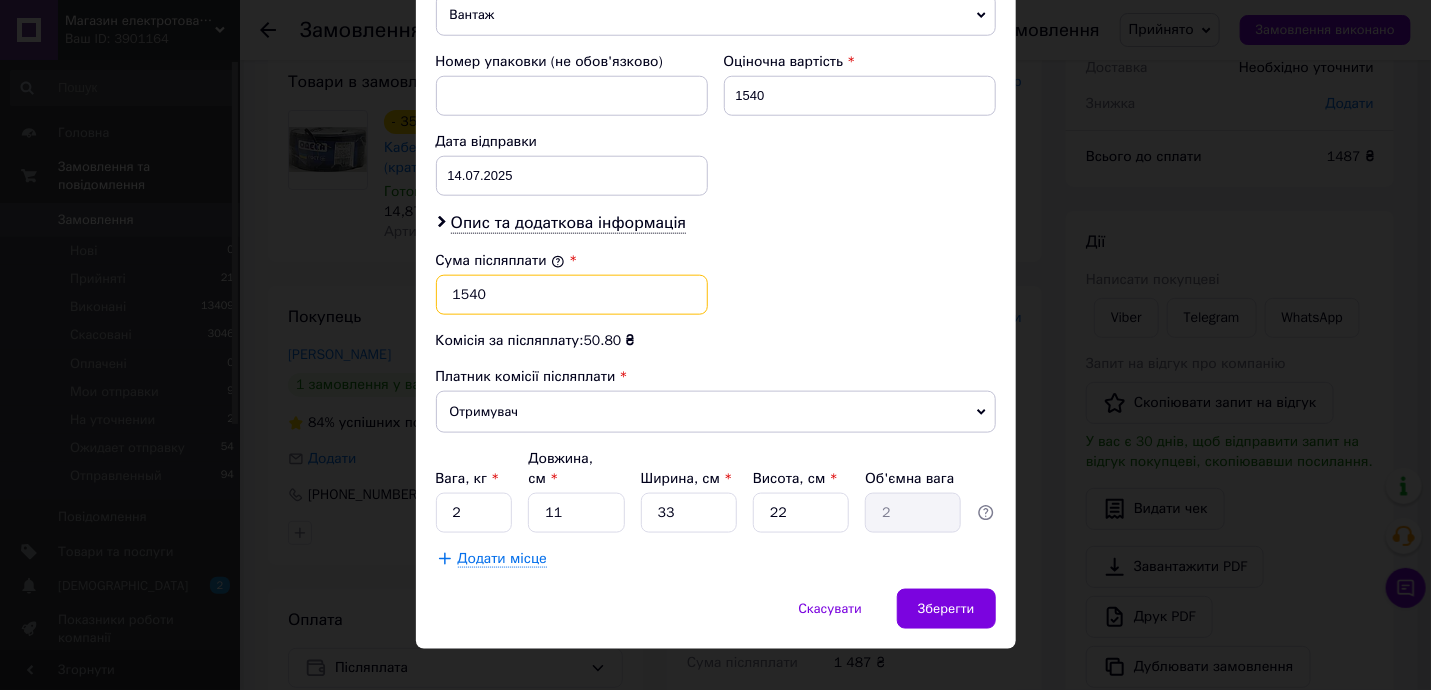 type on "1540" 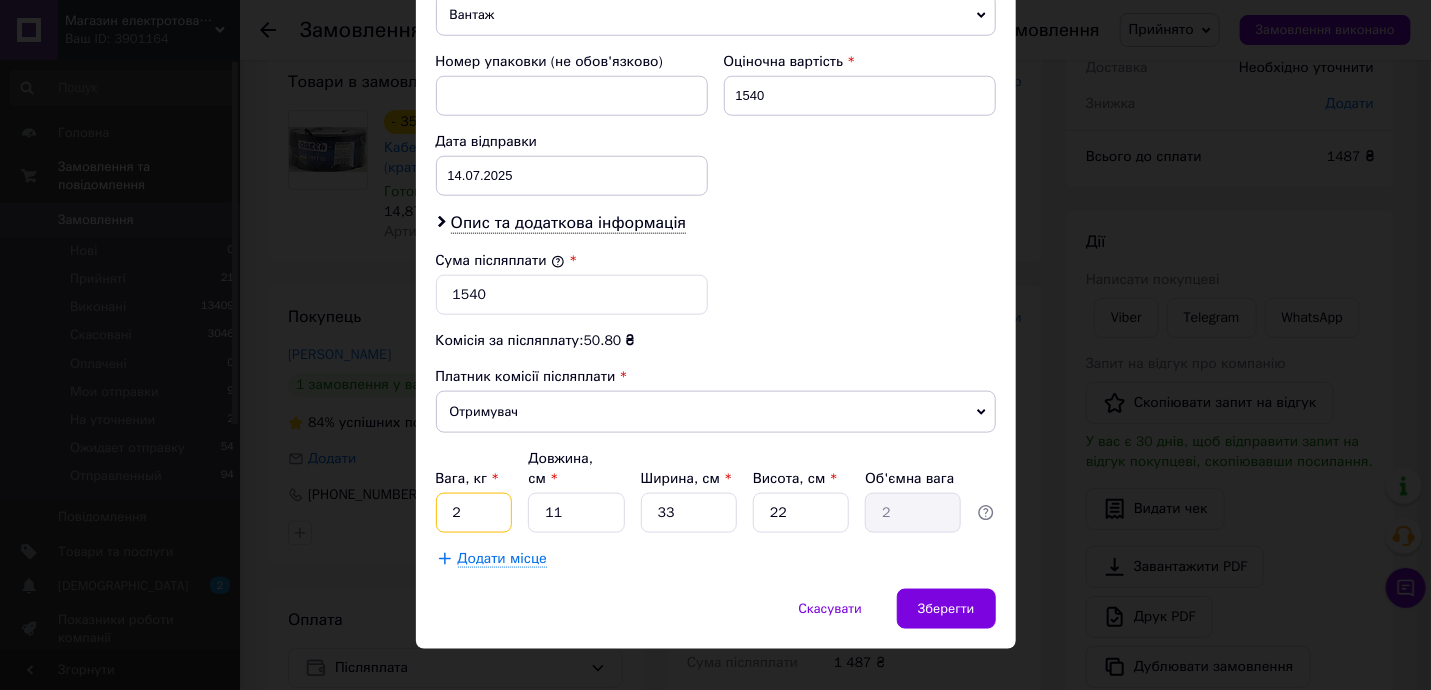 drag, startPoint x: 442, startPoint y: 480, endPoint x: 529, endPoint y: 493, distance: 87.965904 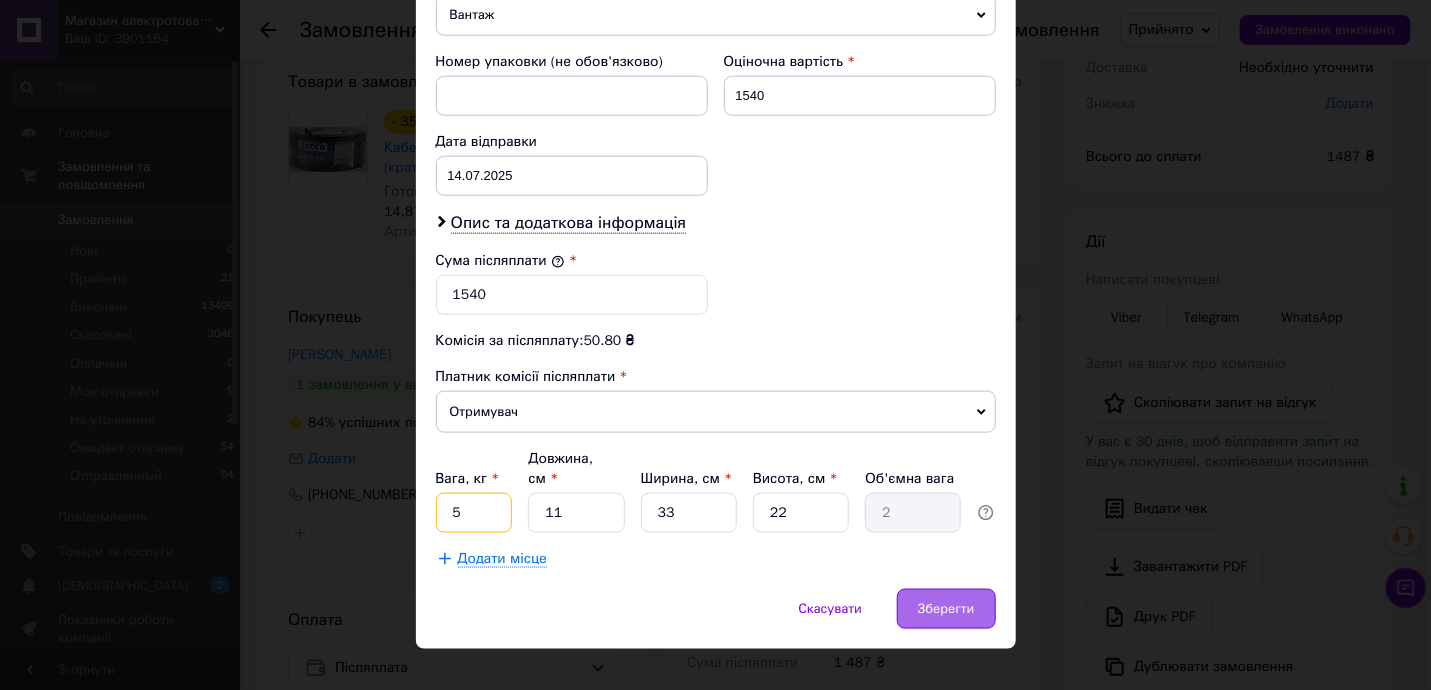 type on "5" 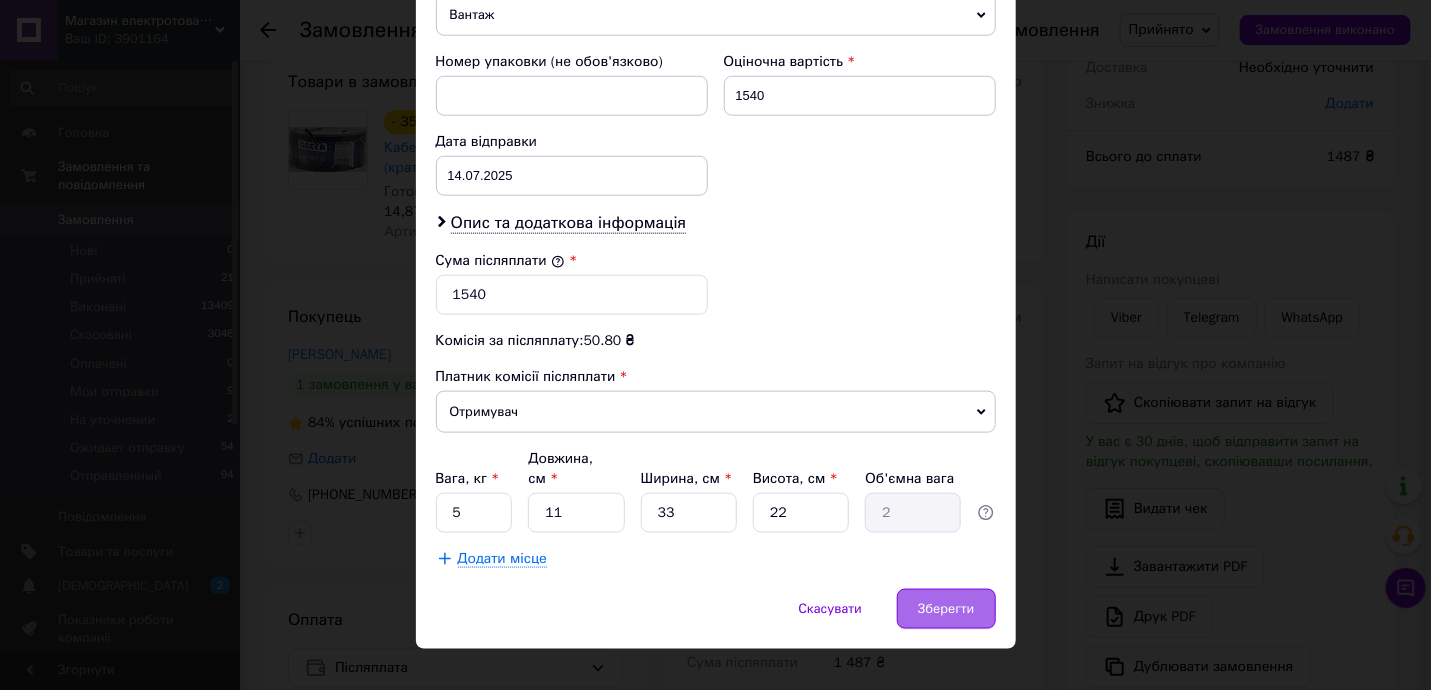 drag, startPoint x: 932, startPoint y: 575, endPoint x: 942, endPoint y: 584, distance: 13.453624 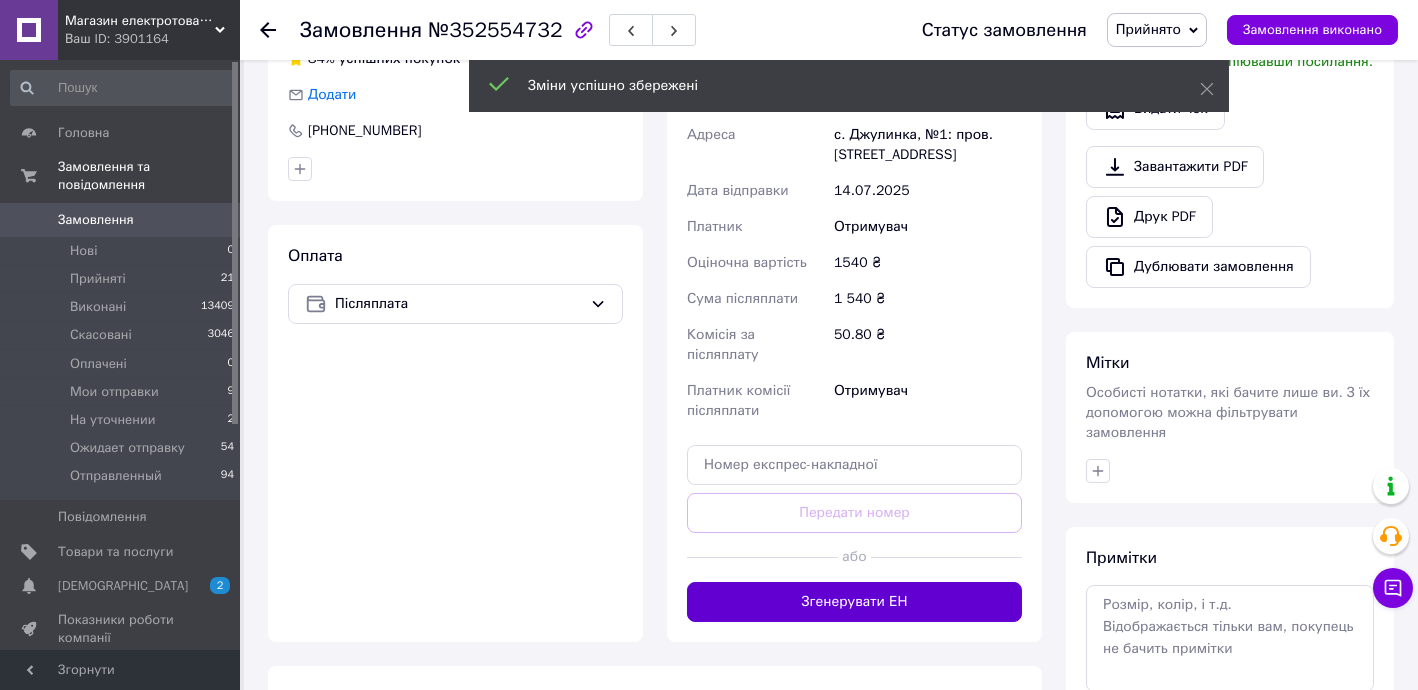 click on "Згенерувати ЕН" at bounding box center (854, 602) 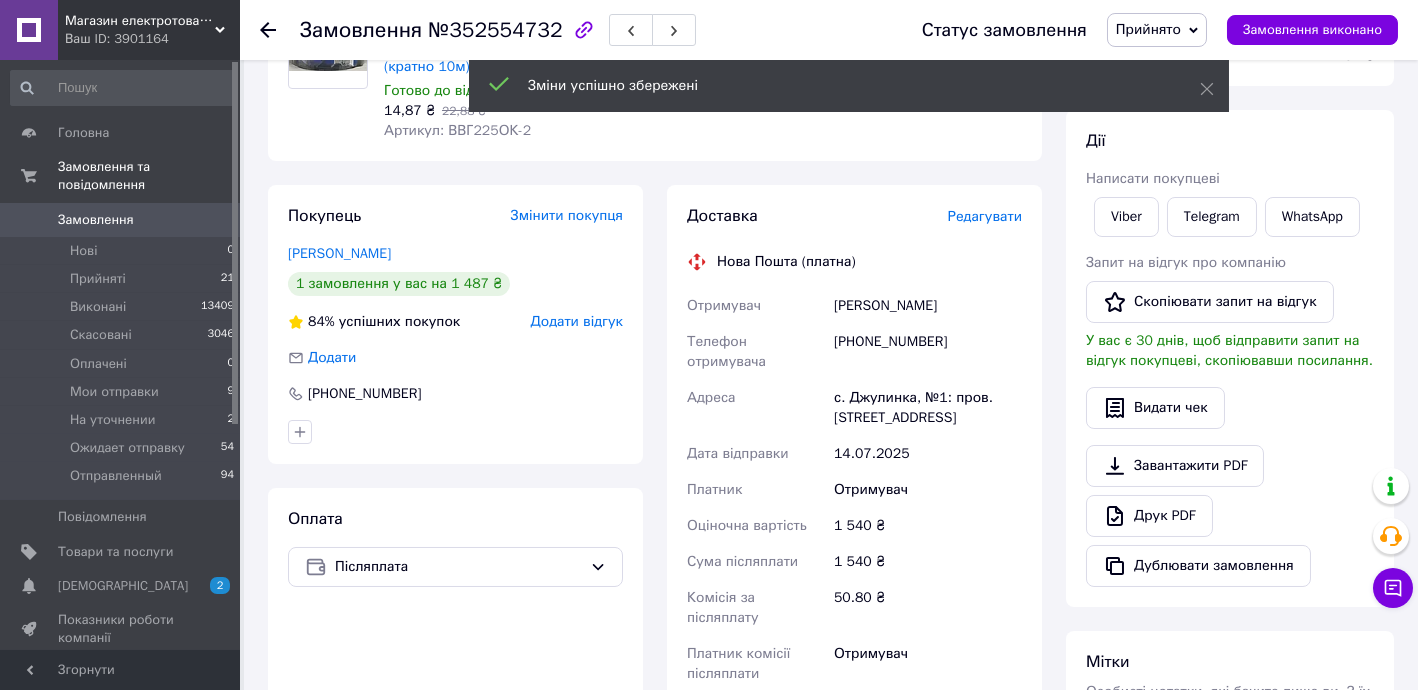 scroll, scrollTop: 121, scrollLeft: 0, axis: vertical 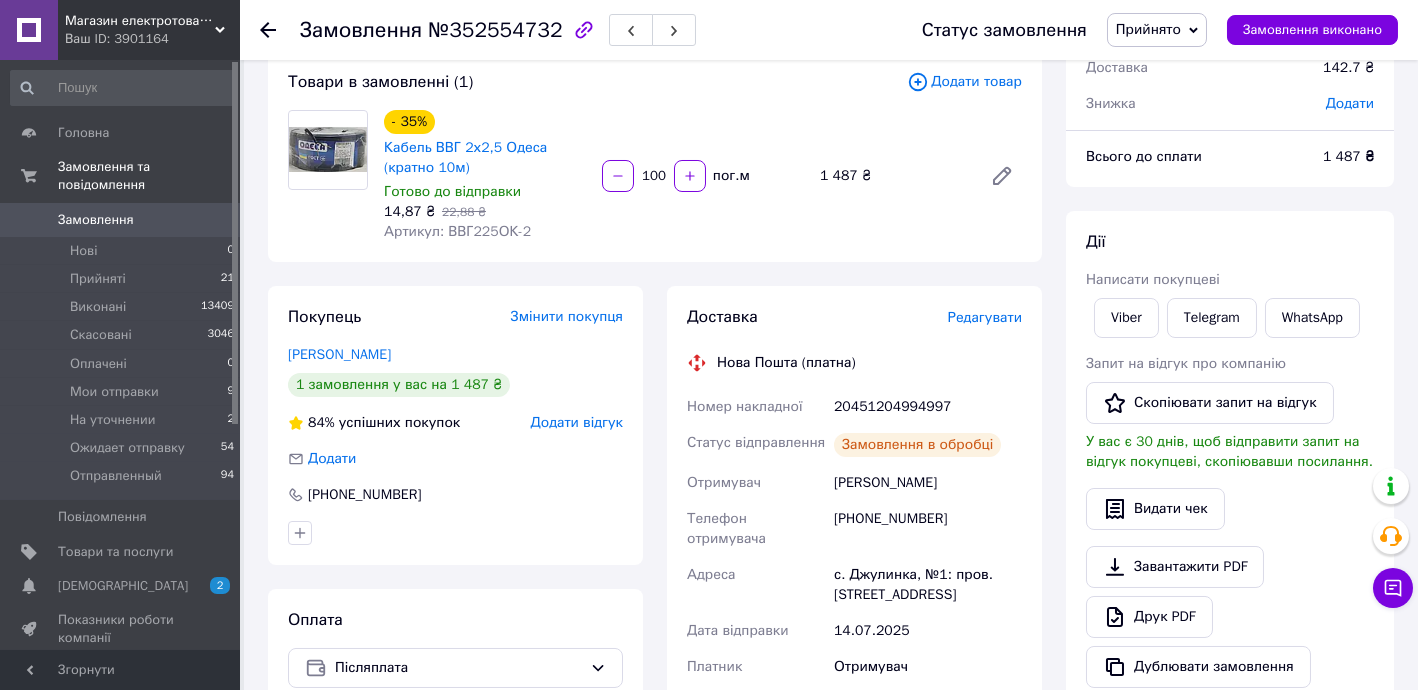 click on "20451204994997" at bounding box center (928, 407) 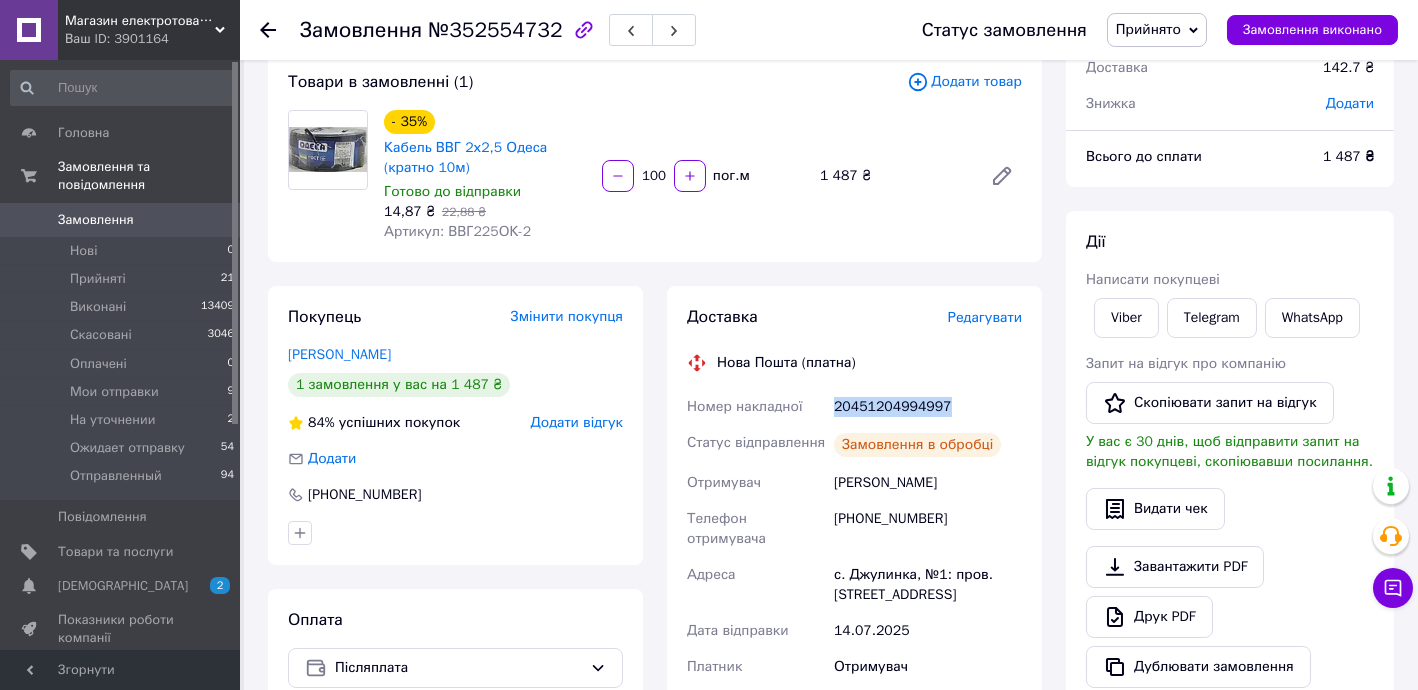 click on "20451204994997" at bounding box center [928, 407] 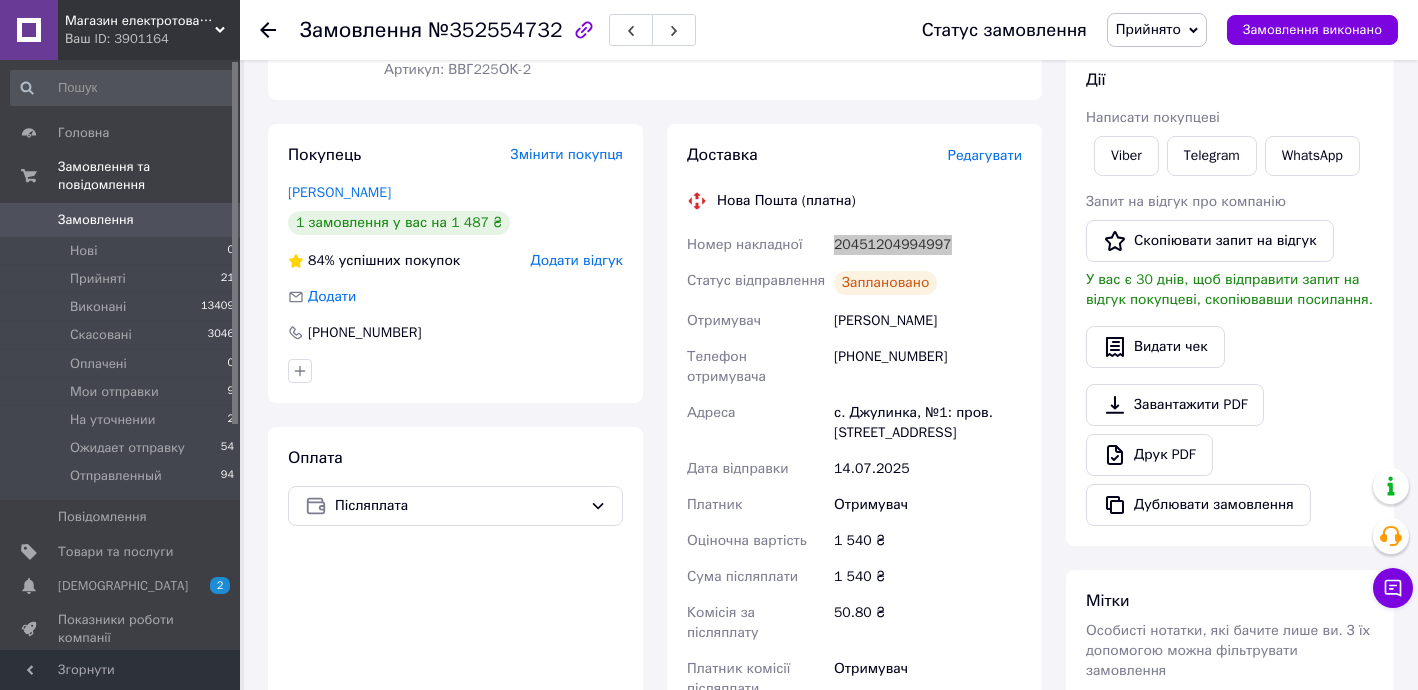 scroll, scrollTop: 605, scrollLeft: 0, axis: vertical 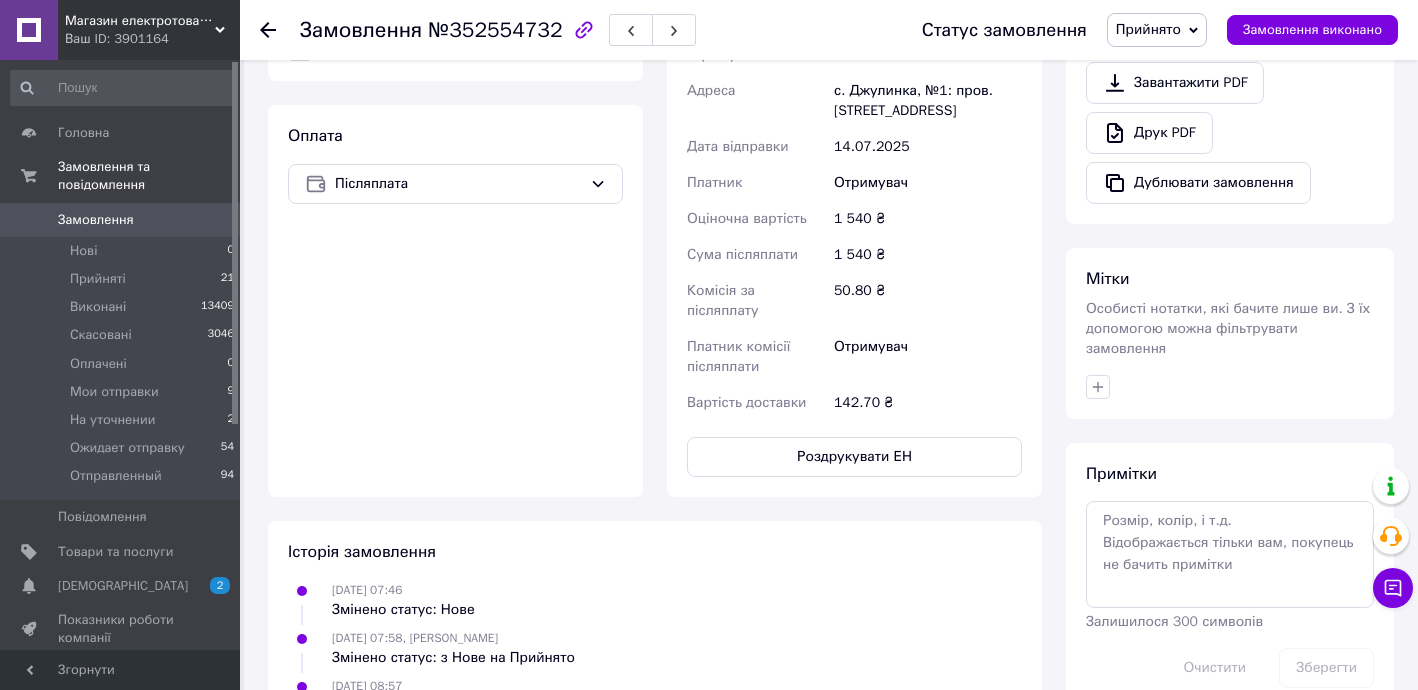 click on "142.70 ₴" at bounding box center (928, 403) 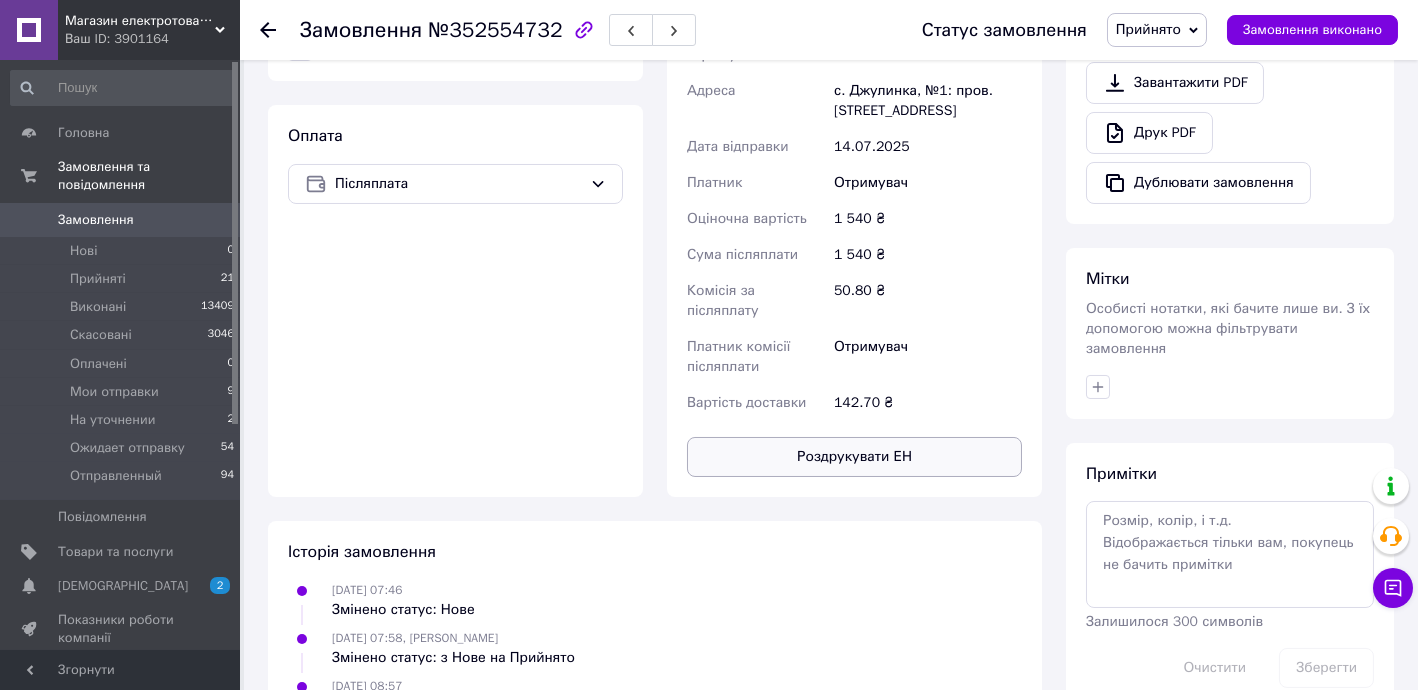 click on "Роздрукувати ЕН" at bounding box center [854, 457] 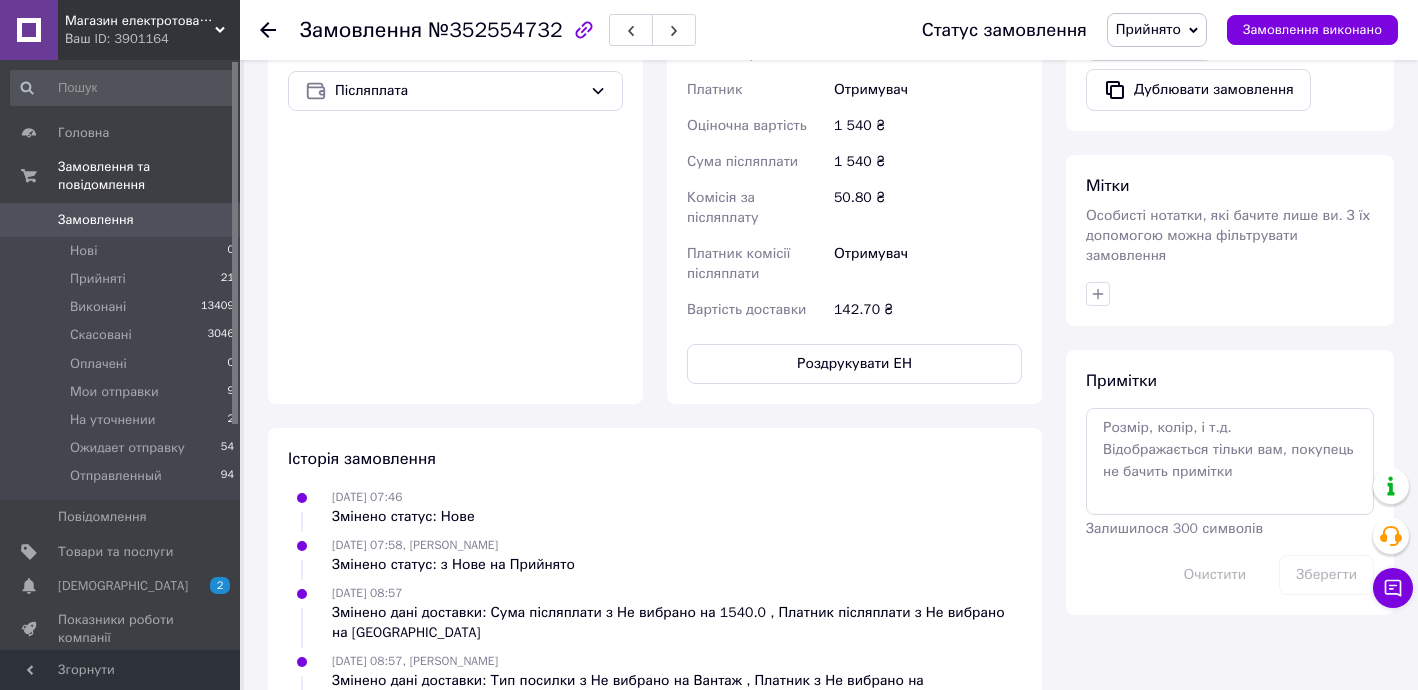 scroll, scrollTop: 727, scrollLeft: 0, axis: vertical 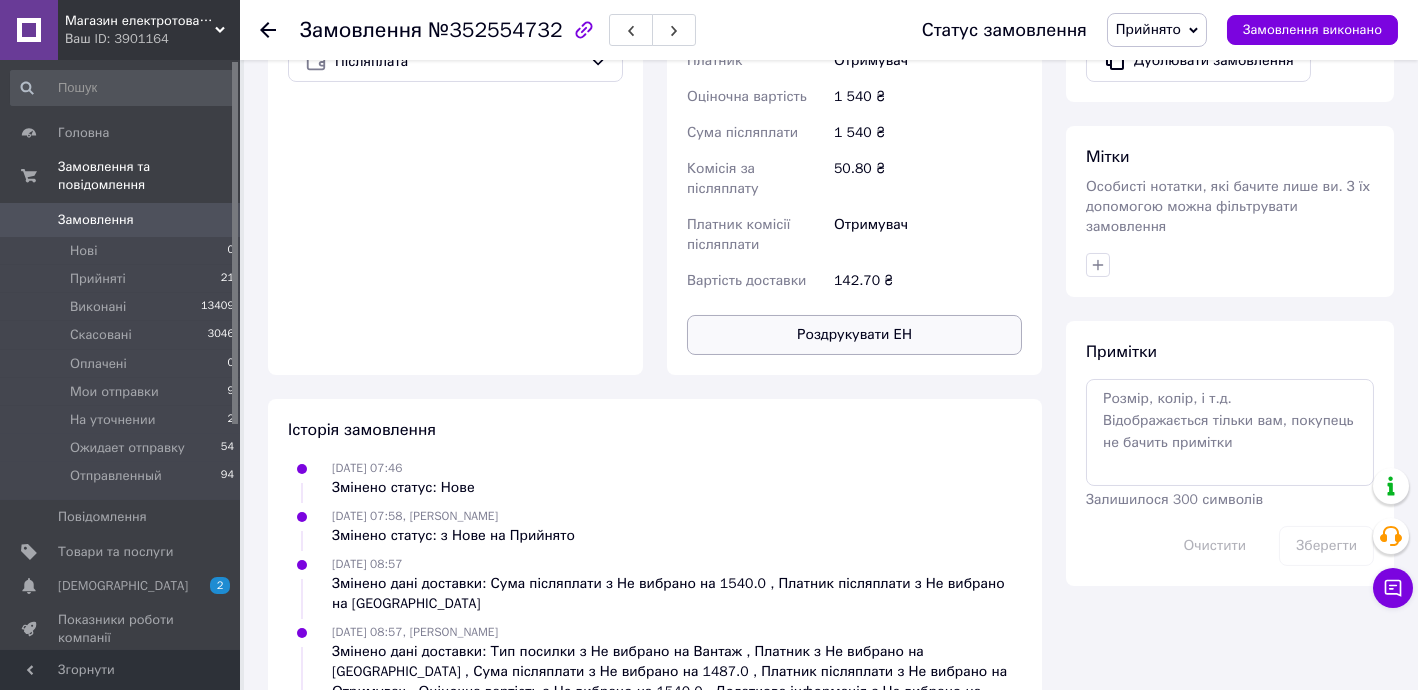 click on "Роздрукувати ЕН" at bounding box center [854, 335] 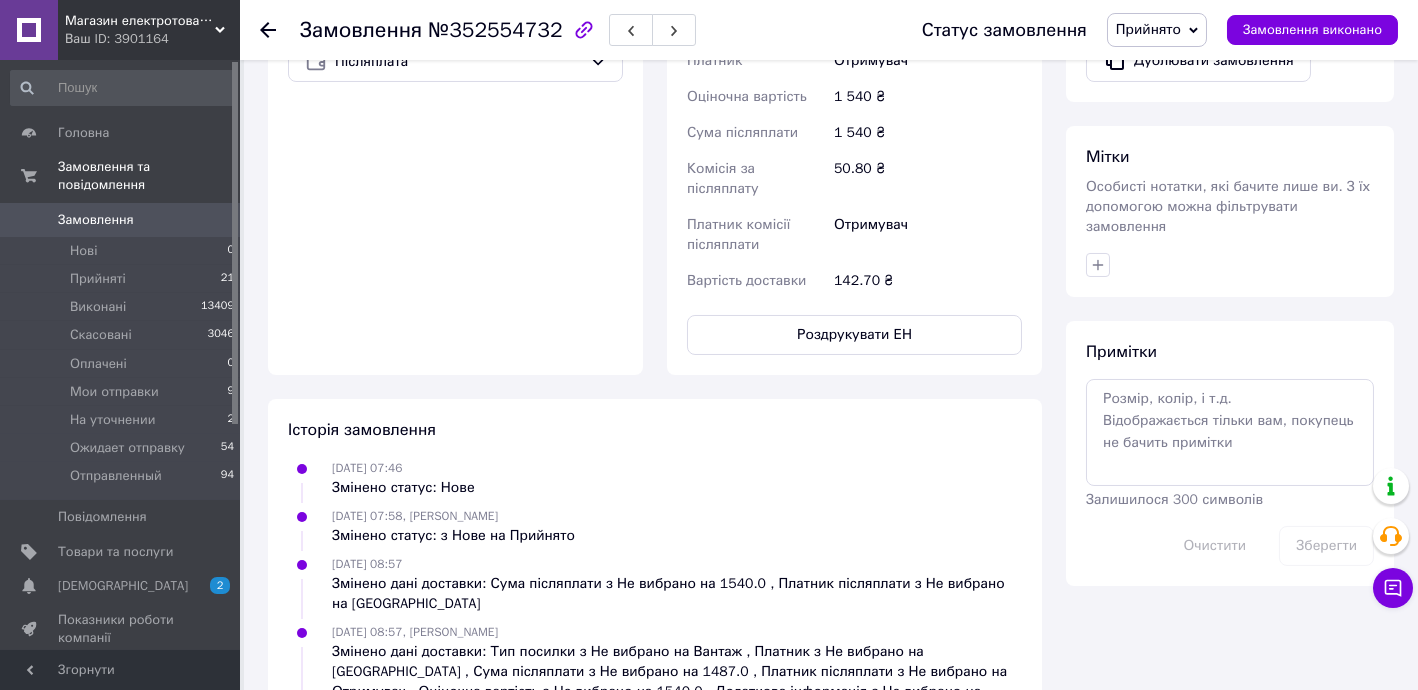 click on "Прийнято" at bounding box center [1148, 29] 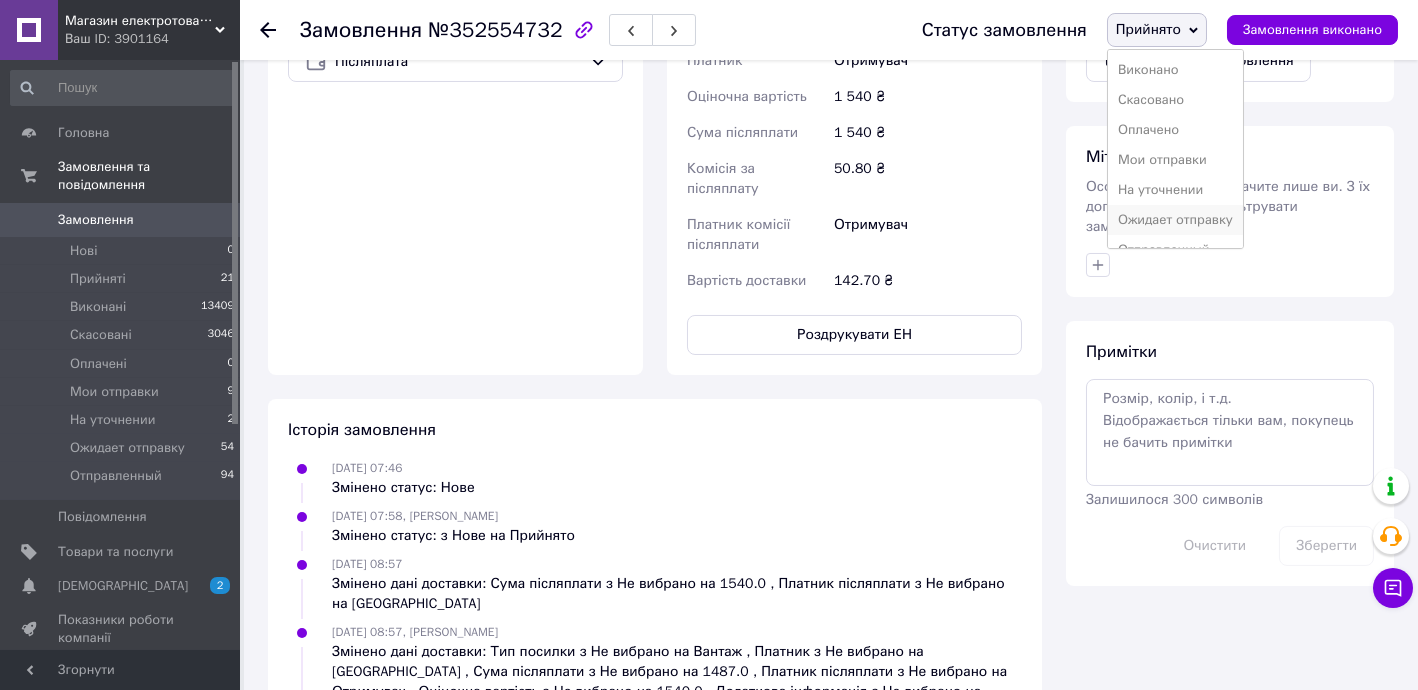 click on "Ожидает отправку" at bounding box center (1175, 220) 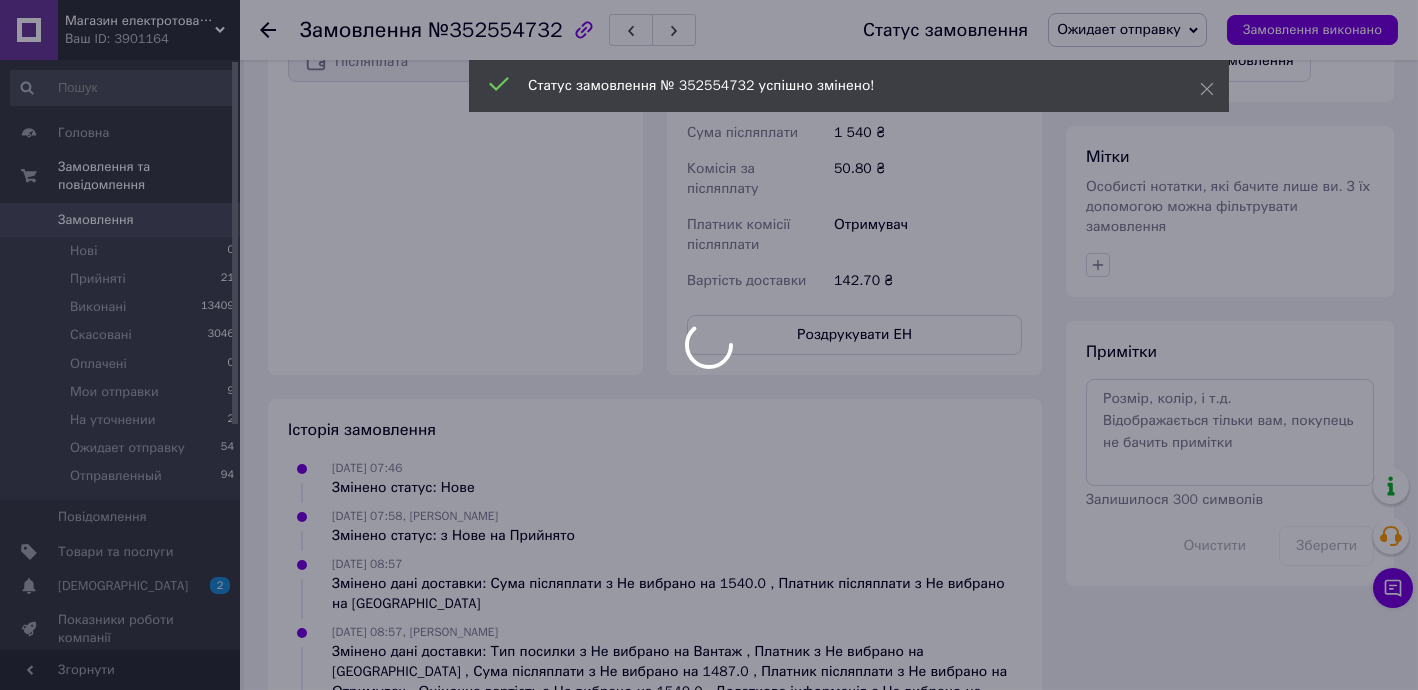 click at bounding box center (709, 345) 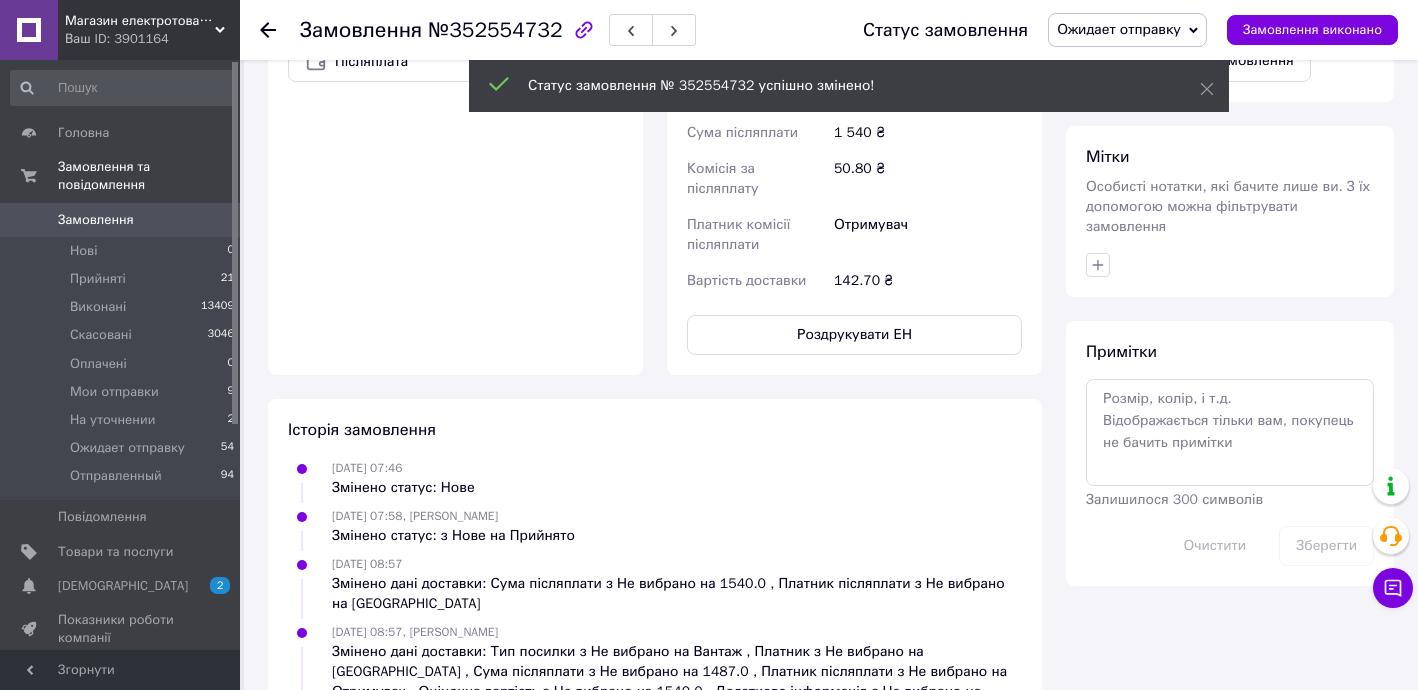 click 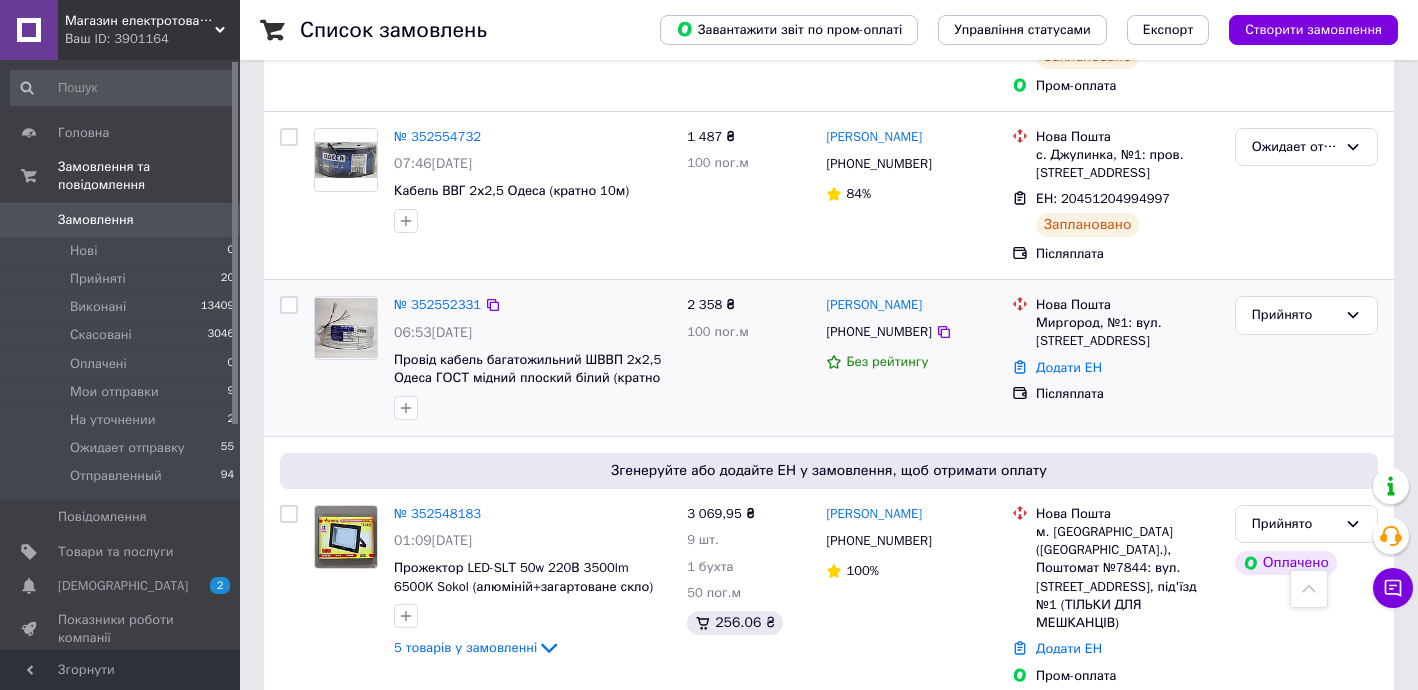 scroll, scrollTop: 727, scrollLeft: 0, axis: vertical 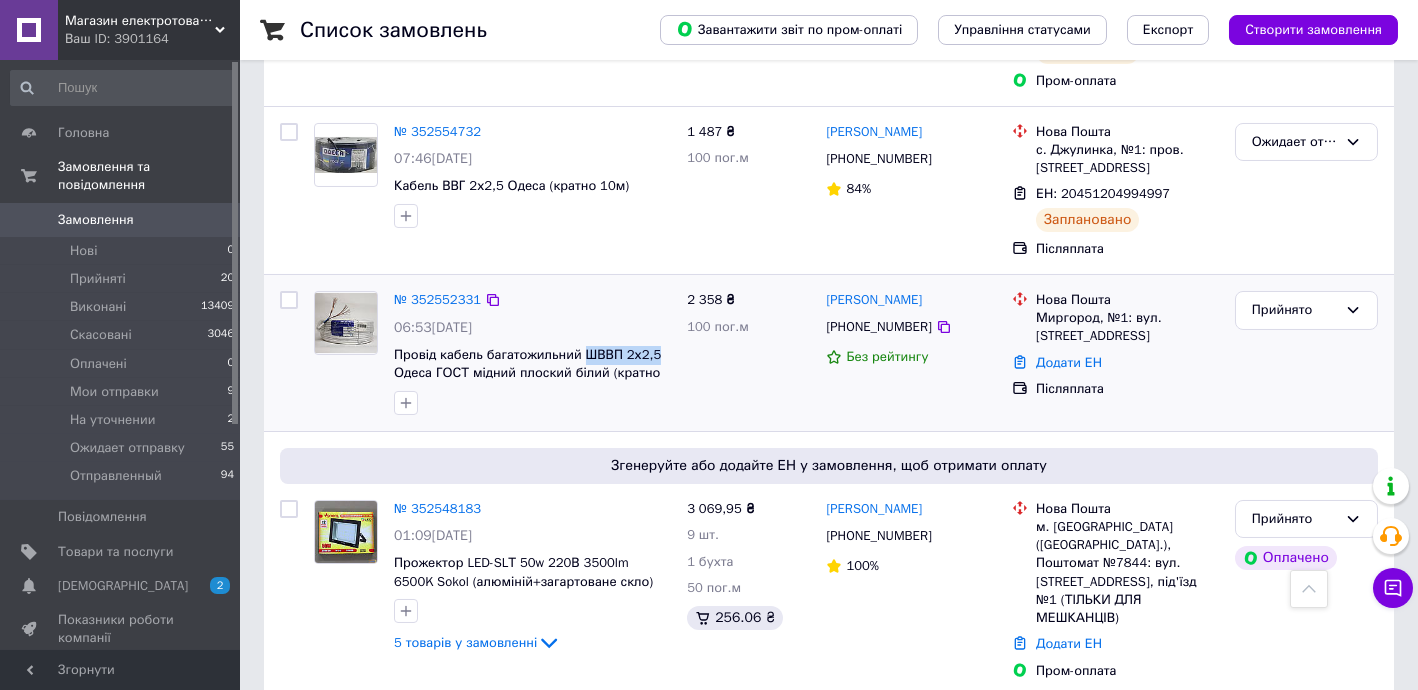 drag, startPoint x: 578, startPoint y: 301, endPoint x: 711, endPoint y: 325, distance: 135.14807 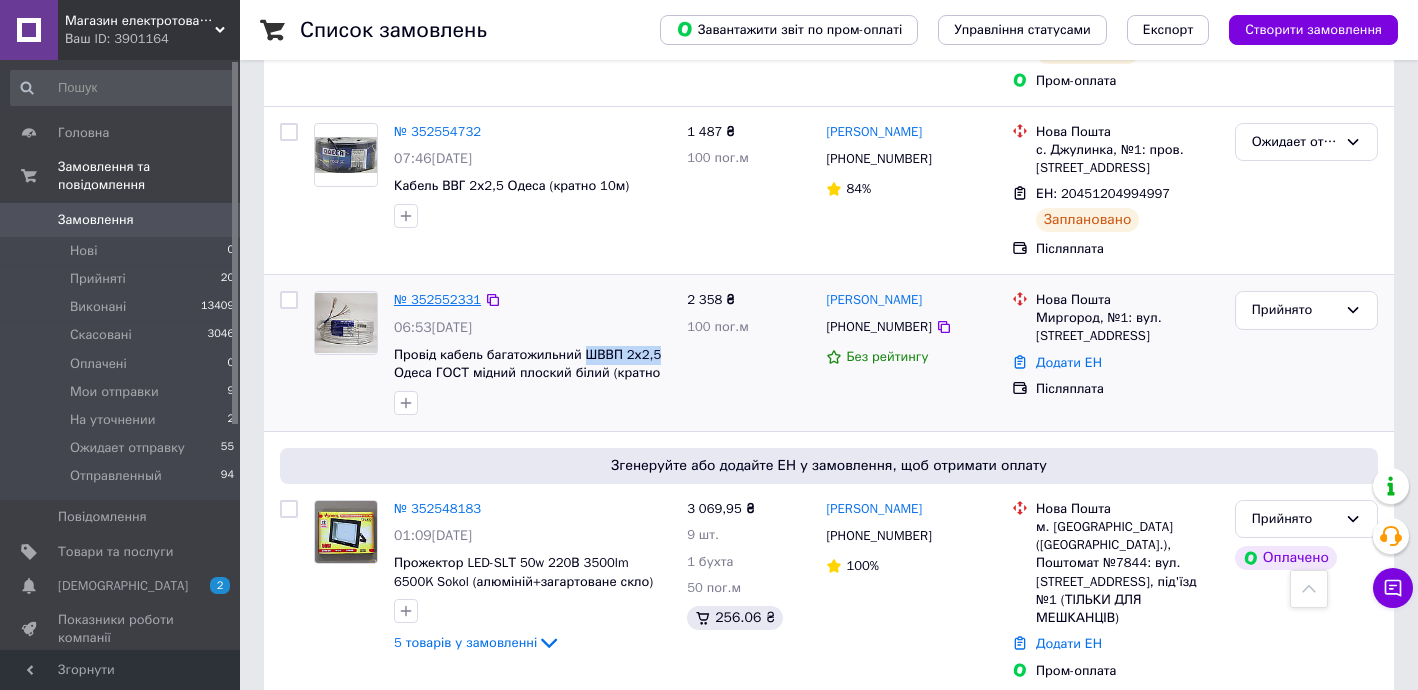 click on "№ 352552331" at bounding box center (437, 299) 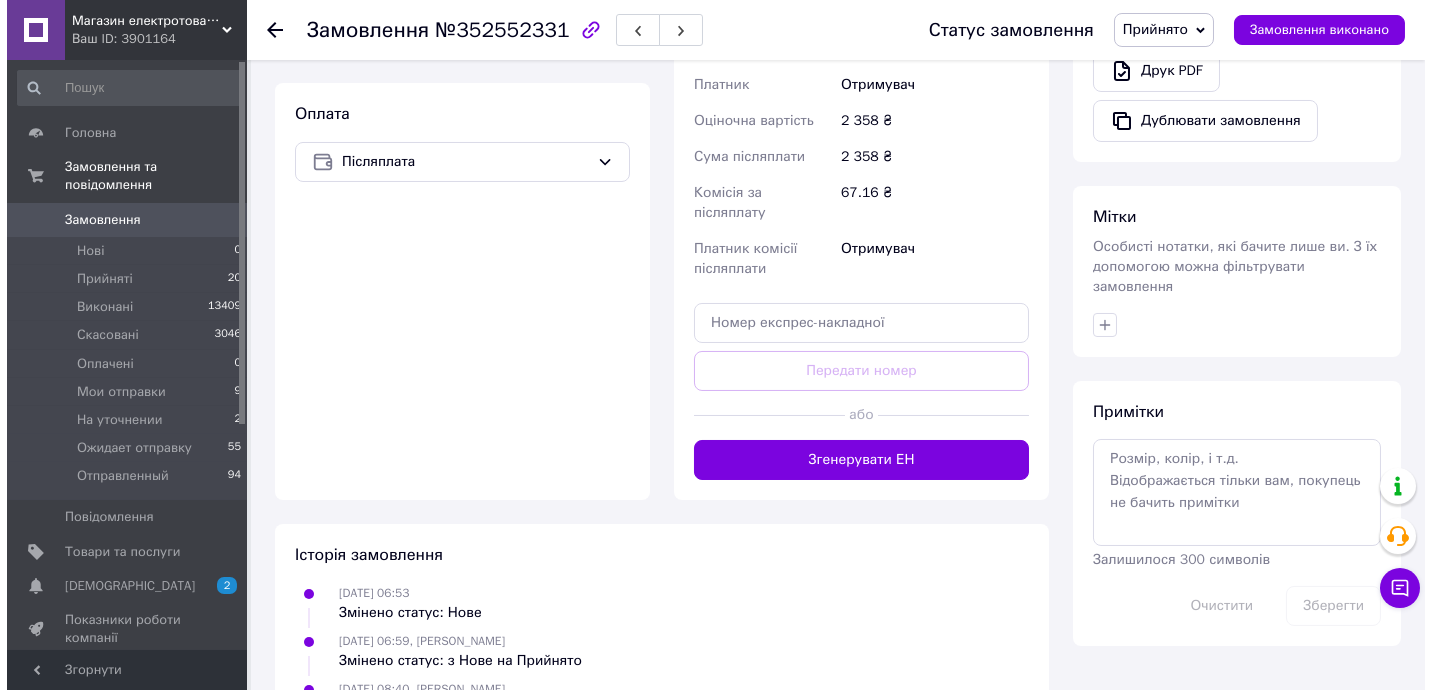 scroll, scrollTop: 363, scrollLeft: 0, axis: vertical 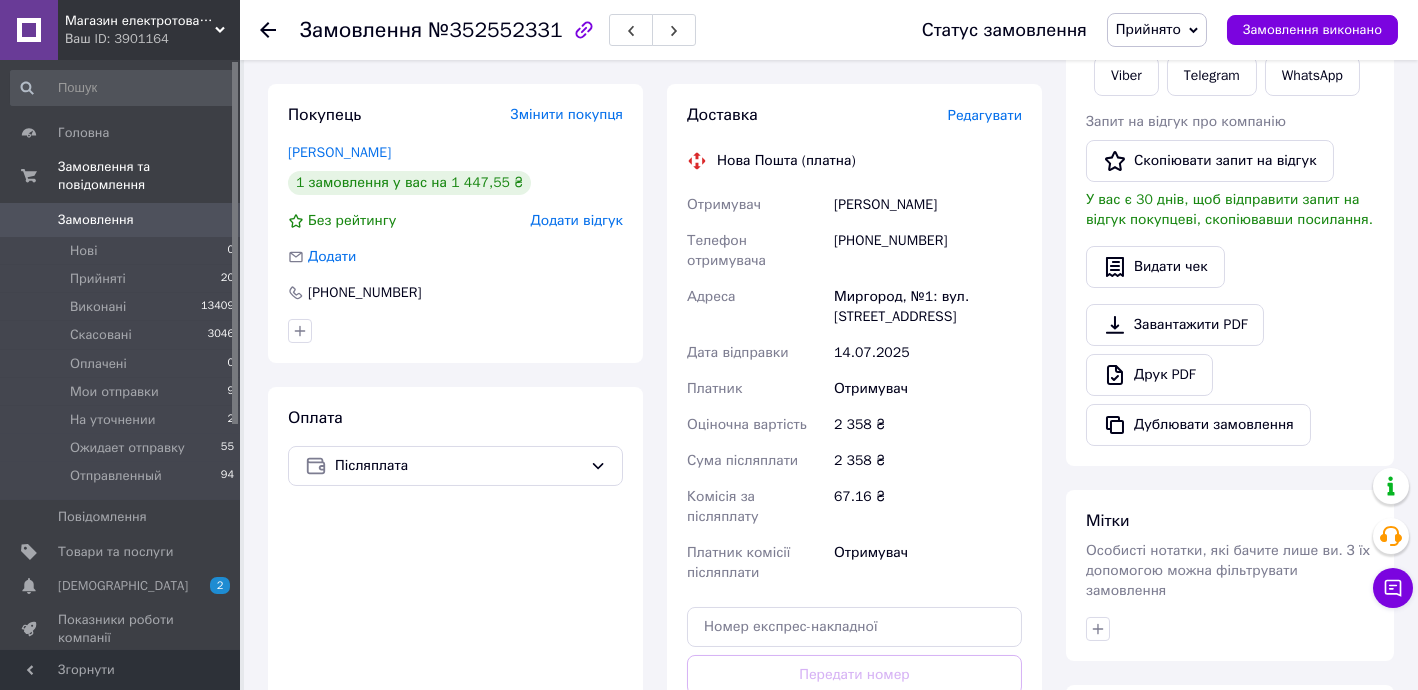 click on "Редагувати" at bounding box center [985, 115] 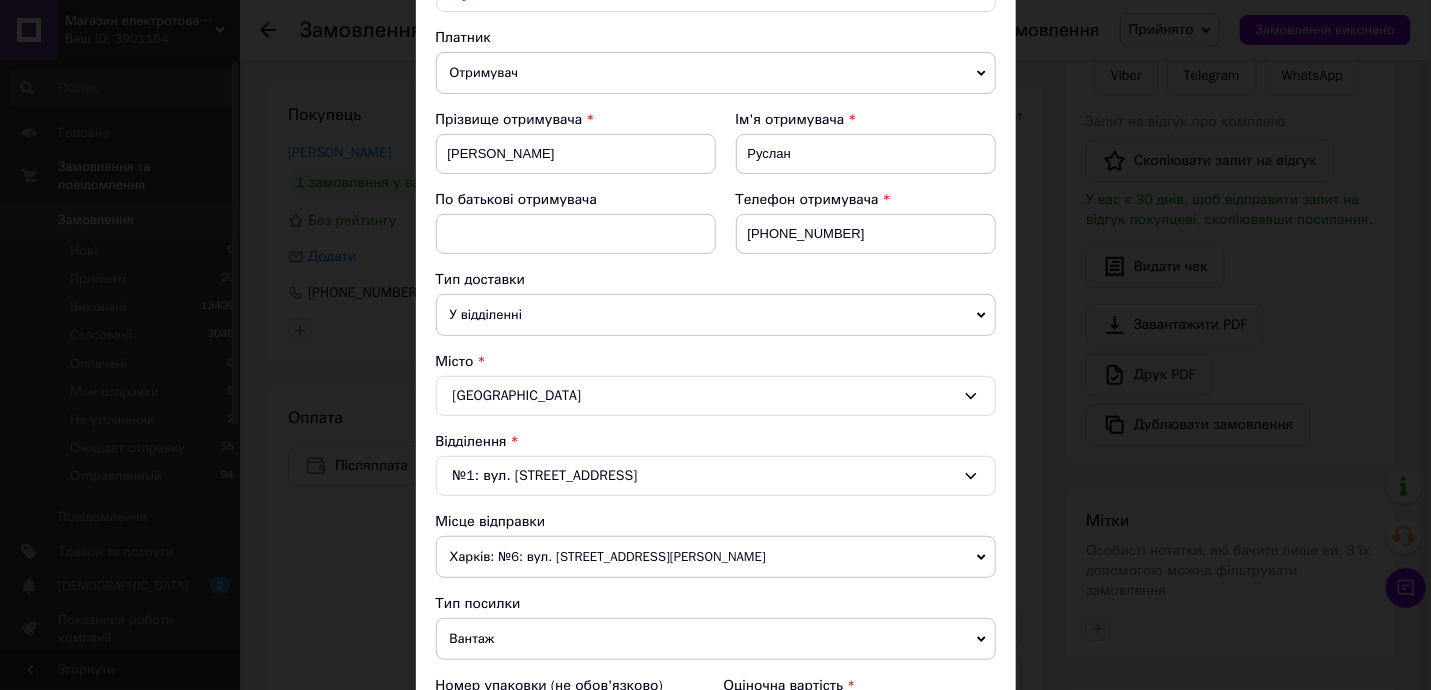 scroll, scrollTop: 727, scrollLeft: 0, axis: vertical 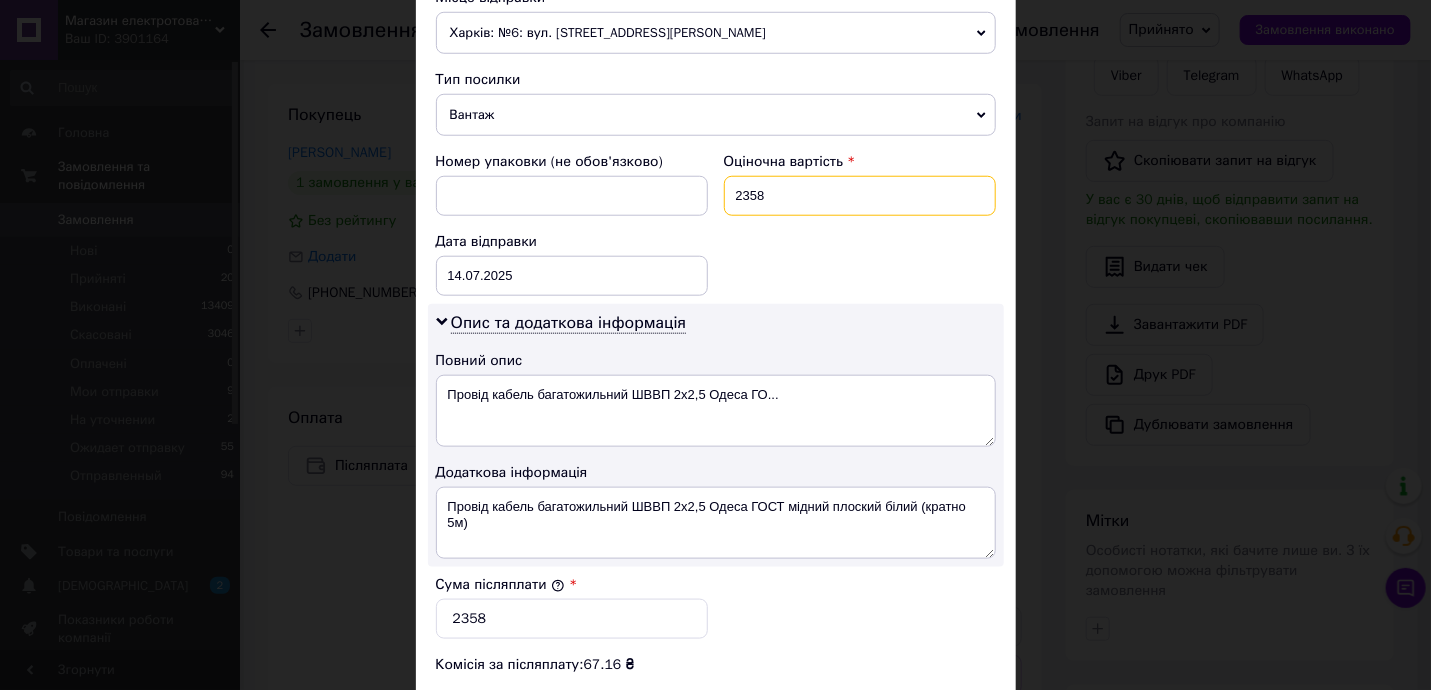 drag, startPoint x: 738, startPoint y: 183, endPoint x: 815, endPoint y: 191, distance: 77.41447 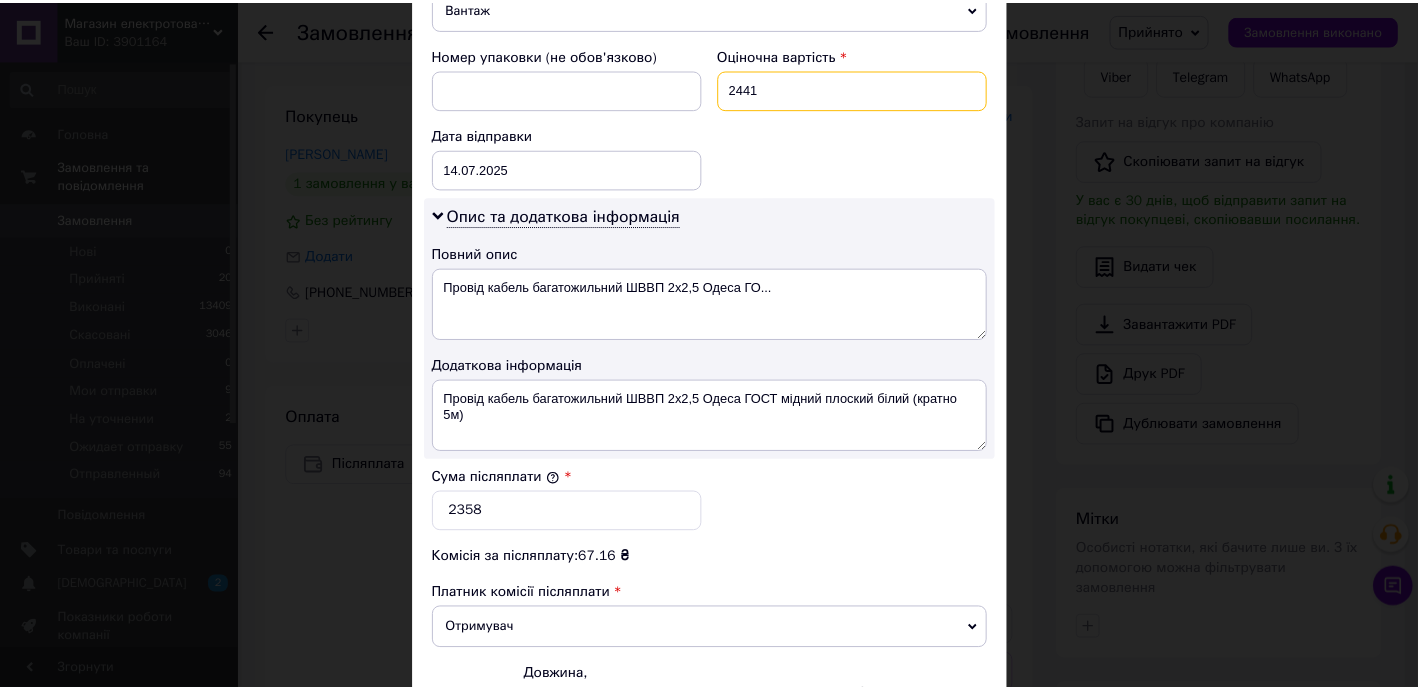 scroll, scrollTop: 969, scrollLeft: 0, axis: vertical 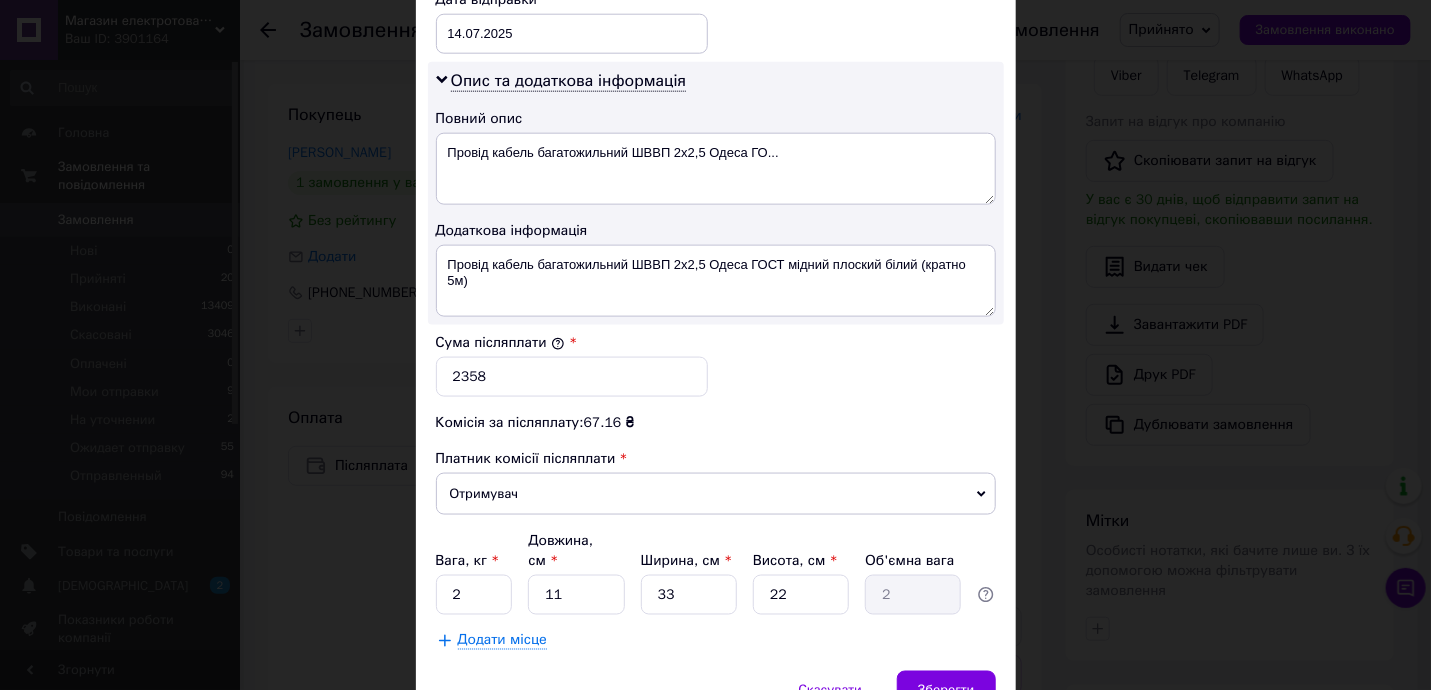 type on "2441" 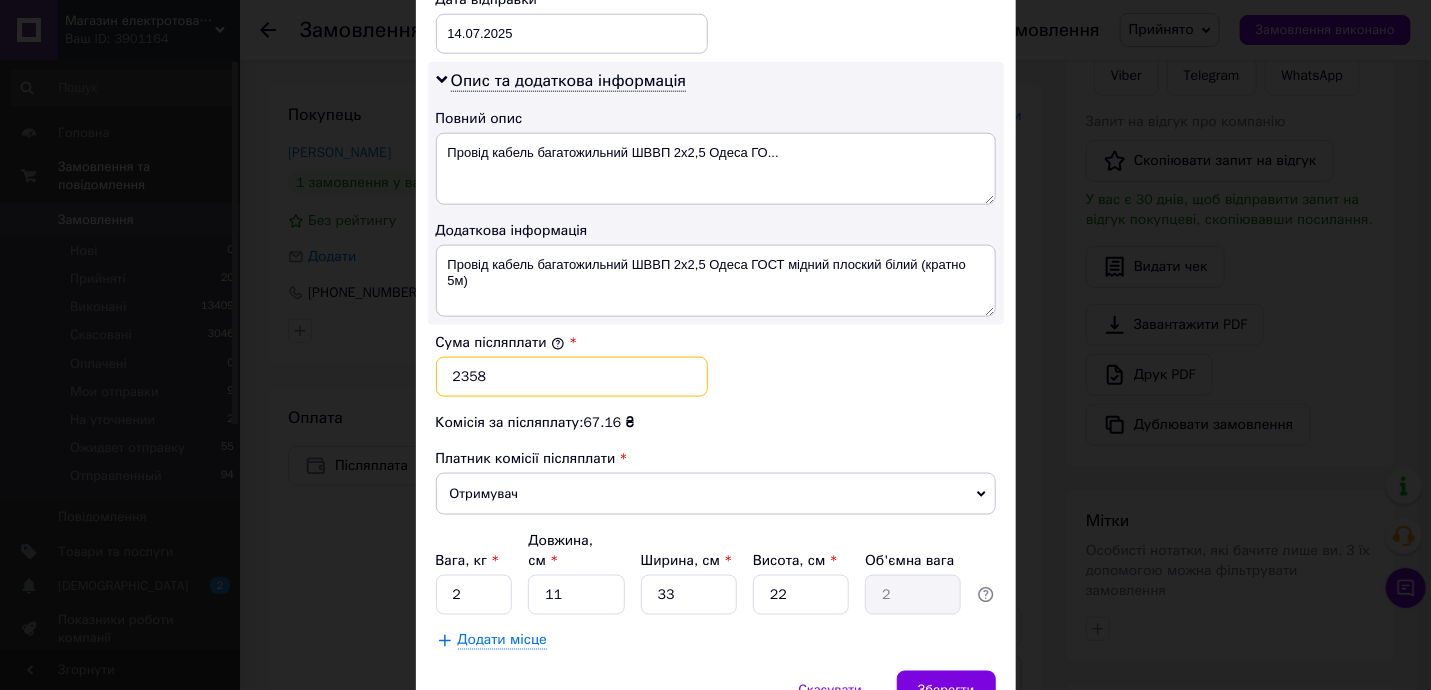 drag, startPoint x: 456, startPoint y: 371, endPoint x: 542, endPoint y: 373, distance: 86.023254 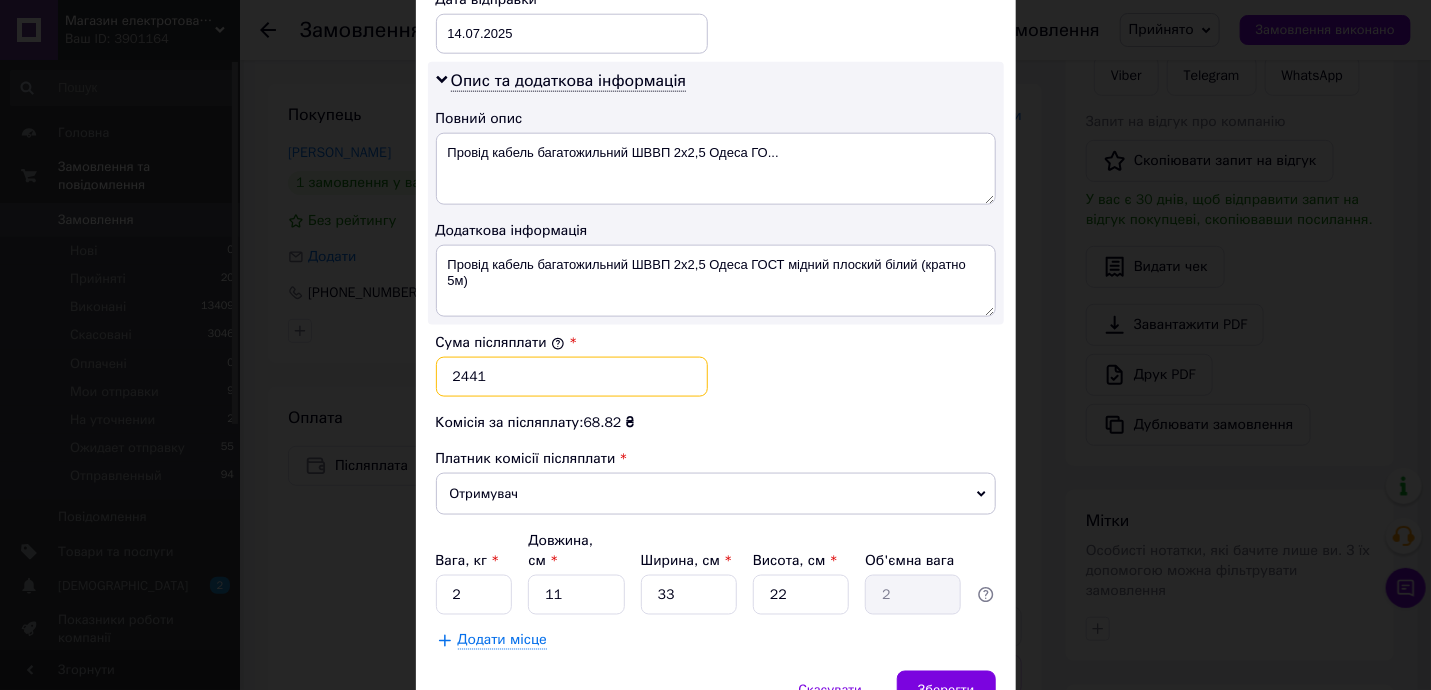 type on "2441" 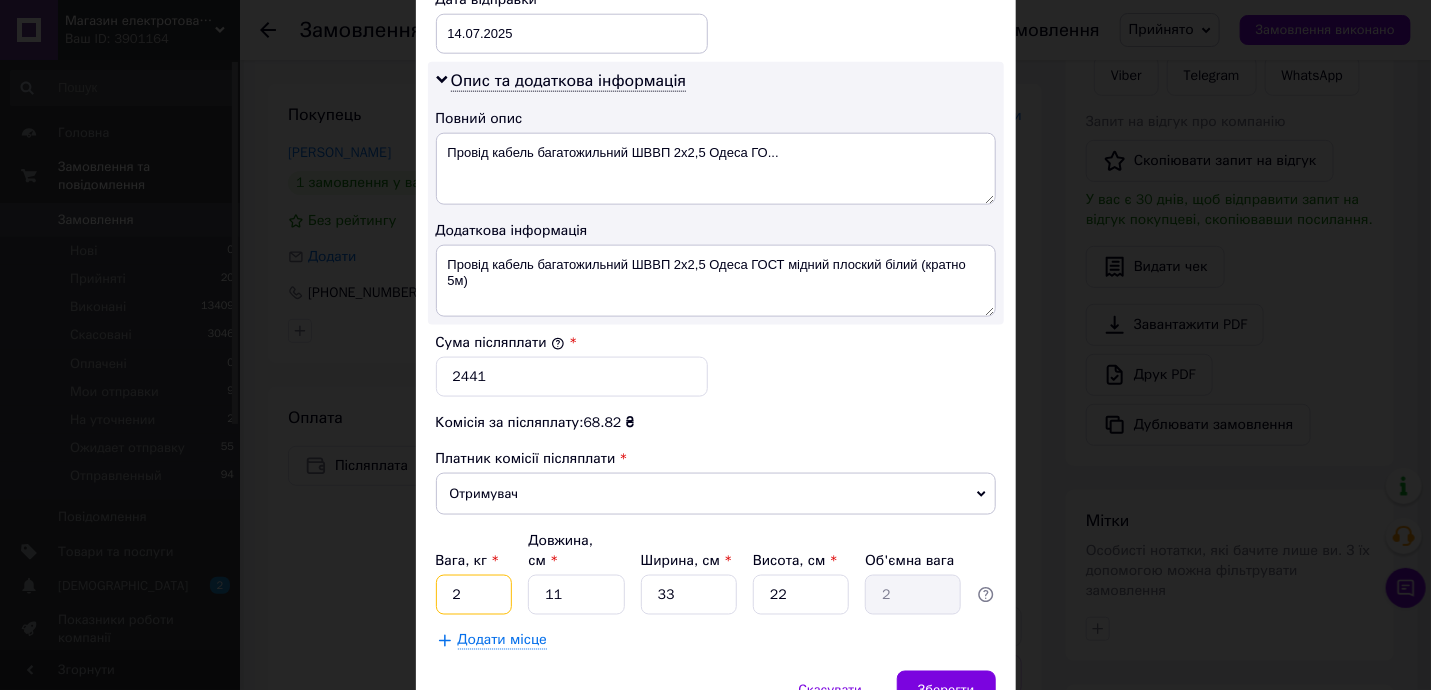 drag, startPoint x: 446, startPoint y: 566, endPoint x: 497, endPoint y: 570, distance: 51.156624 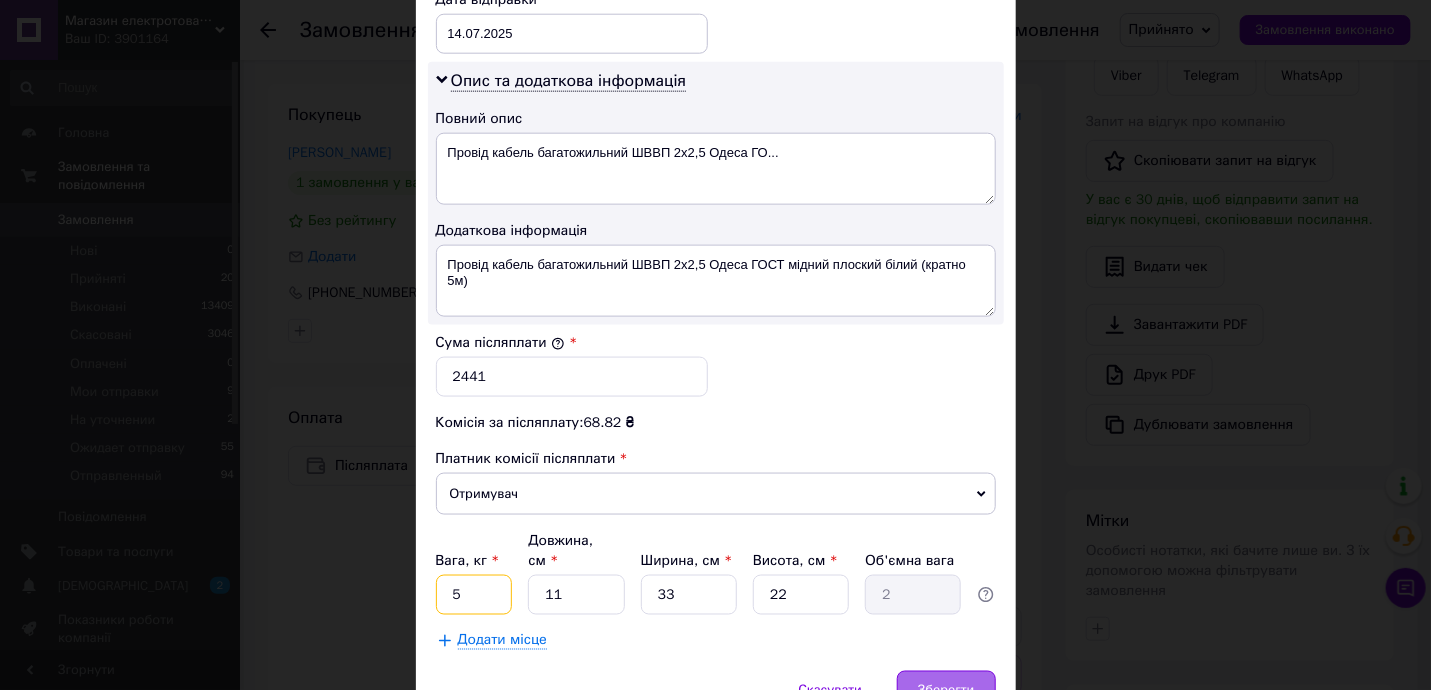 type on "5" 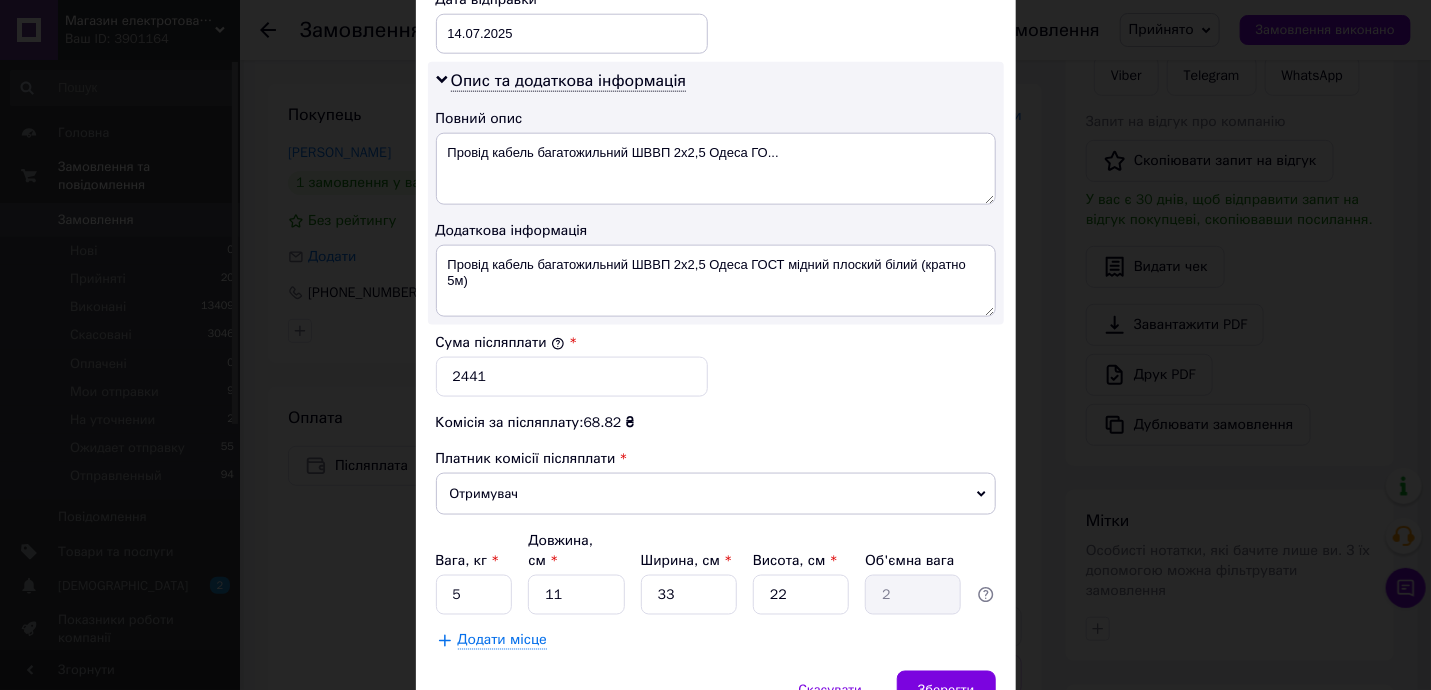 drag, startPoint x: 961, startPoint y: 651, endPoint x: 966, endPoint y: 637, distance: 14.866069 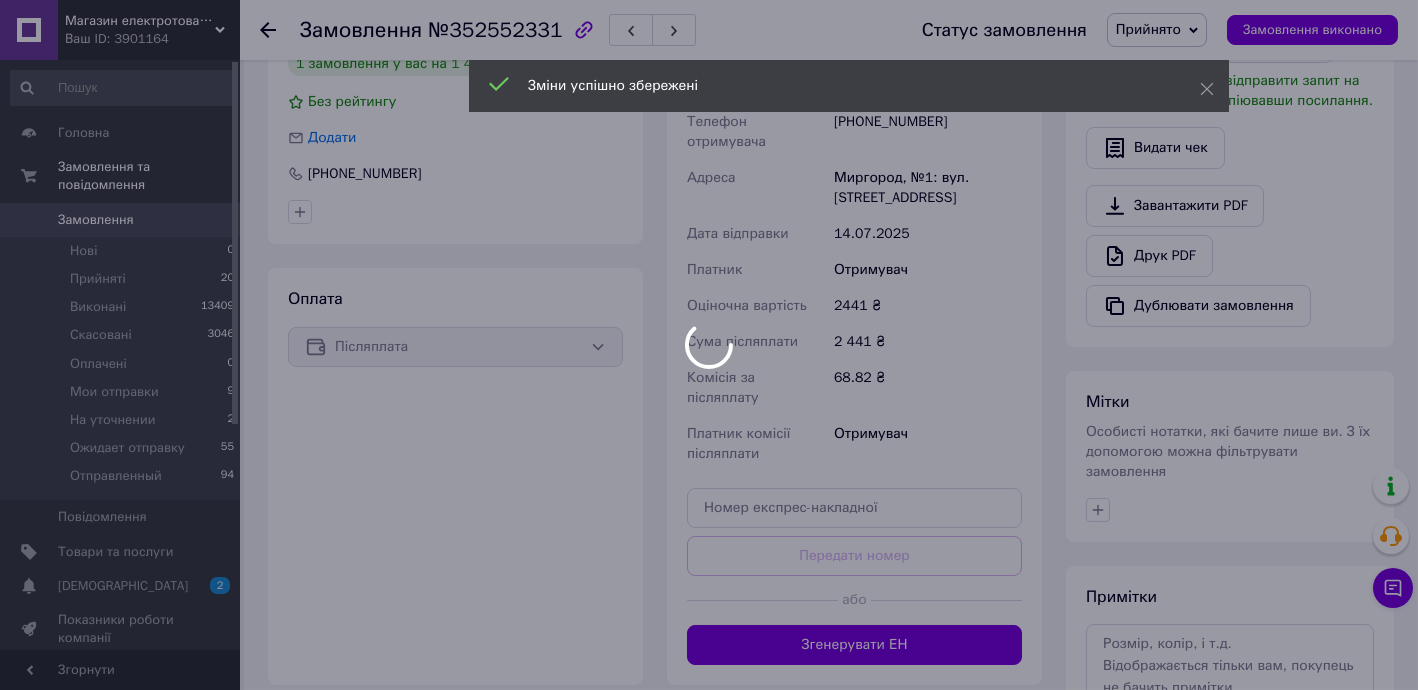 scroll, scrollTop: 848, scrollLeft: 0, axis: vertical 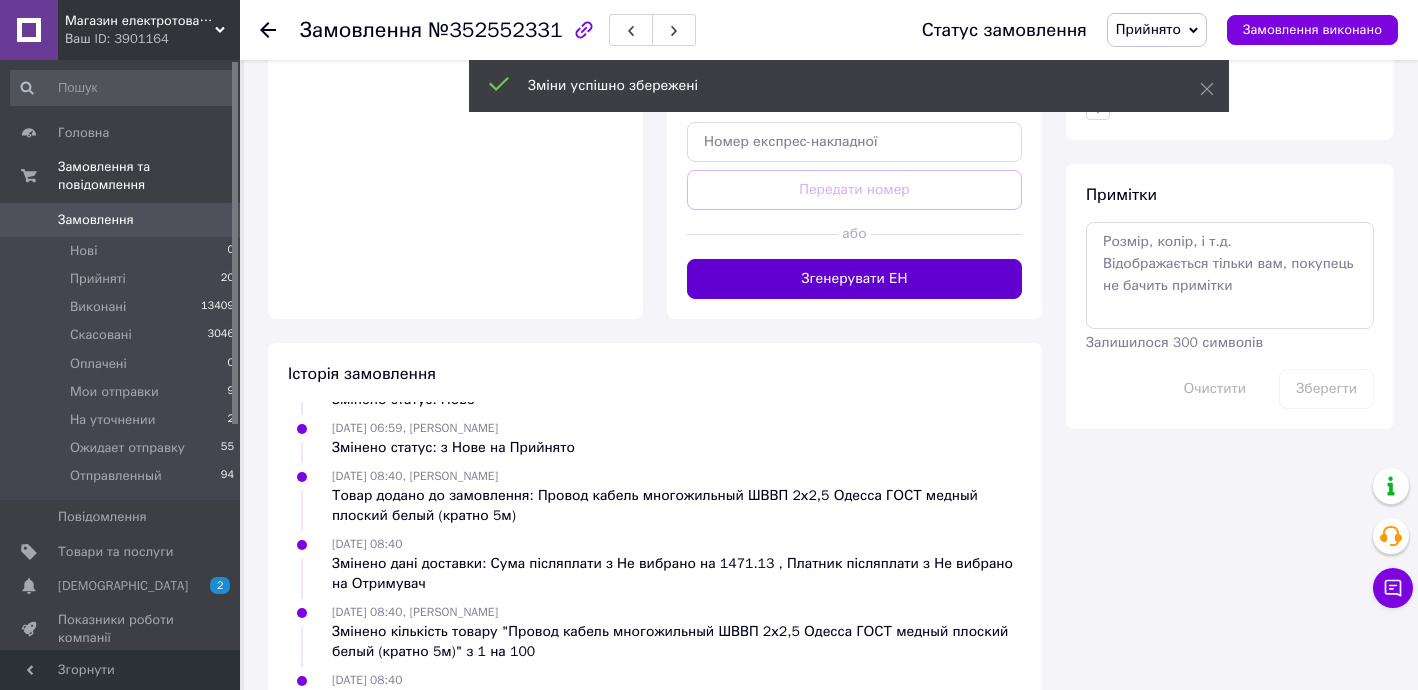 click on "Згенерувати ЕН" at bounding box center (854, 279) 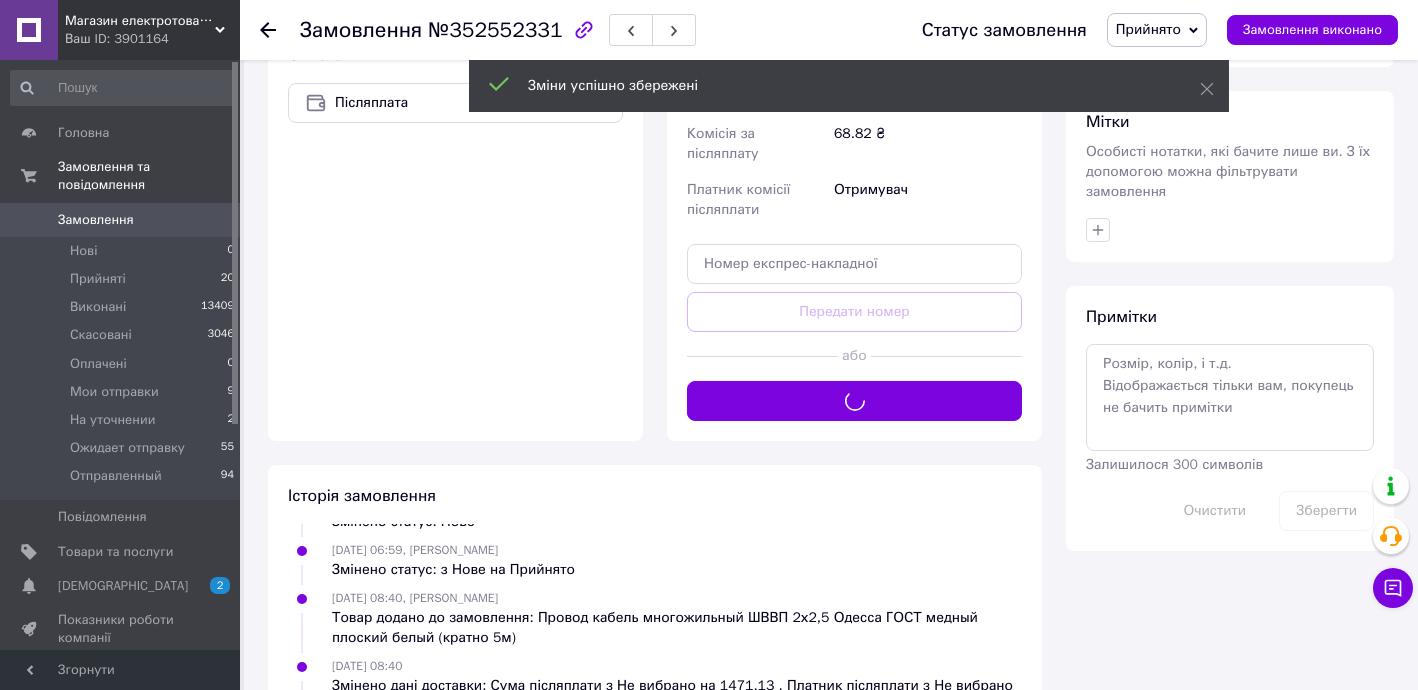scroll, scrollTop: 363, scrollLeft: 0, axis: vertical 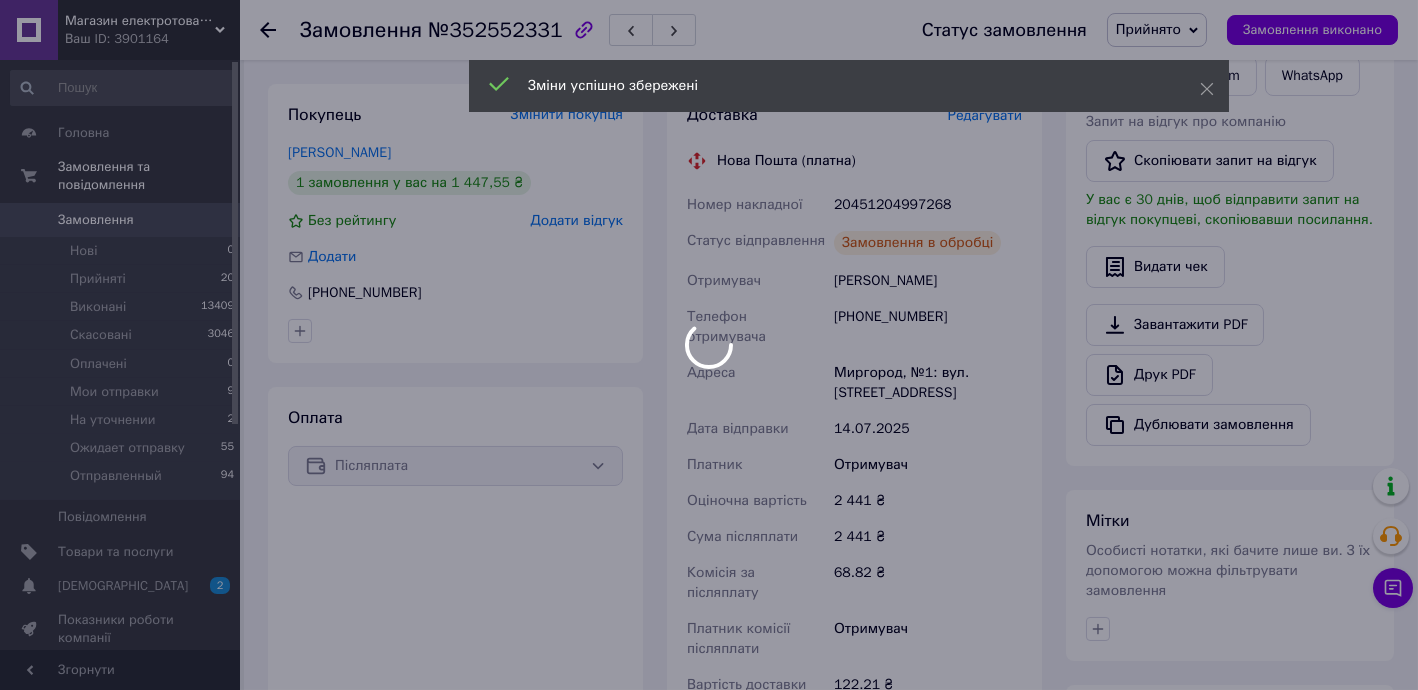 click on "Магазин електротоварів ASFA Ваш ID: 3901164 Сайт Магазин електротоварів ASFA Кабінет покупця Перевірити стан системи Сторінка на порталі Довідка Вийти Головна Замовлення та повідомлення Замовлення 0 Нові 0 Прийняті 20 Виконані 13409 Скасовані 3046 Оплачені 0 Мои отправки 9 На уточнении 2 Ожидает отправку 55 Отправленный 94 Повідомлення 0 Товари та послуги Сповіщення 2 0 Показники роботи компанії Відгуки Покупці Каталог ProSale Аналітика Інструменти веб-майстра та SEO Управління сайтом Гаманець компанії [PERSON_NAME]" at bounding box center (709, 571) 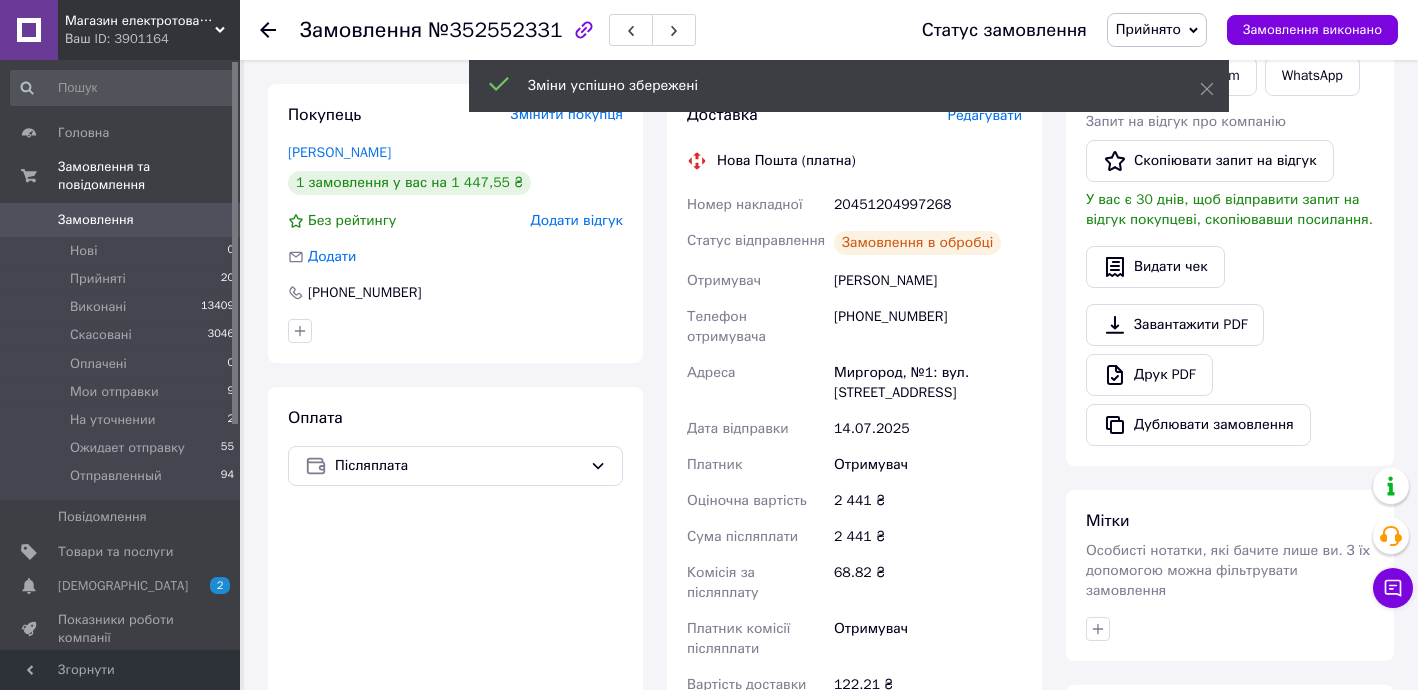 scroll, scrollTop: 80, scrollLeft: 0, axis: vertical 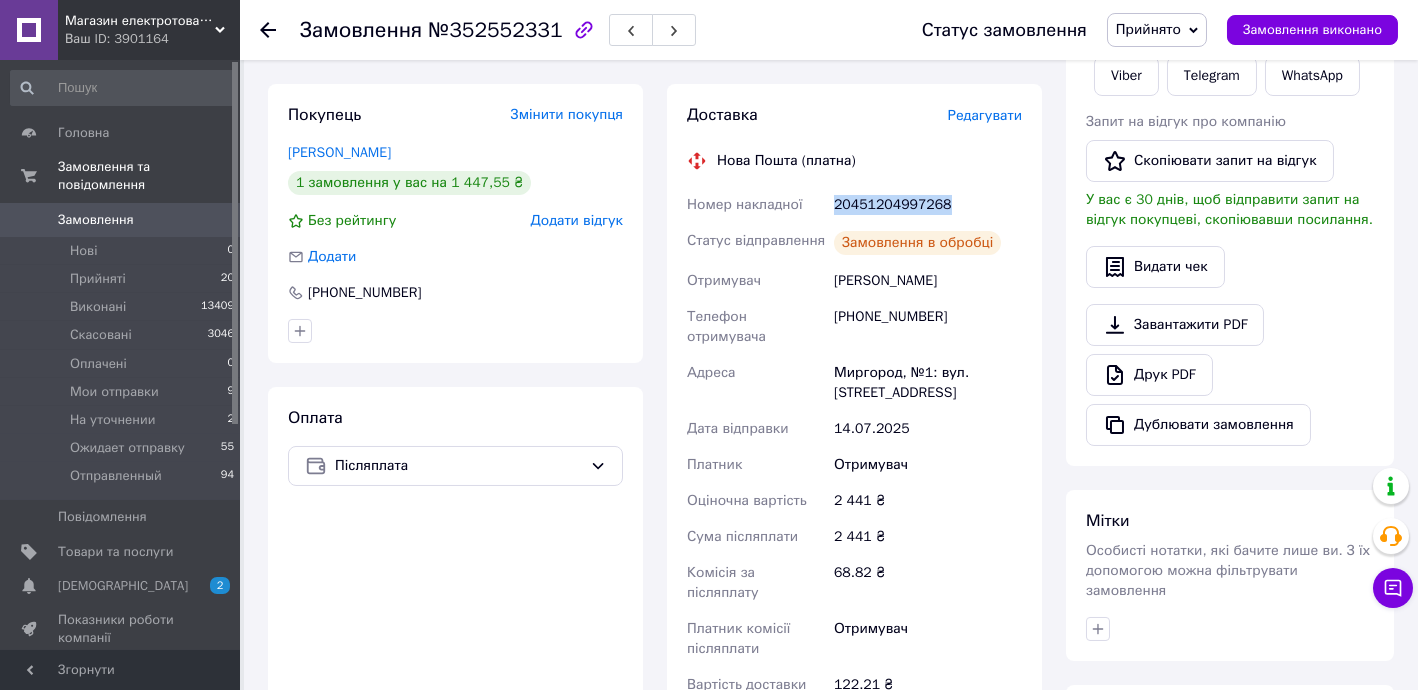 click on "20451204997268" at bounding box center [928, 205] 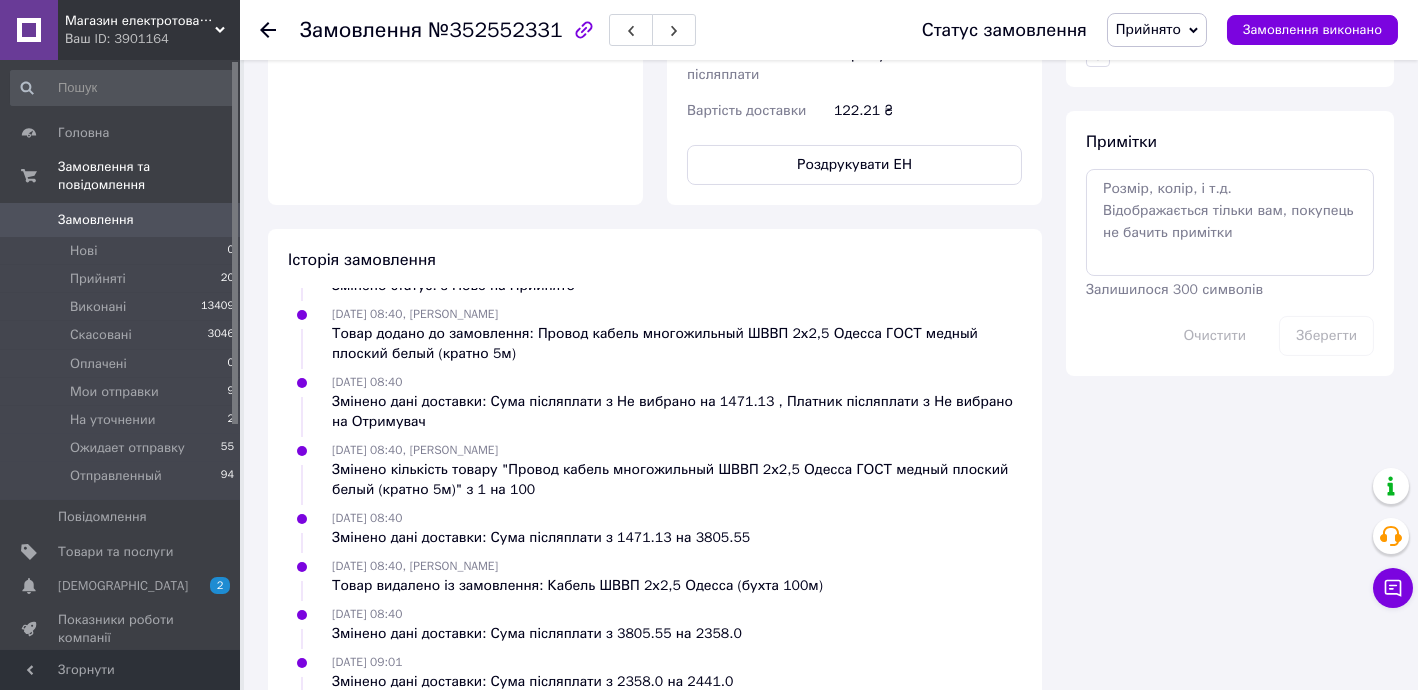 scroll, scrollTop: 969, scrollLeft: 0, axis: vertical 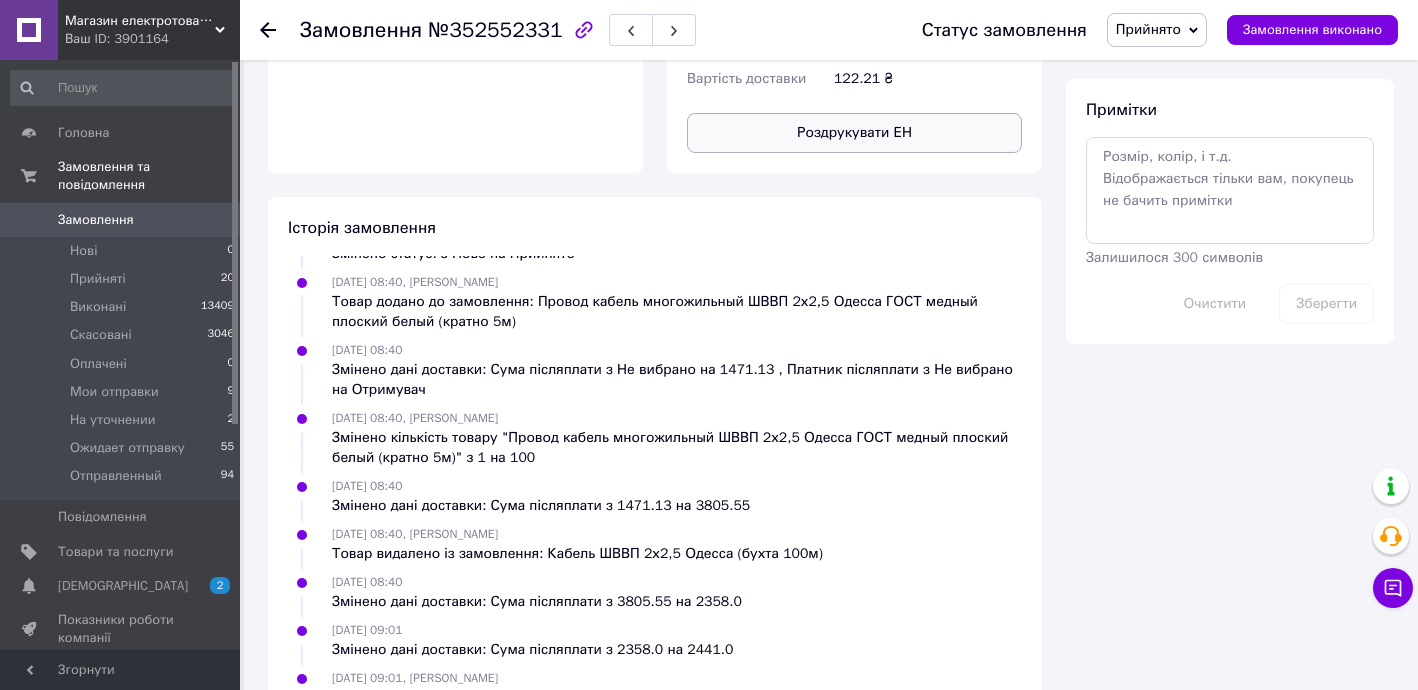 click on "Роздрукувати ЕН" at bounding box center [854, 133] 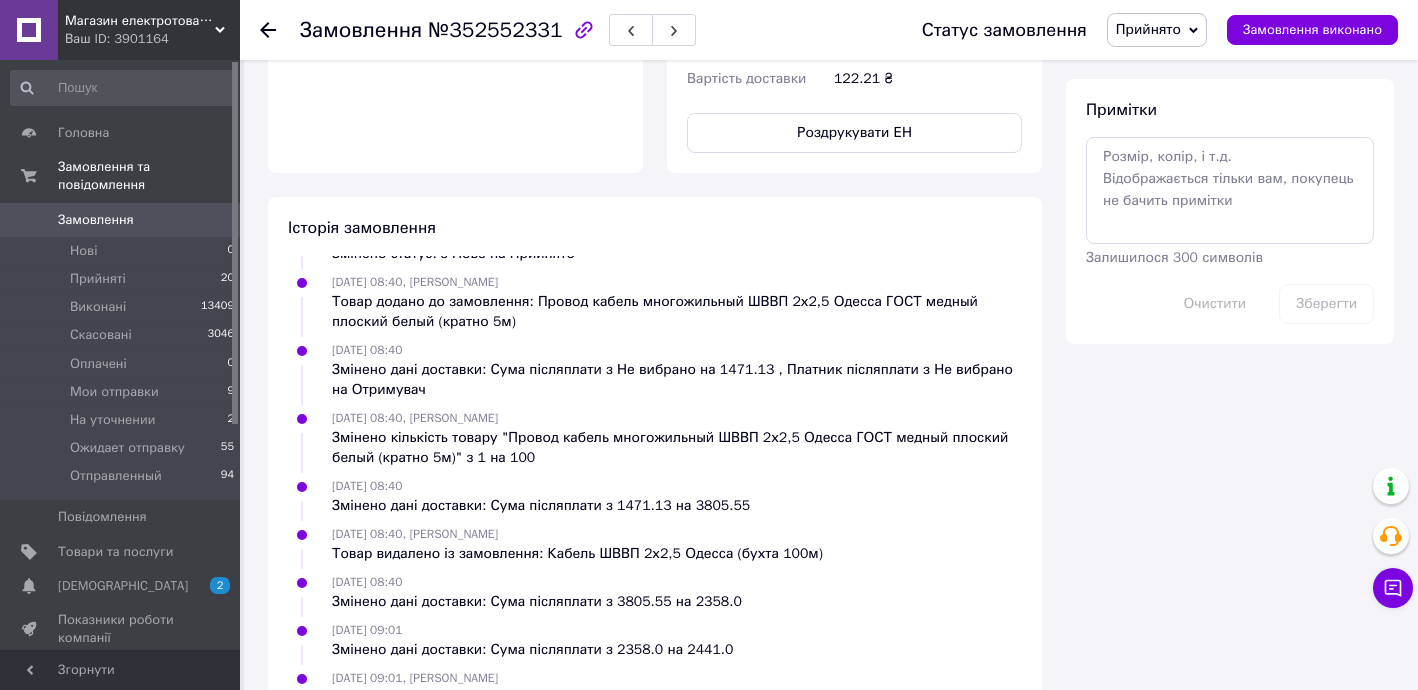 click on "Прийнято" at bounding box center (1148, 29) 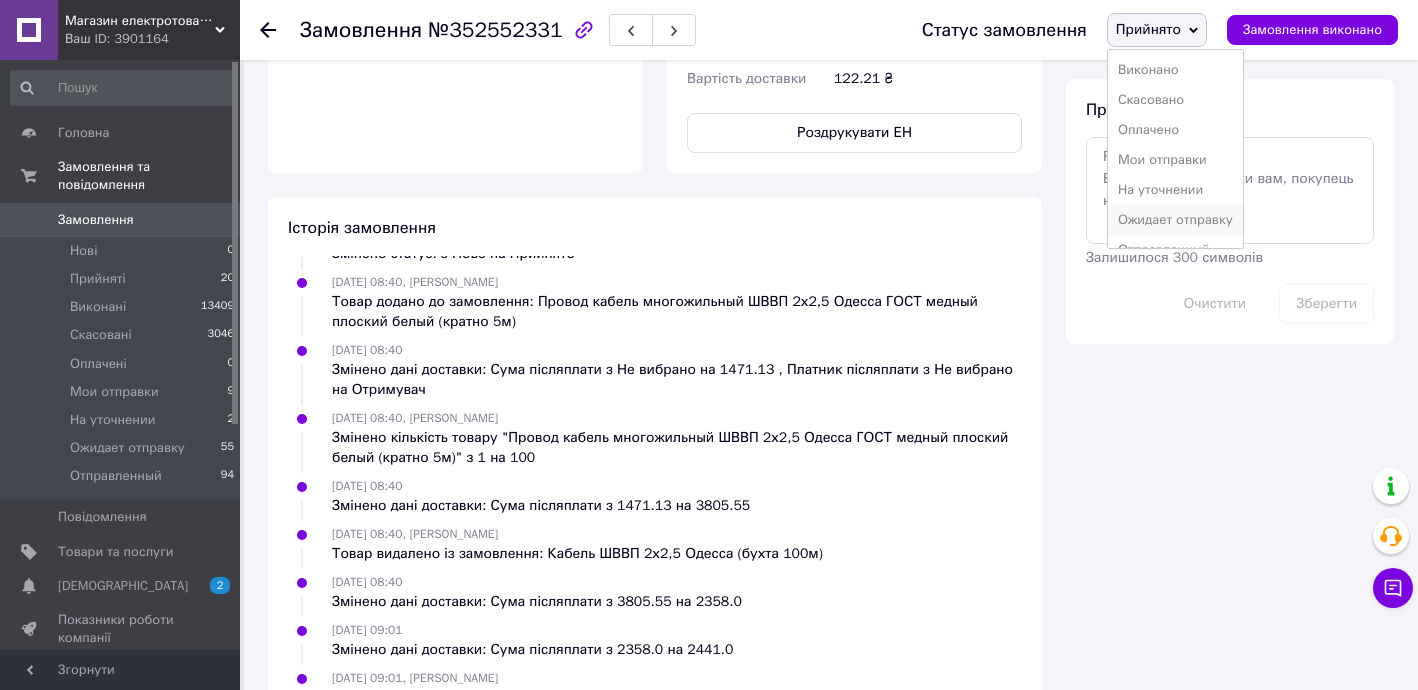 click on "Ожидает отправку" at bounding box center (1175, 220) 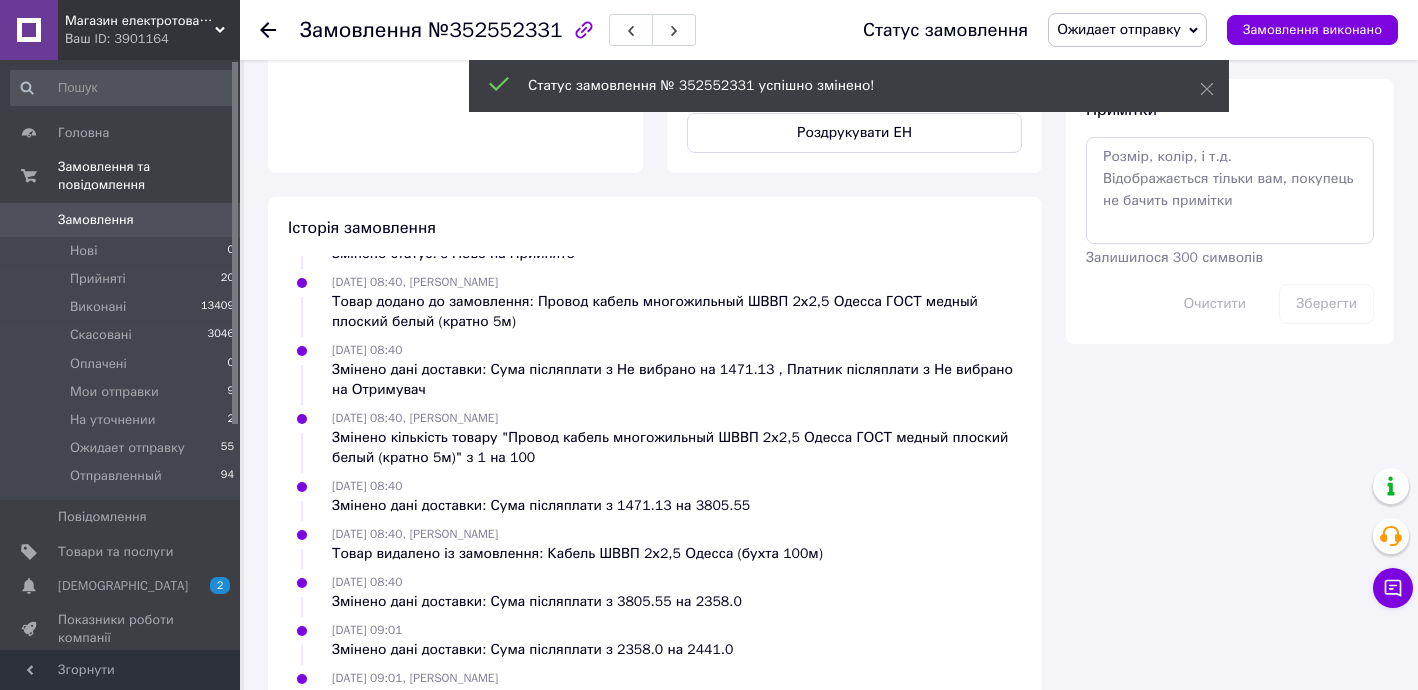 click on "Магазин електротоварів ASFA Ваш ID: 3901164 Сайт Магазин електротоварів ASFA Кабінет покупця Перевірити стан системи Сторінка на порталі Довідка Вийти Головна Замовлення та повідомлення Замовлення 0 Нові 0 Прийняті 20 Виконані 13409 Скасовані 3046 Оплачені 0 Мои отправки 9 На уточнении 2 Ожидает отправку 55 Отправленный 94 Повідомлення 0 Товари та послуги Сповіщення 2 0 Показники роботи компанії Відгуки Покупці Каталог ProSale Аналітика Інструменти веб-майстра та SEO Управління сайтом Гаманець компанії [PERSON_NAME]" at bounding box center [709, -35] 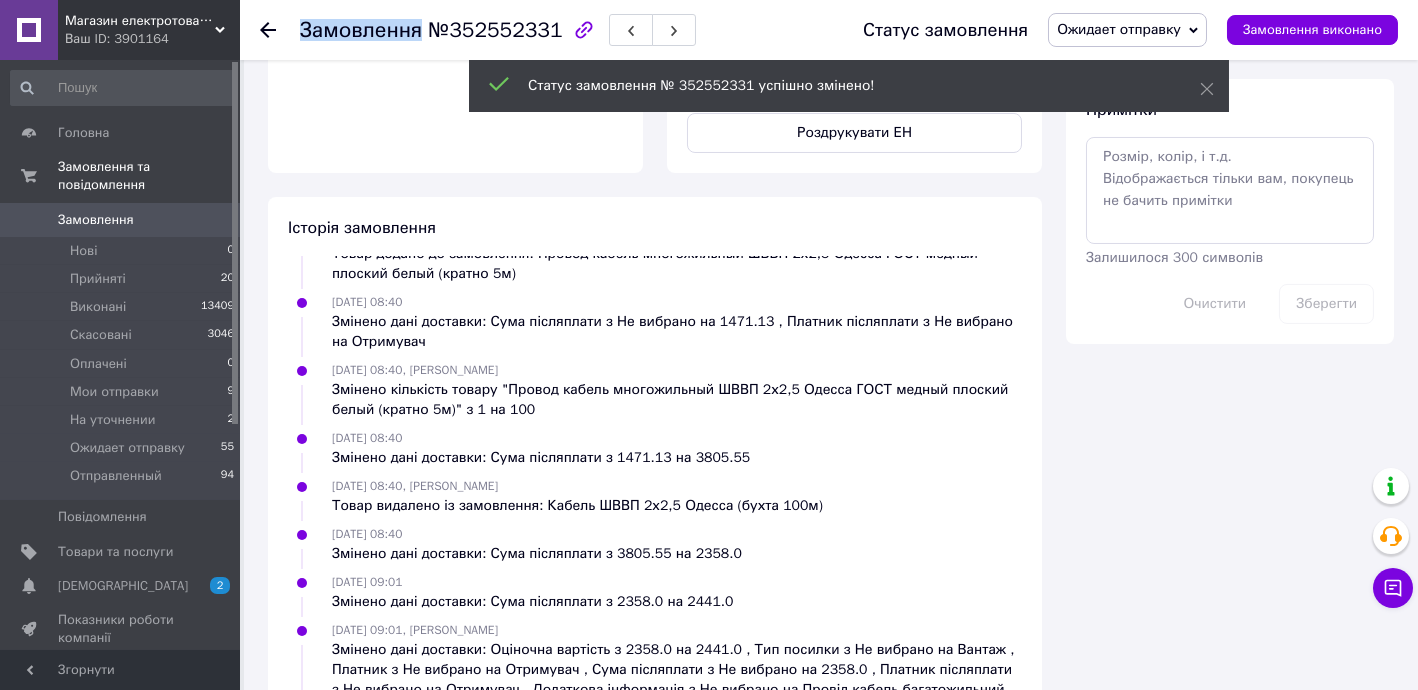 drag, startPoint x: 267, startPoint y: 31, endPoint x: 312, endPoint y: 54, distance: 50.537113 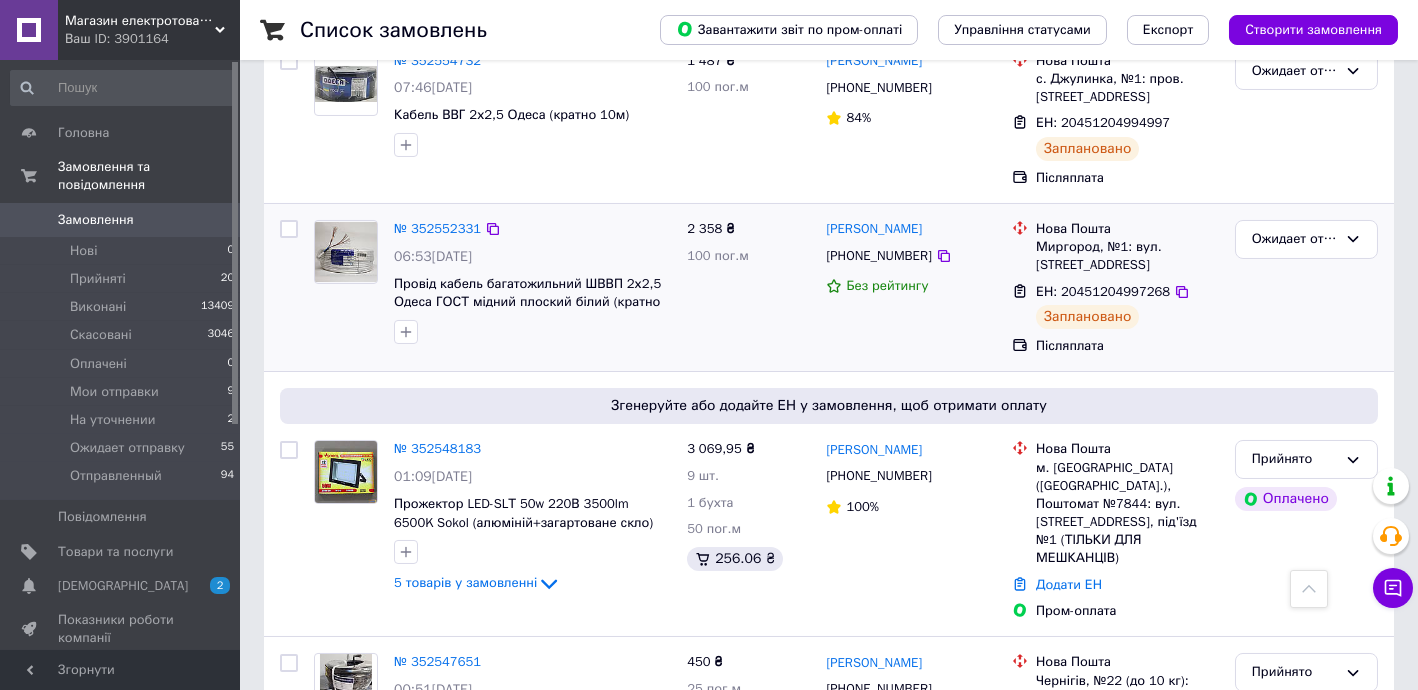 scroll, scrollTop: 848, scrollLeft: 0, axis: vertical 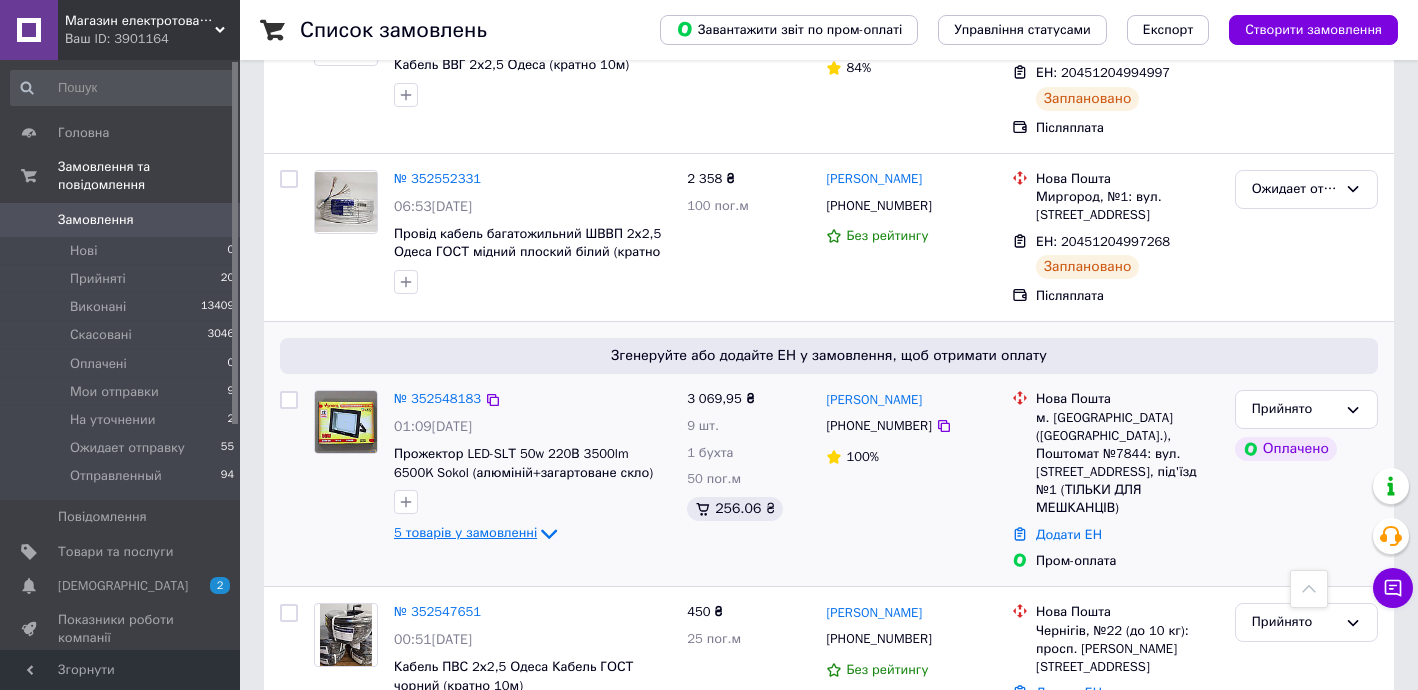 click on "5 товарів у замовленні" at bounding box center (465, 533) 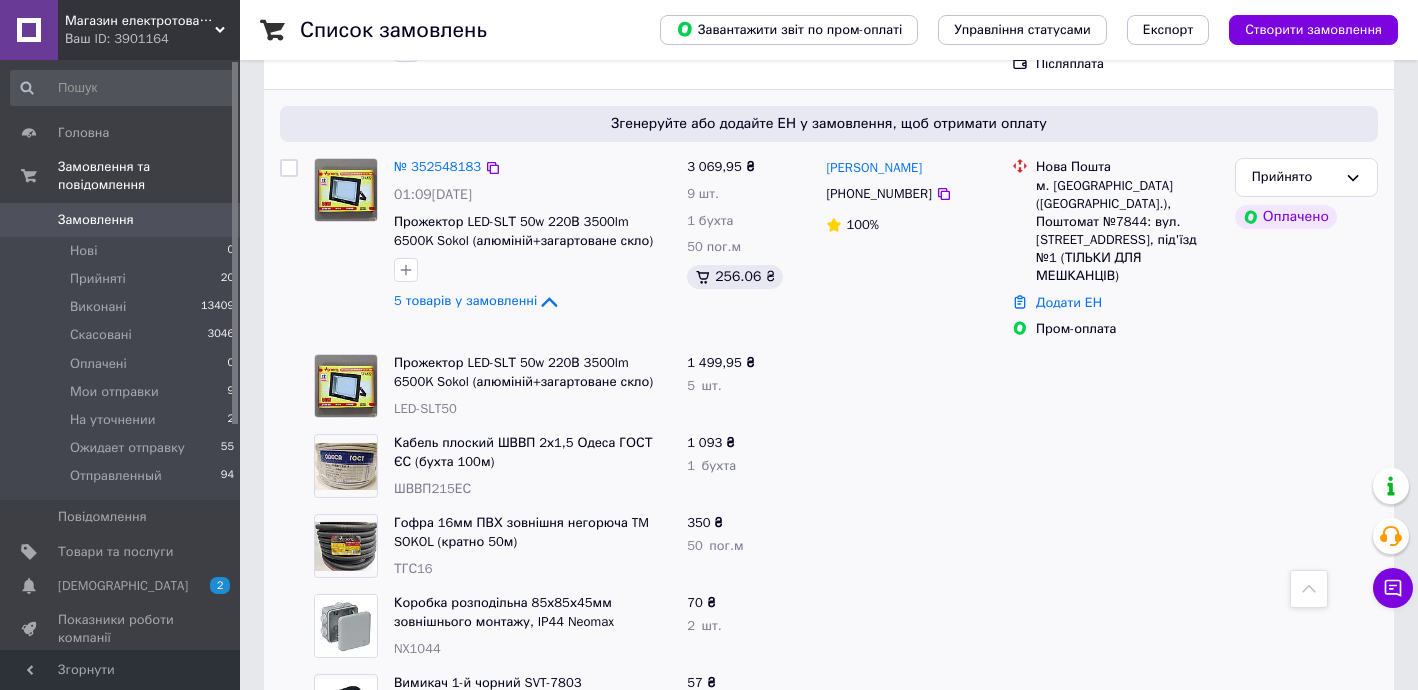 scroll, scrollTop: 1090, scrollLeft: 0, axis: vertical 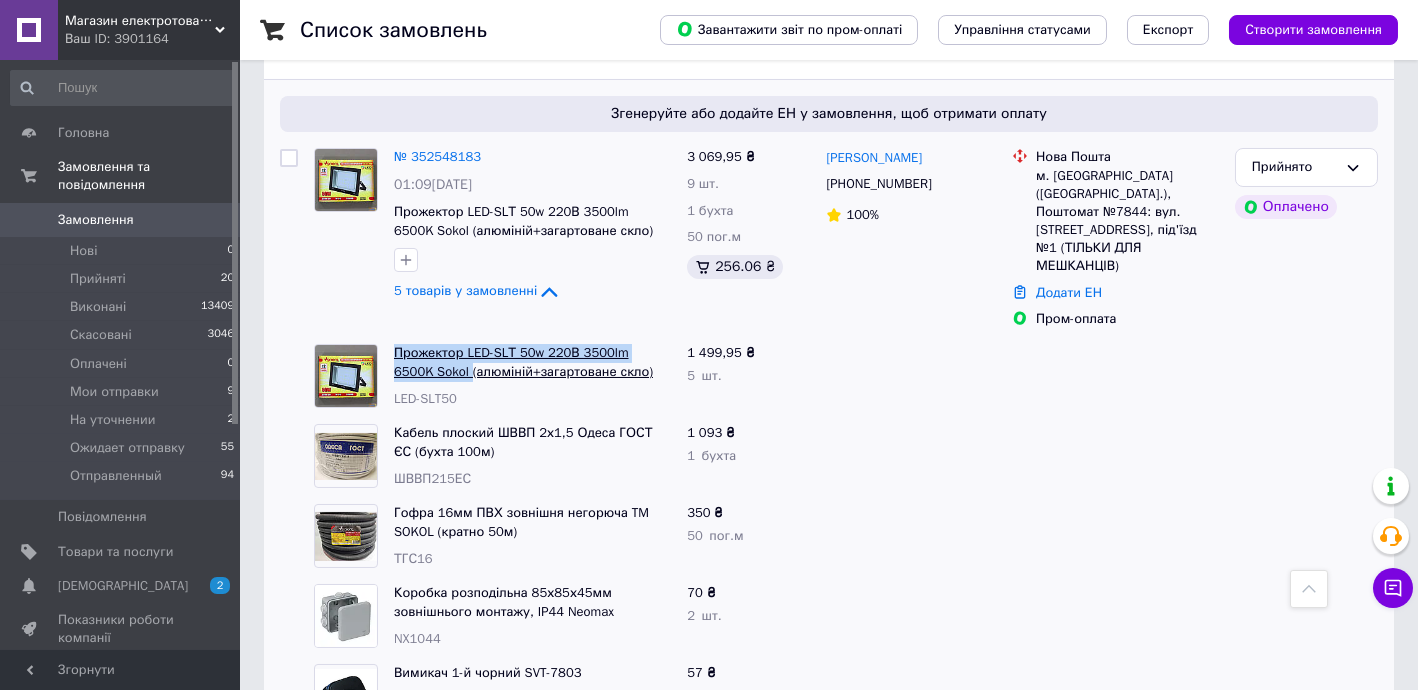 drag, startPoint x: 391, startPoint y: 268, endPoint x: 427, endPoint y: 297, distance: 46.227695 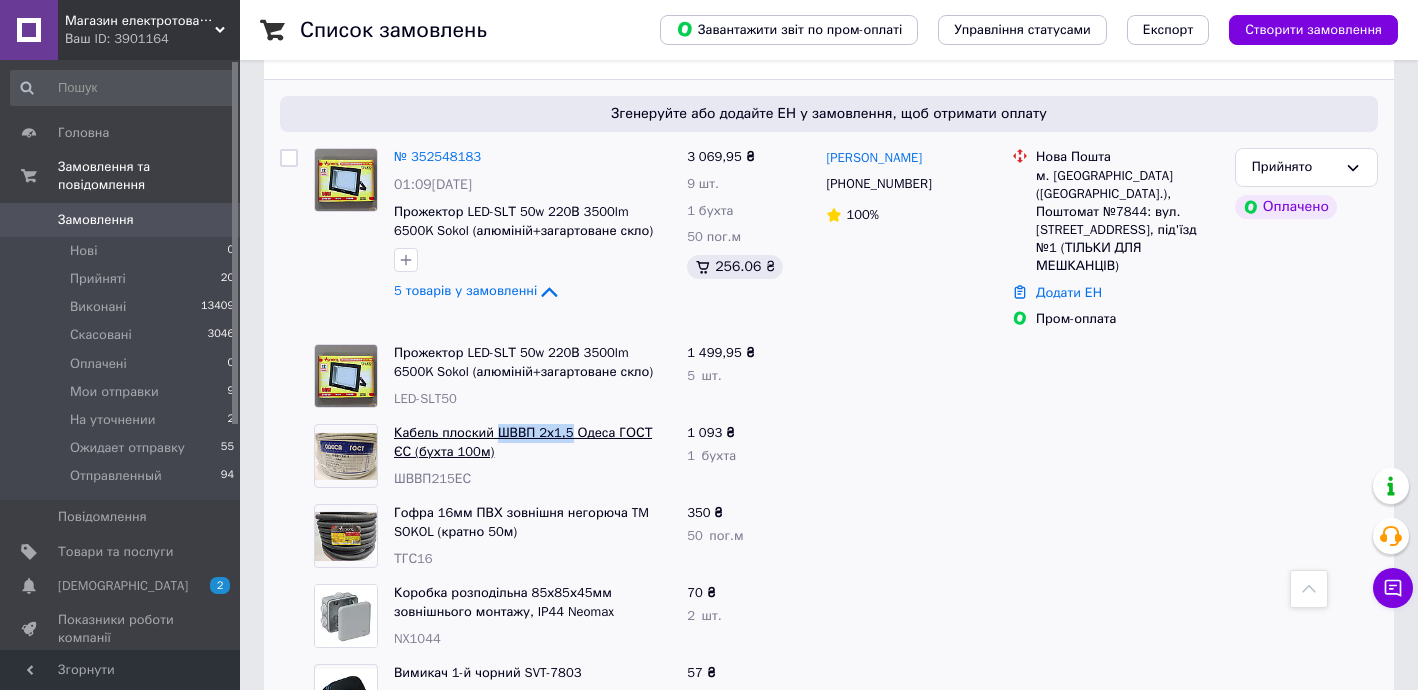 drag, startPoint x: 494, startPoint y: 347, endPoint x: 563, endPoint y: 359, distance: 70.035706 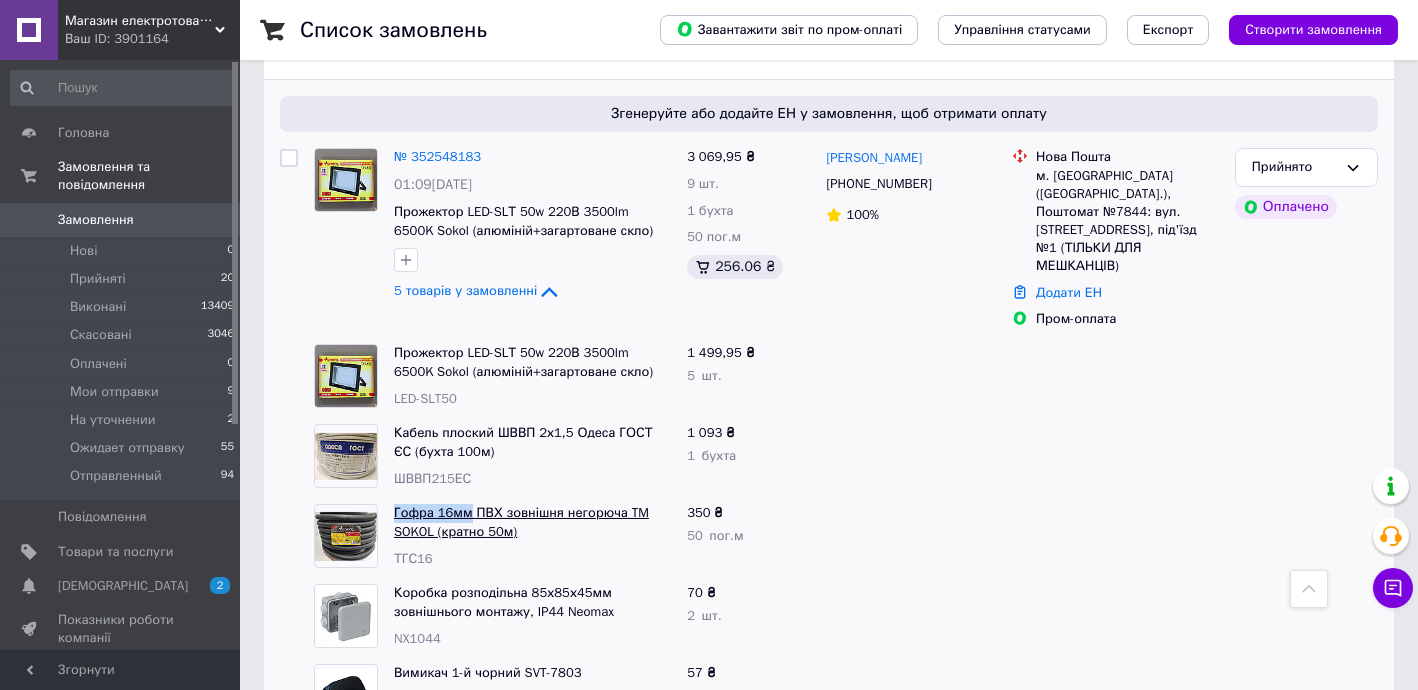 drag, startPoint x: 388, startPoint y: 430, endPoint x: 466, endPoint y: 436, distance: 78.23043 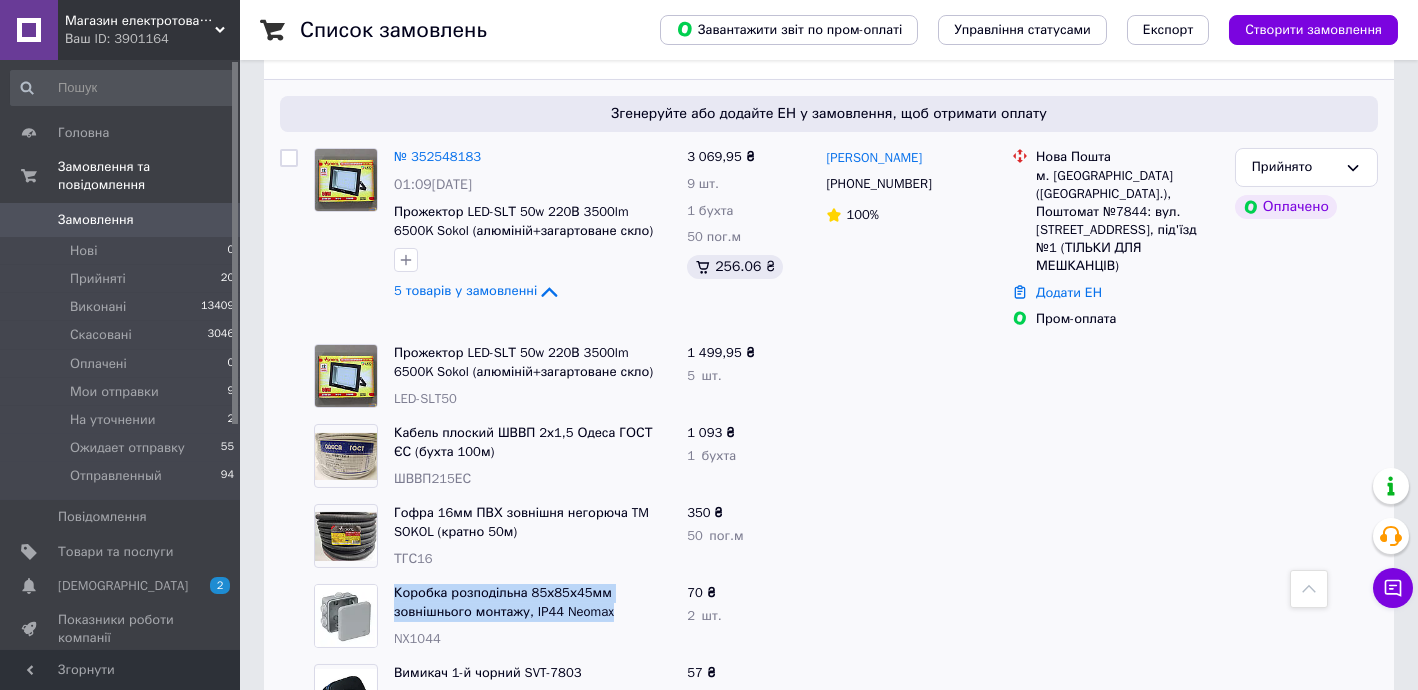 drag, startPoint x: 383, startPoint y: 522, endPoint x: 683, endPoint y: 563, distance: 302.7887 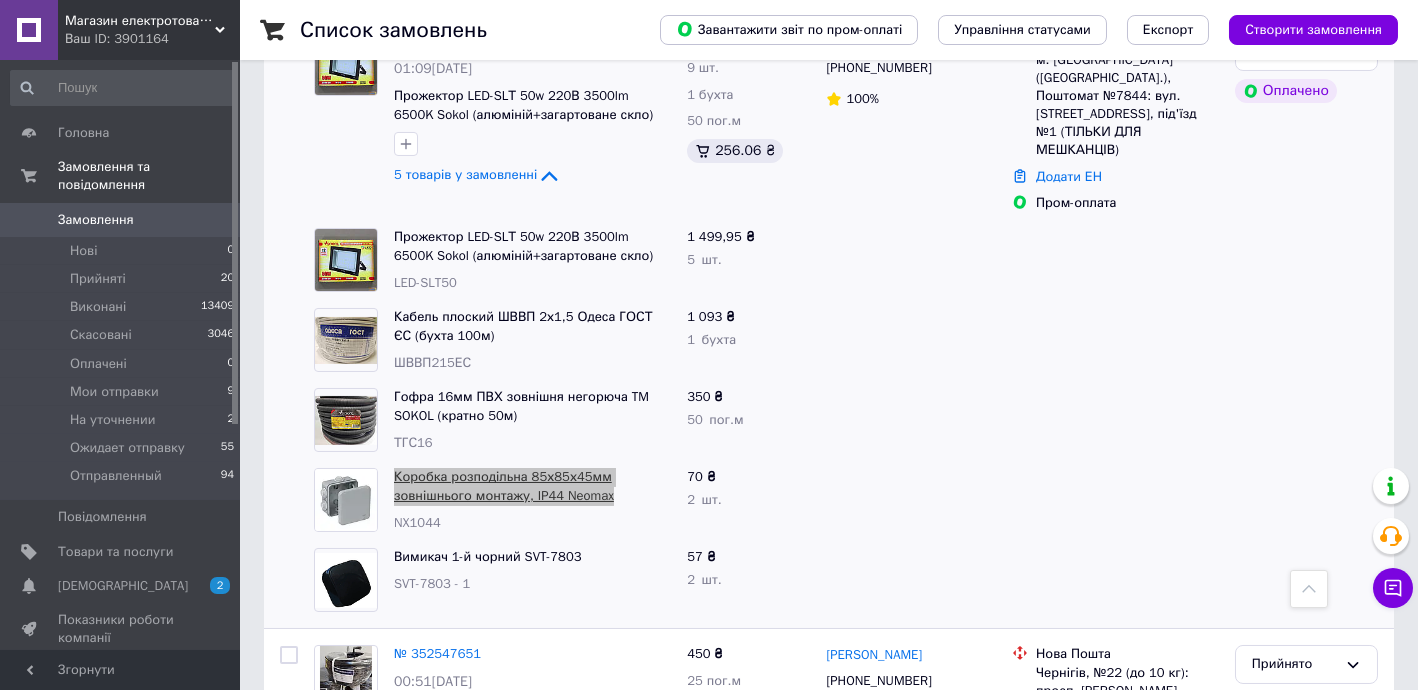 scroll, scrollTop: 1212, scrollLeft: 0, axis: vertical 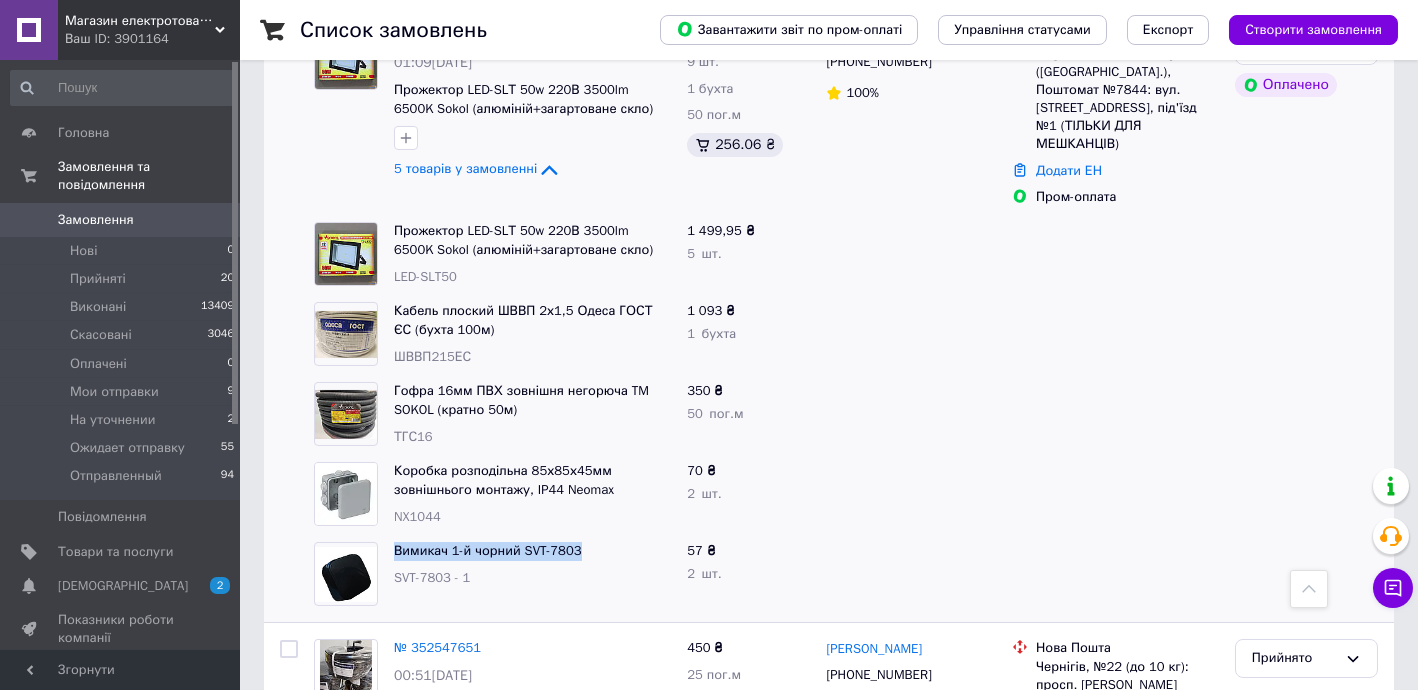 drag, startPoint x: 391, startPoint y: 467, endPoint x: 586, endPoint y: 470, distance: 195.02307 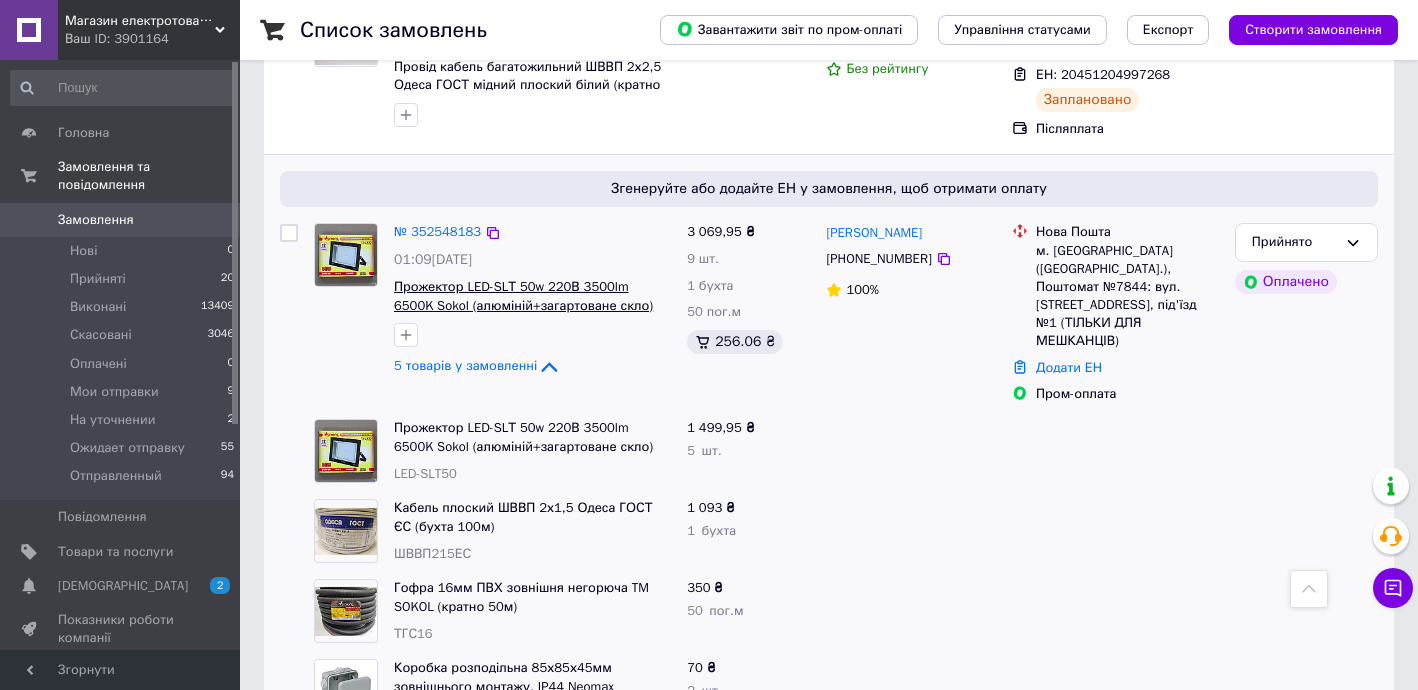 scroll, scrollTop: 969, scrollLeft: 0, axis: vertical 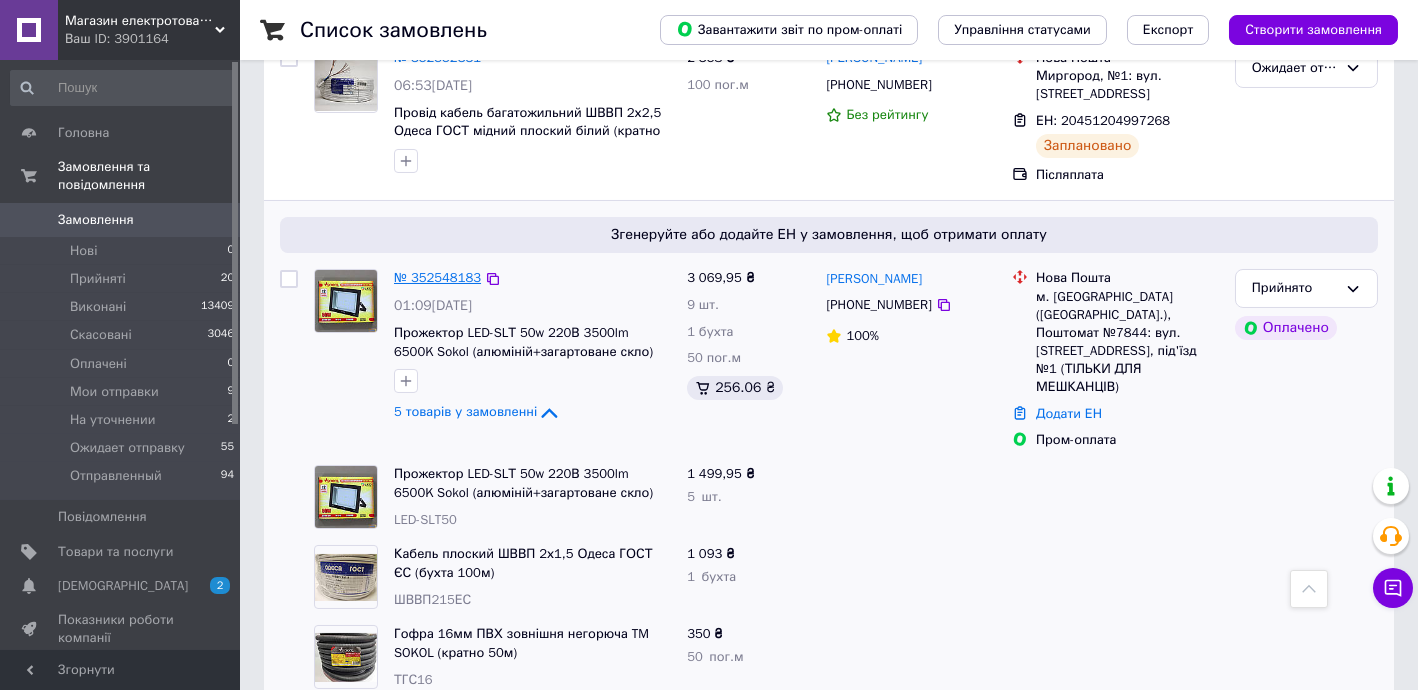click on "№ 352548183" at bounding box center [437, 277] 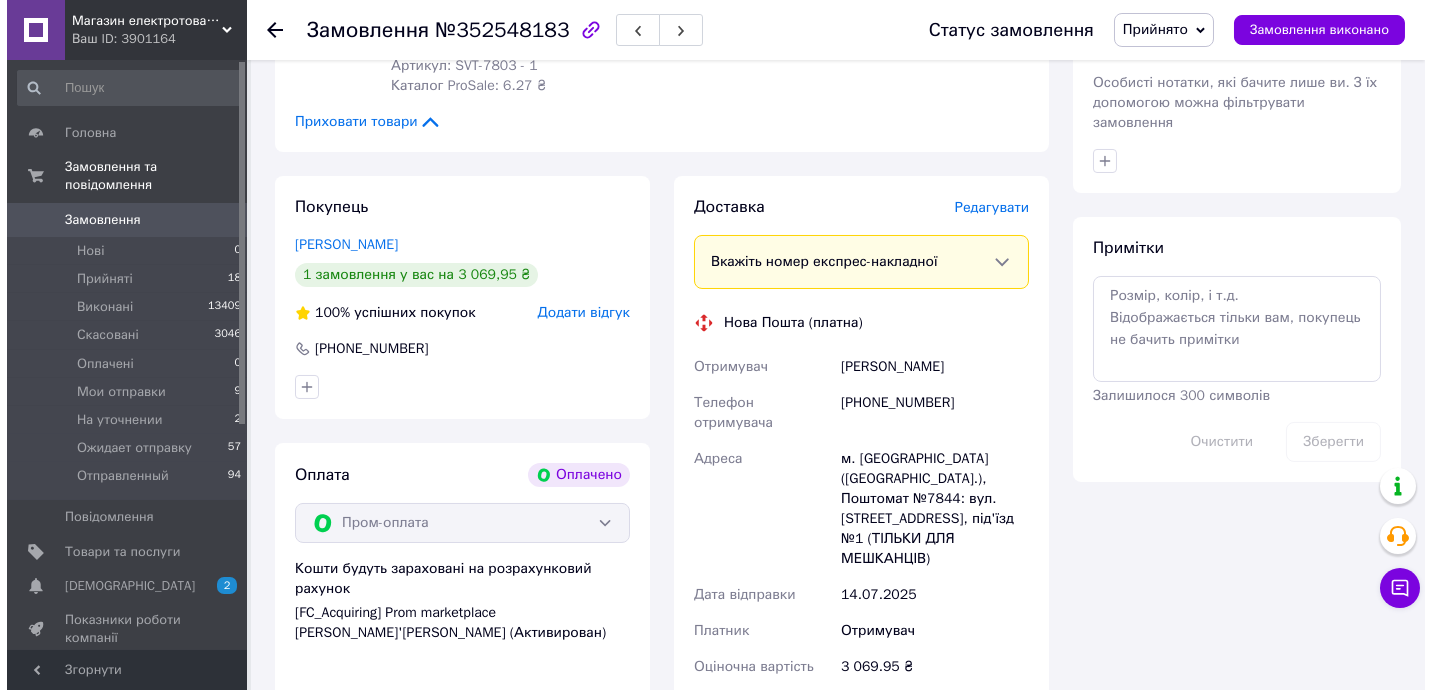 scroll, scrollTop: 927, scrollLeft: 0, axis: vertical 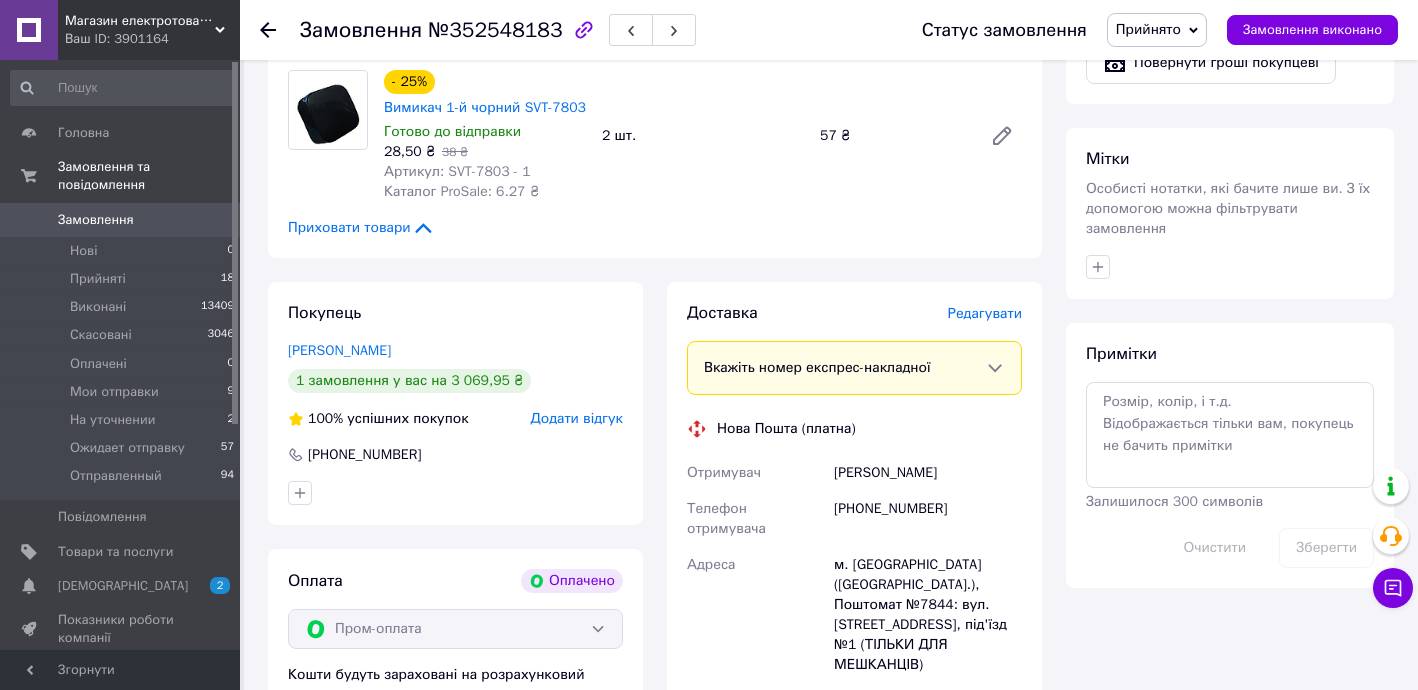 click on "Доставка Редагувати" at bounding box center [854, 313] 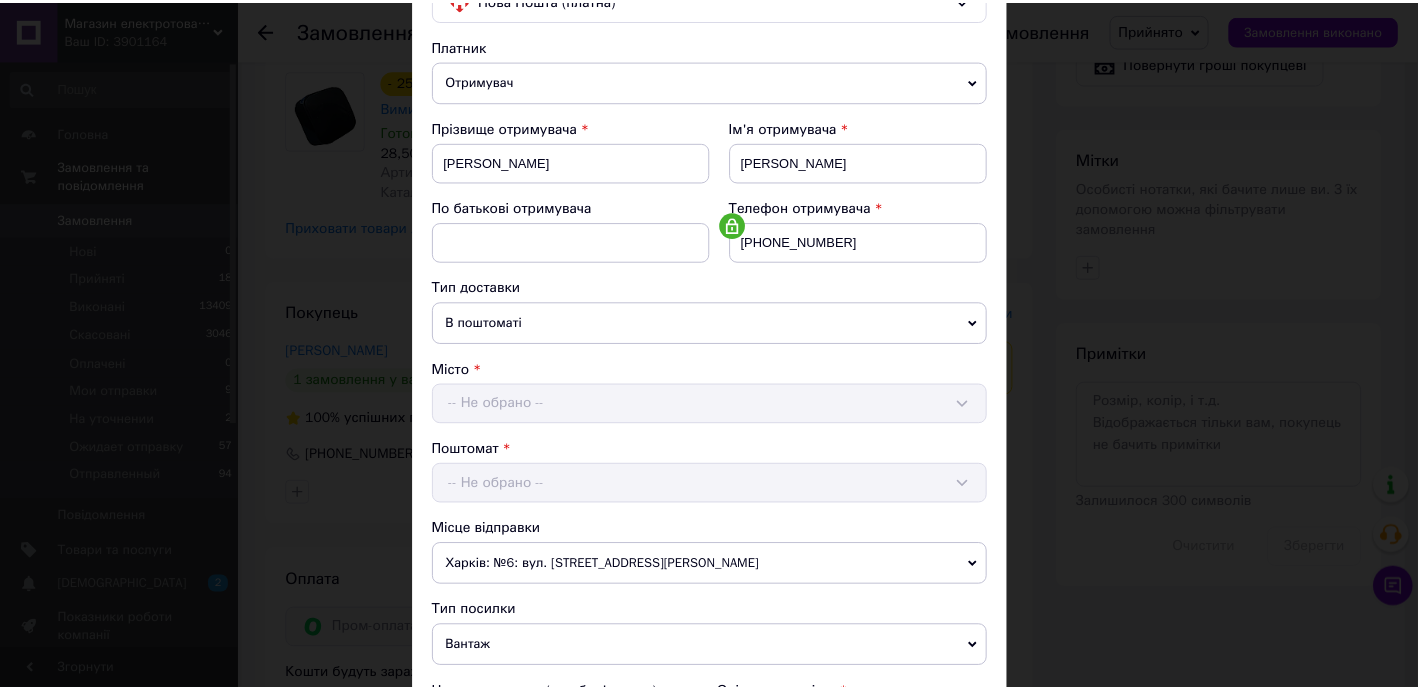 scroll, scrollTop: 848, scrollLeft: 0, axis: vertical 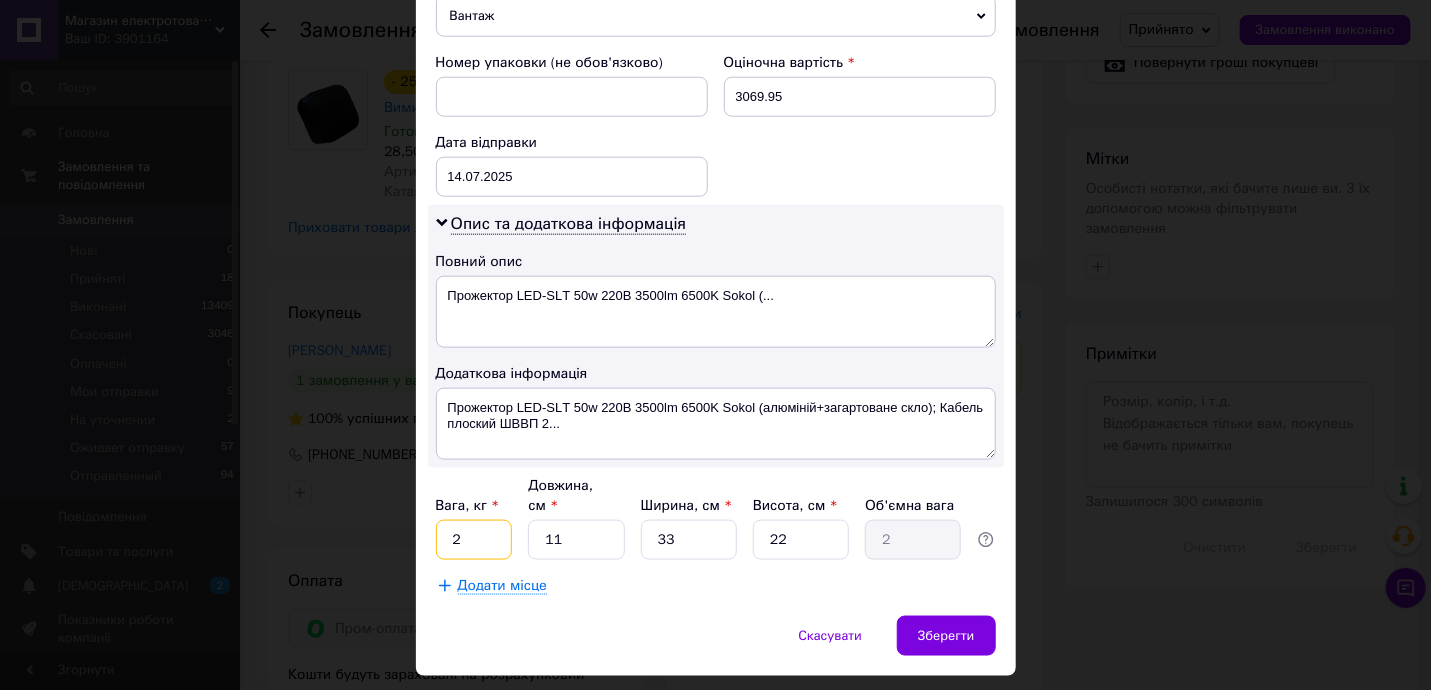 drag, startPoint x: 439, startPoint y: 484, endPoint x: 623, endPoint y: 501, distance: 184.78366 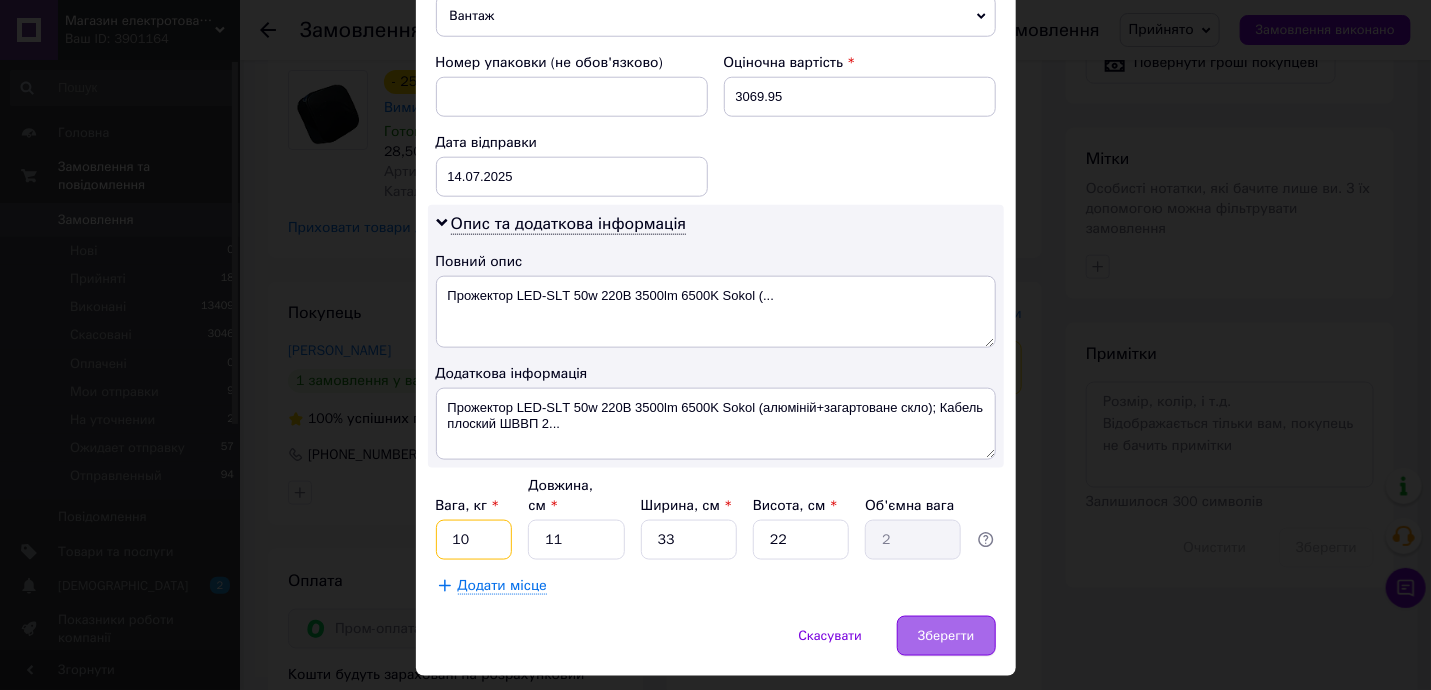 type on "10" 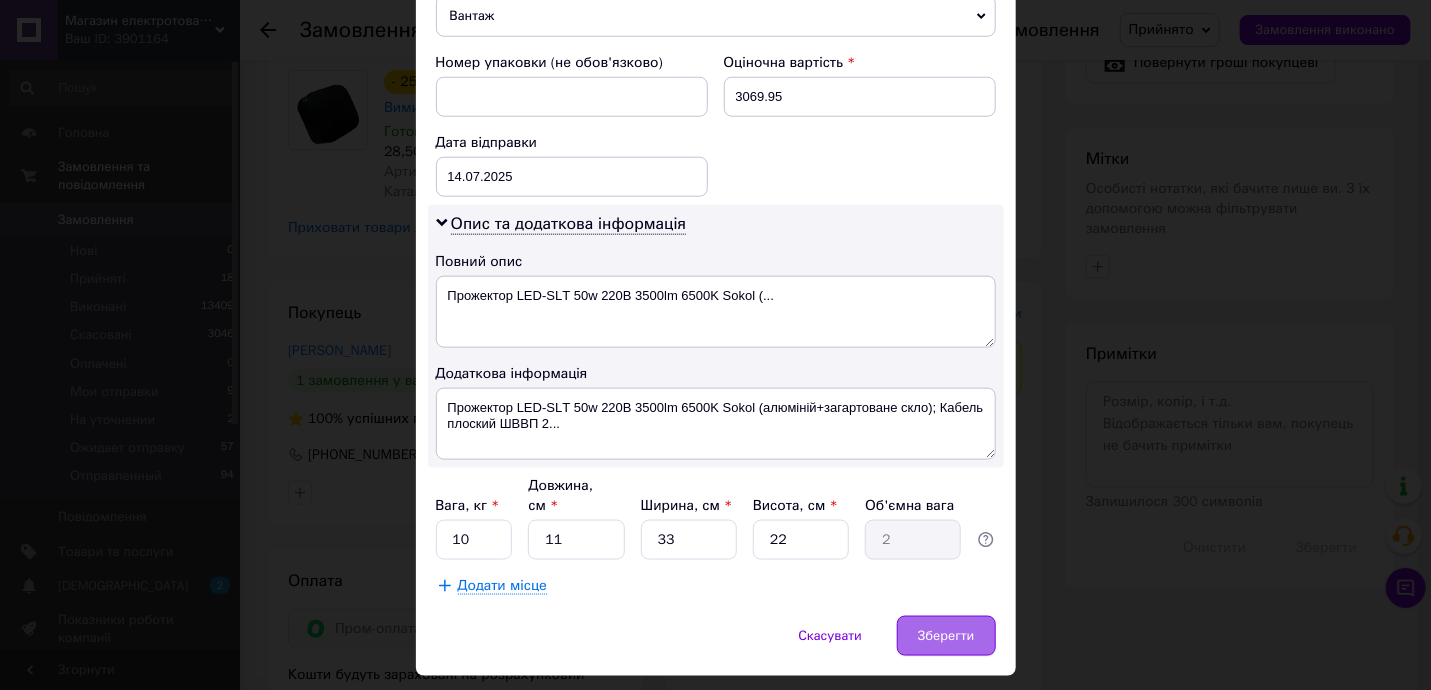 click on "Зберегти" at bounding box center (946, 636) 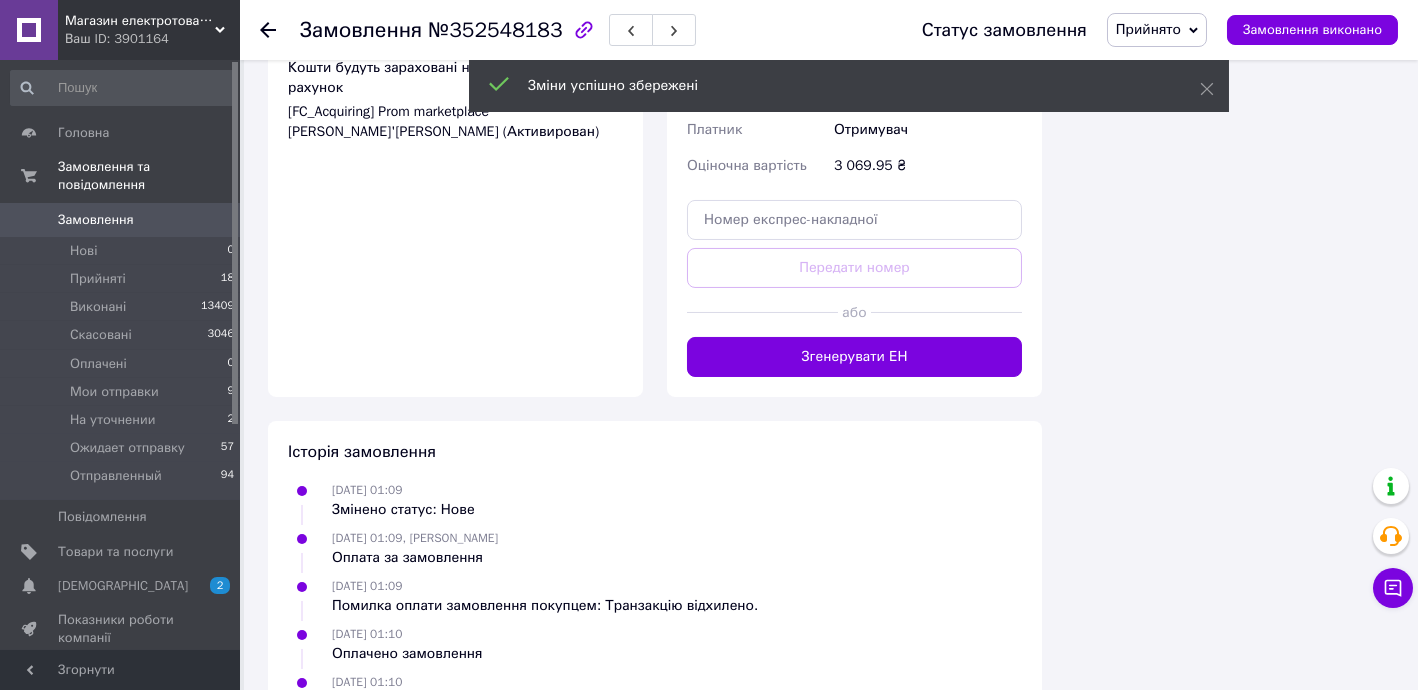 click on "Згенерувати ЕН" at bounding box center [854, 357] 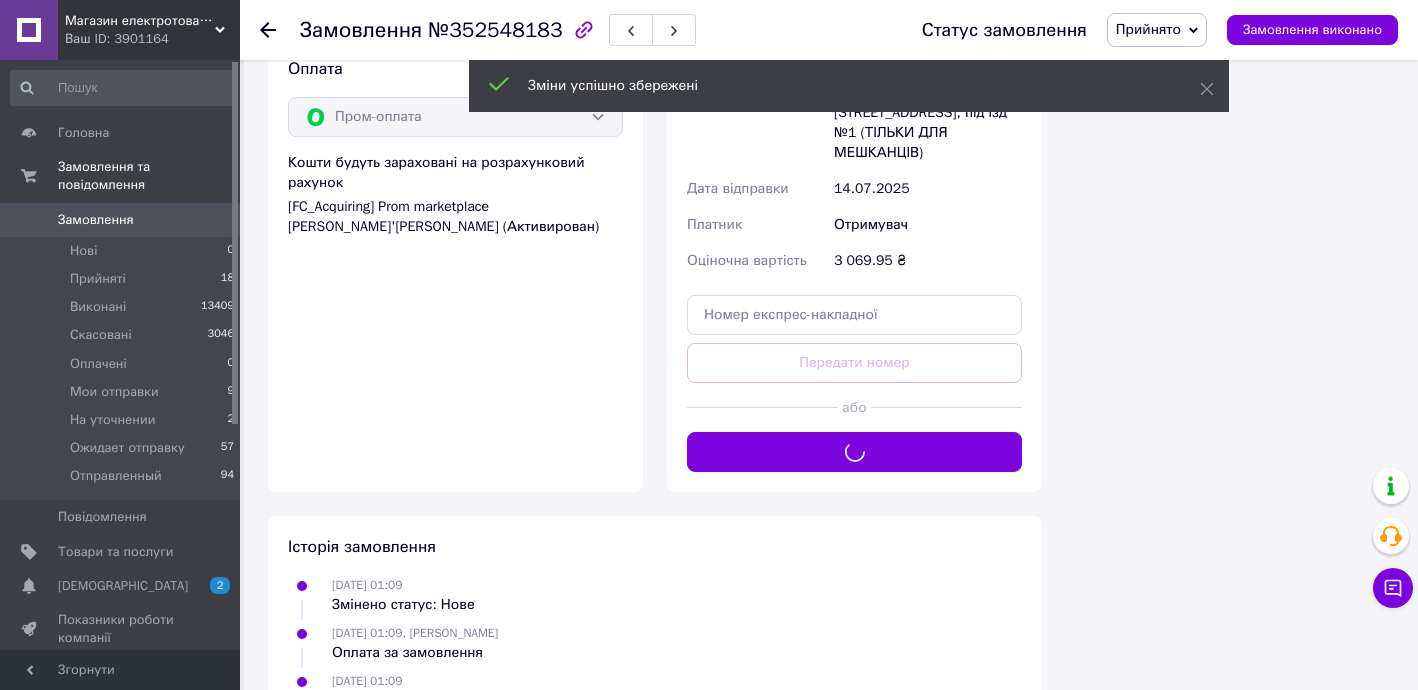 scroll, scrollTop: 1170, scrollLeft: 0, axis: vertical 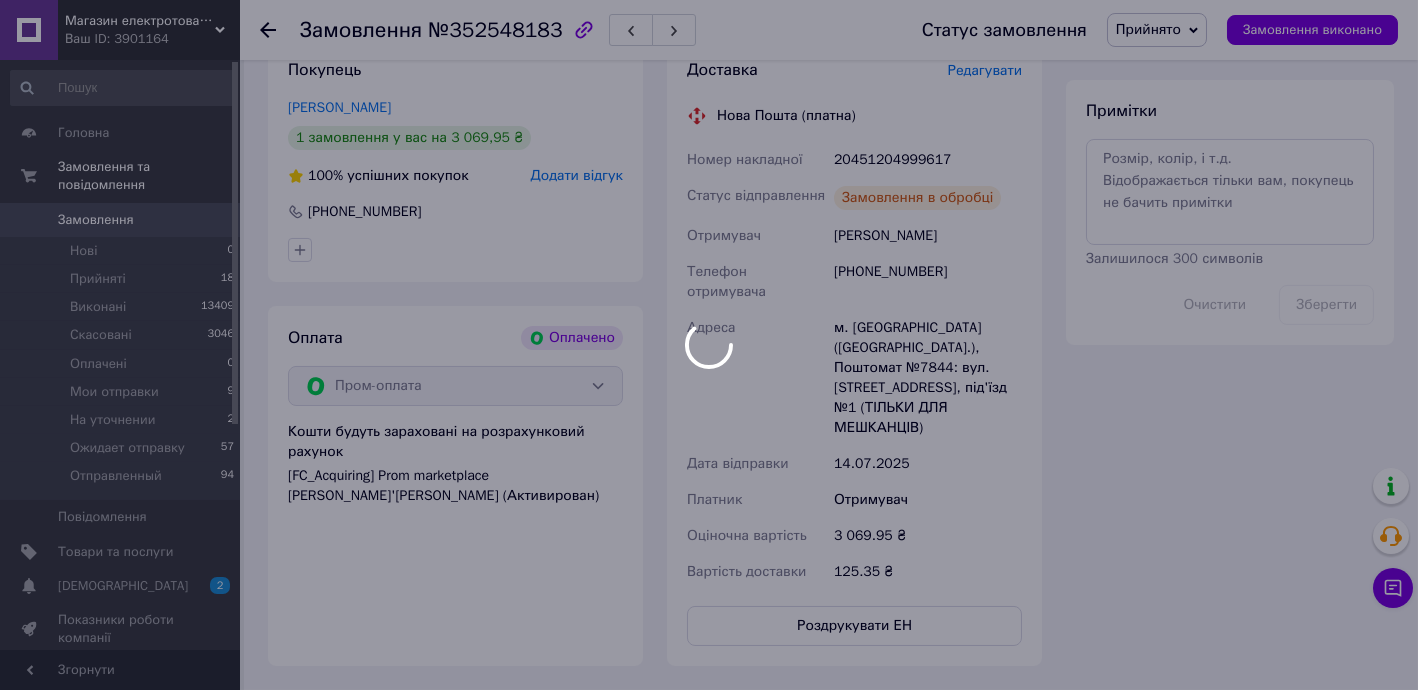 click at bounding box center (709, 345) 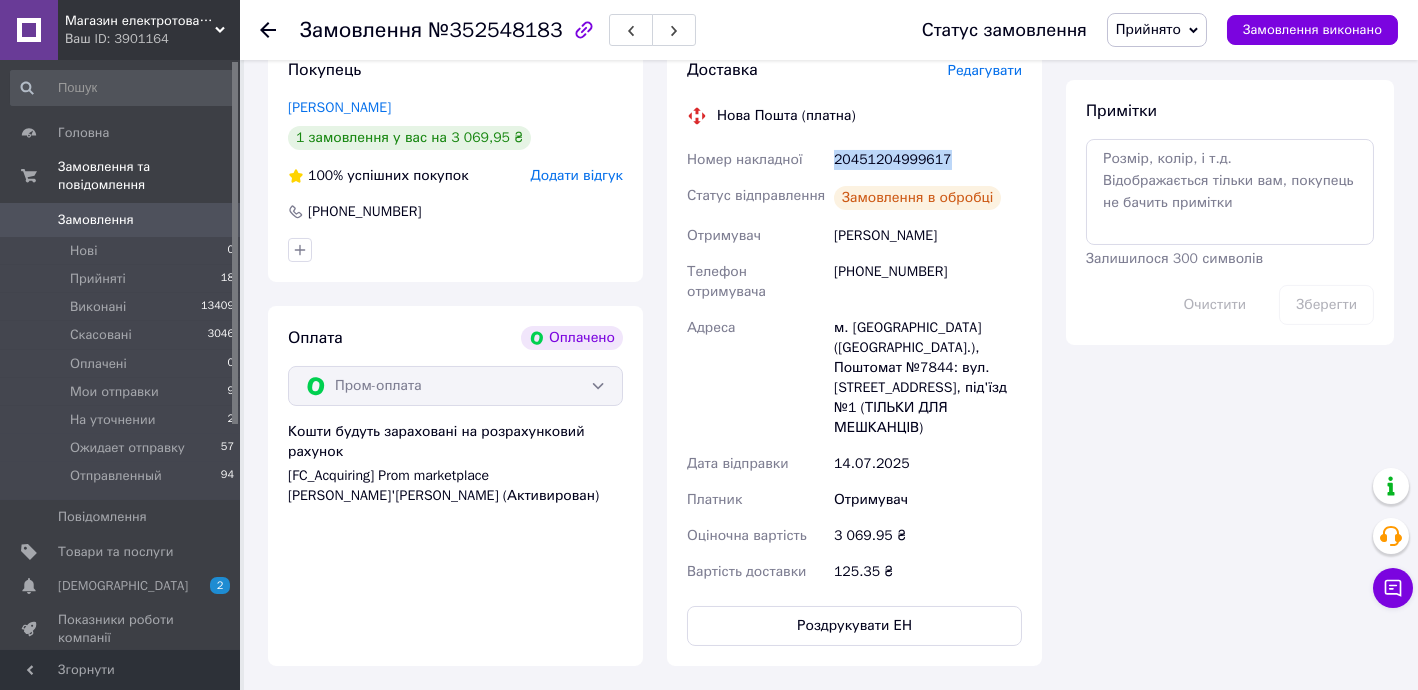 click on "20451204999617" at bounding box center (928, 160) 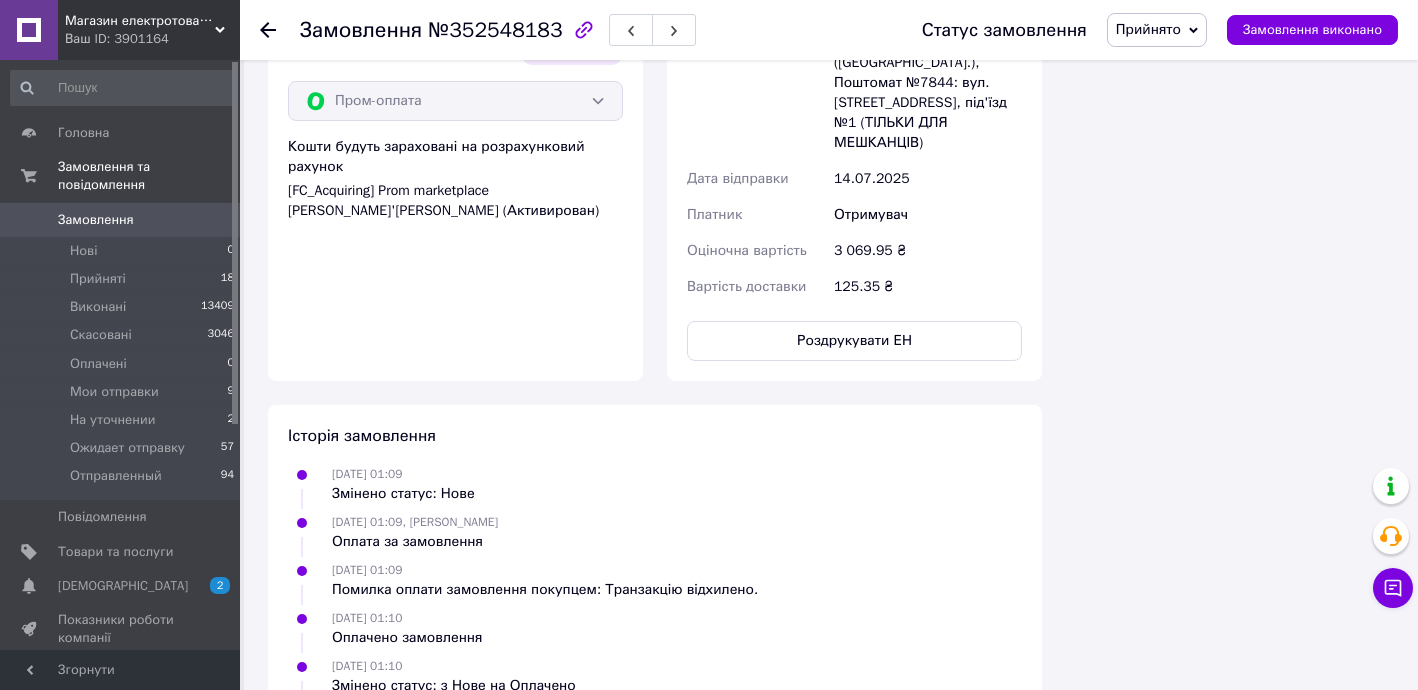 scroll, scrollTop: 1534, scrollLeft: 0, axis: vertical 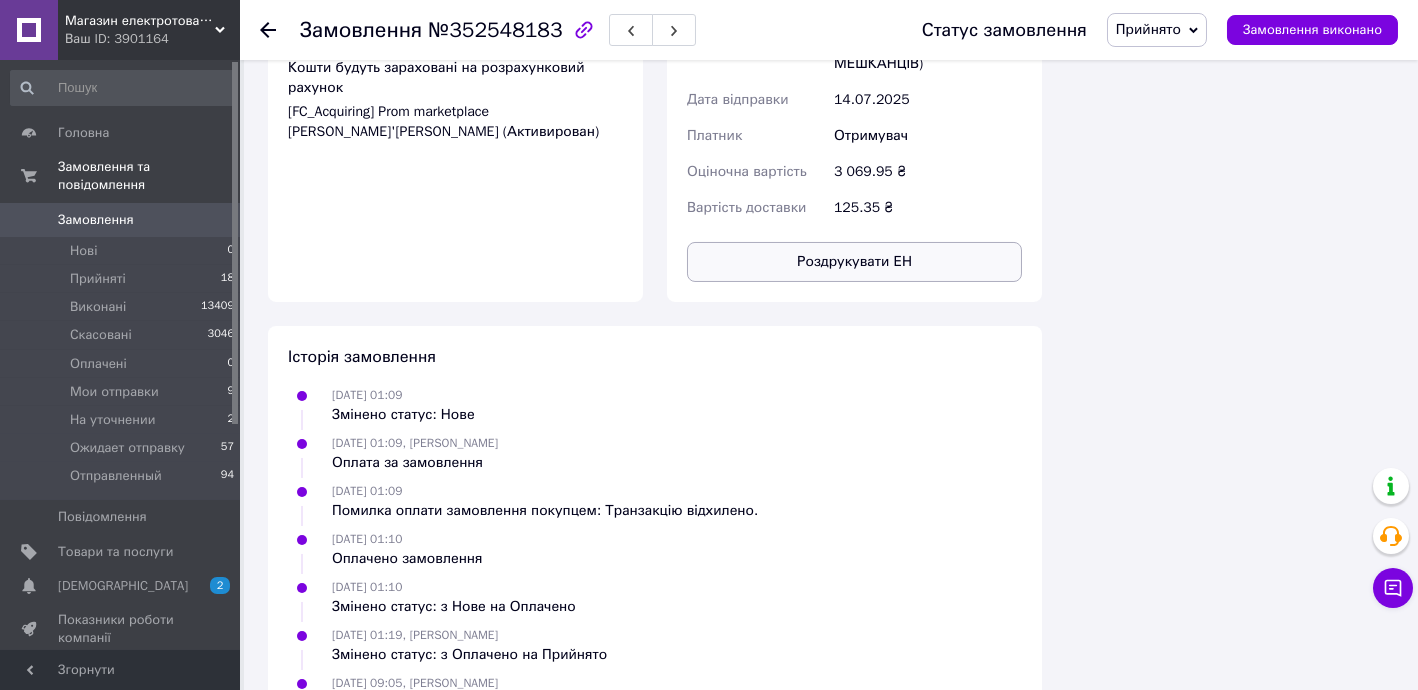 click on "Роздрукувати ЕН" at bounding box center (854, 262) 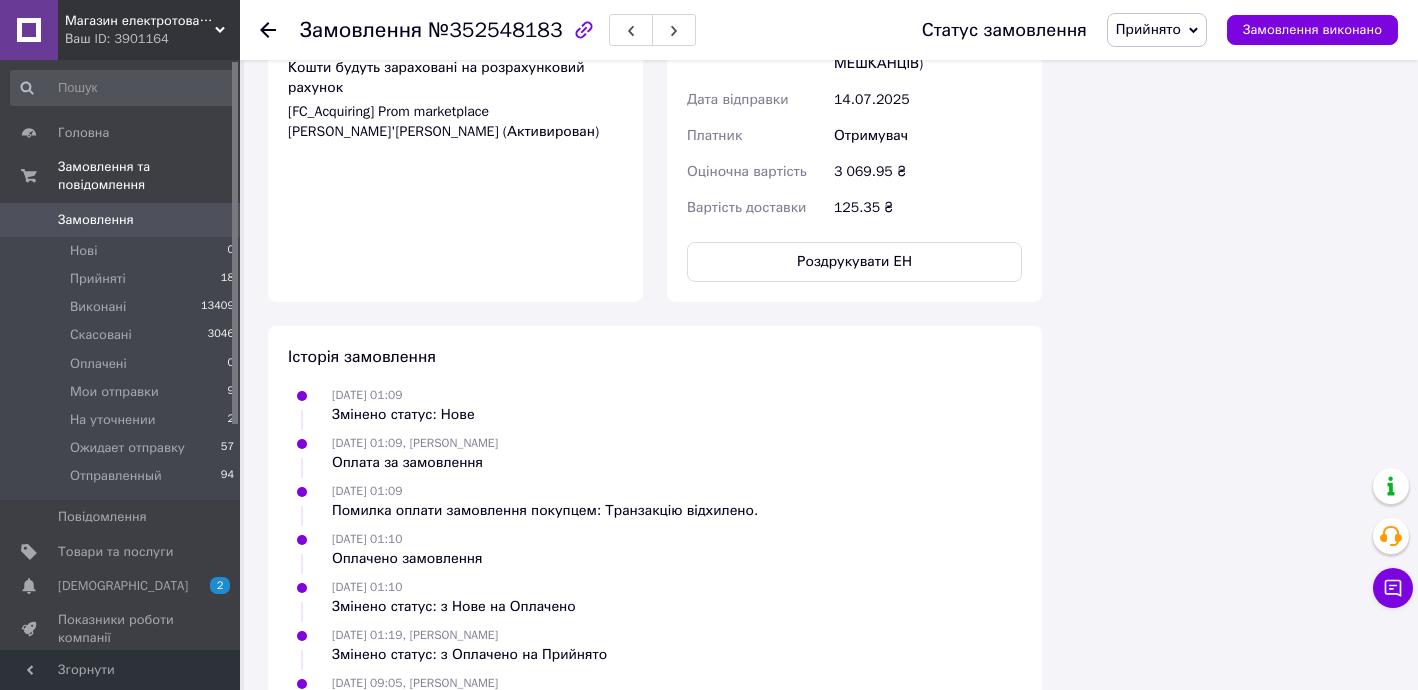 click on "Прийнято" at bounding box center (1148, 29) 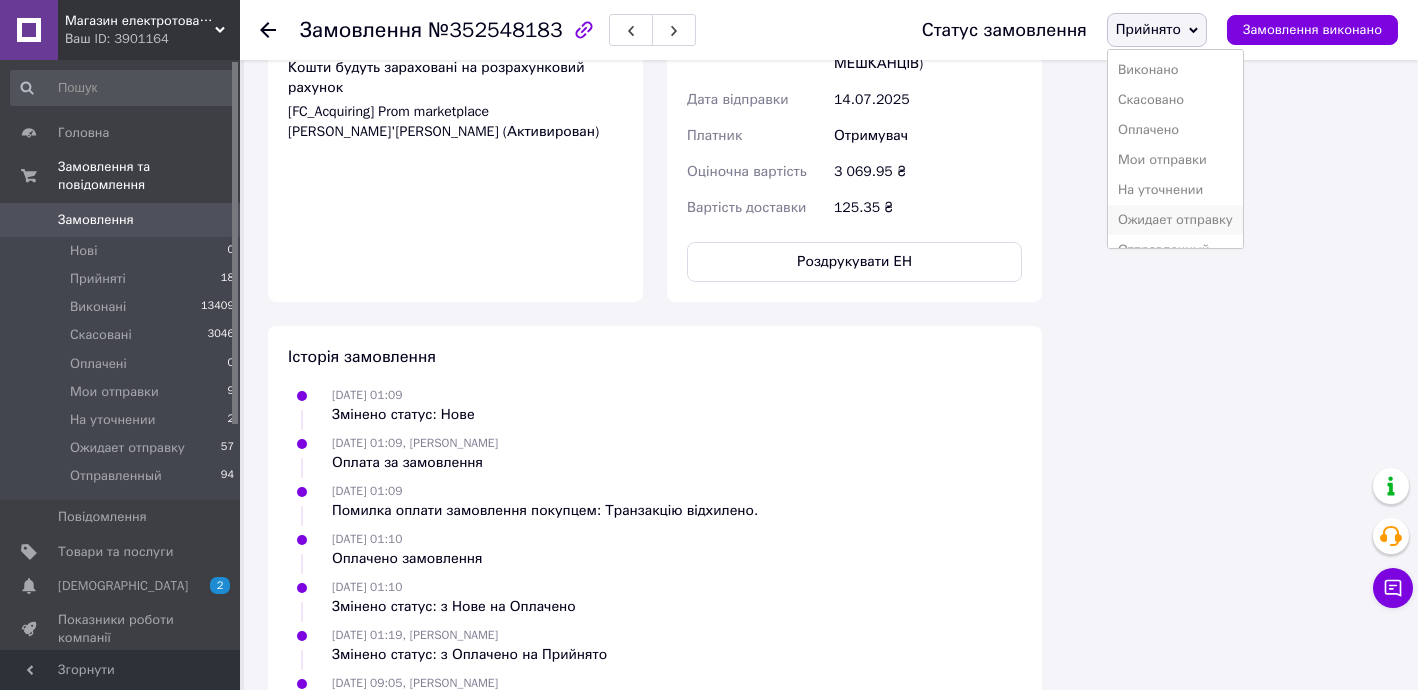 click on "Ожидает отправку" at bounding box center [1175, 220] 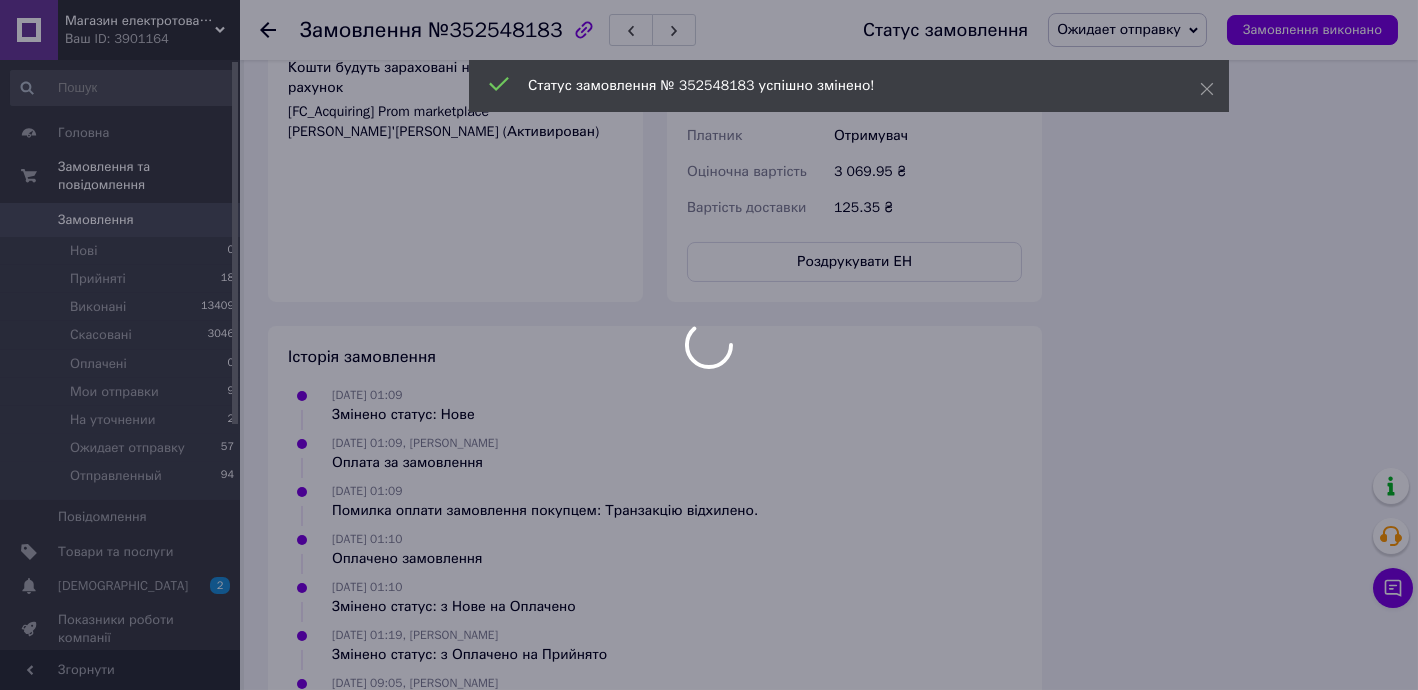 click at bounding box center [709, 345] 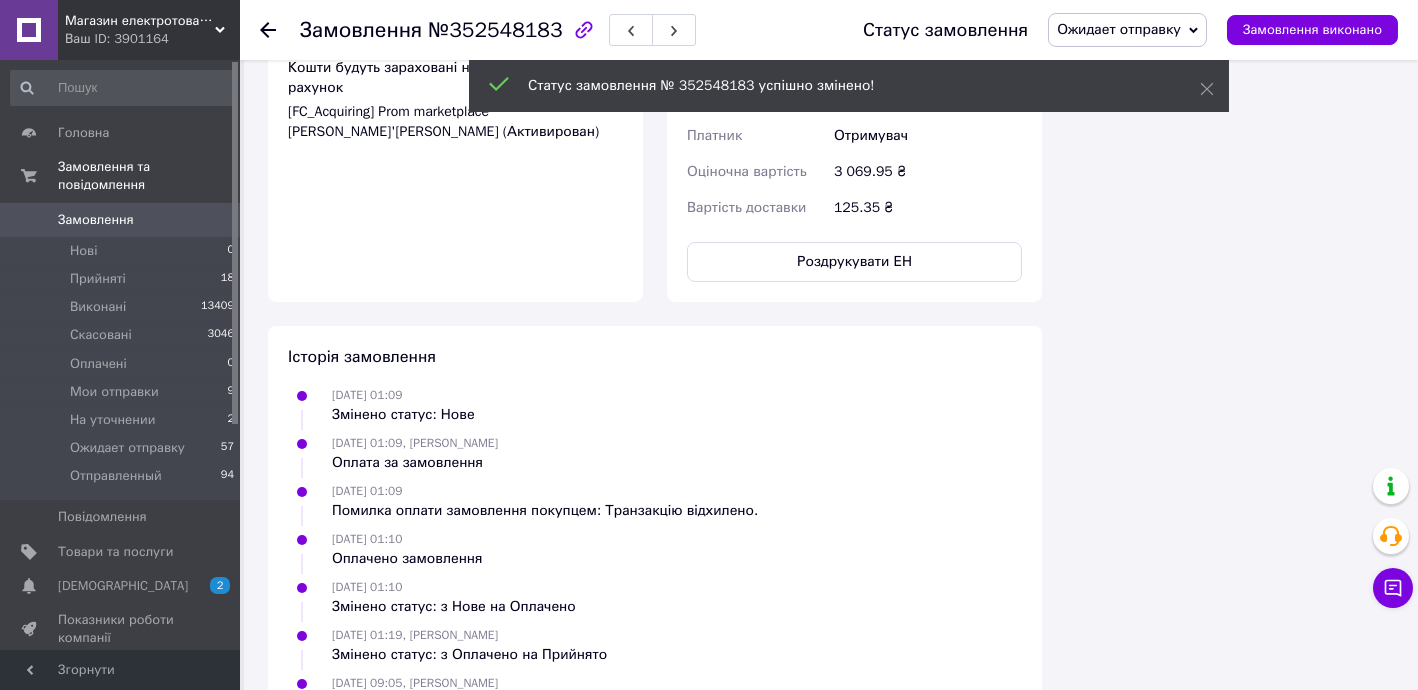 click 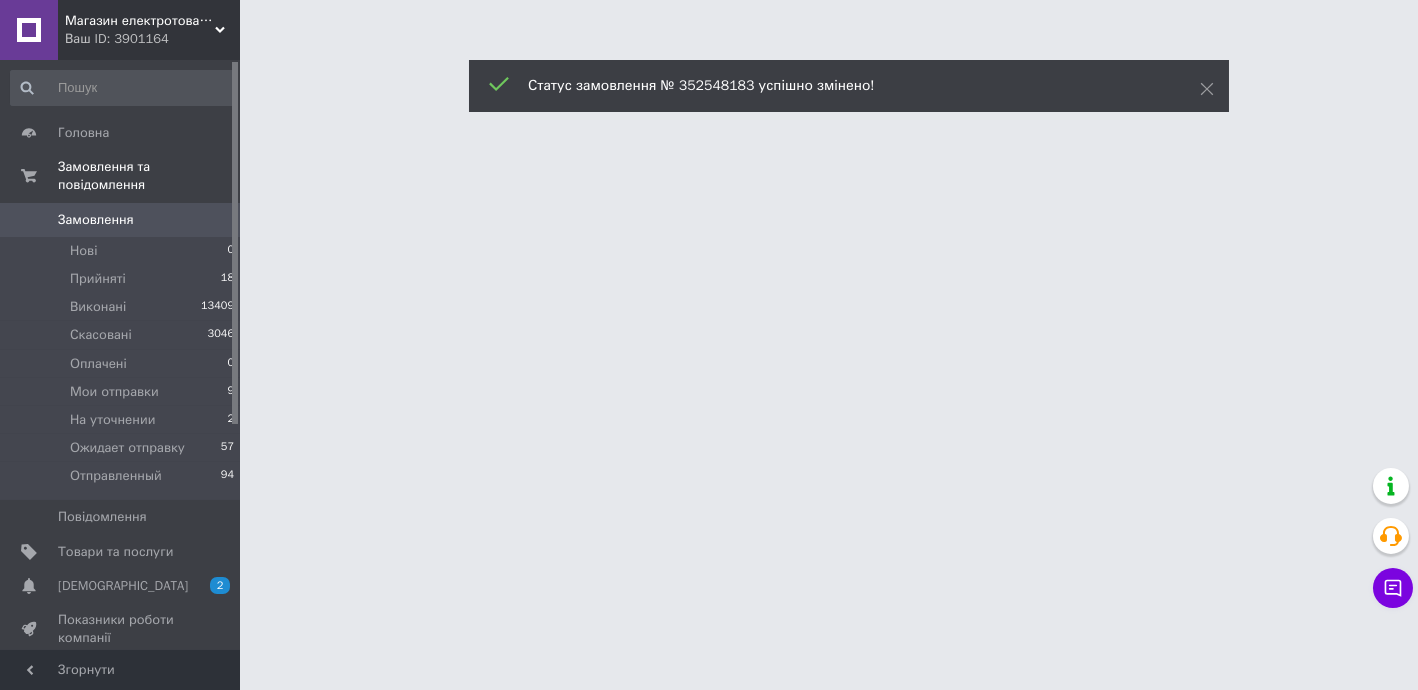 scroll, scrollTop: 0, scrollLeft: 0, axis: both 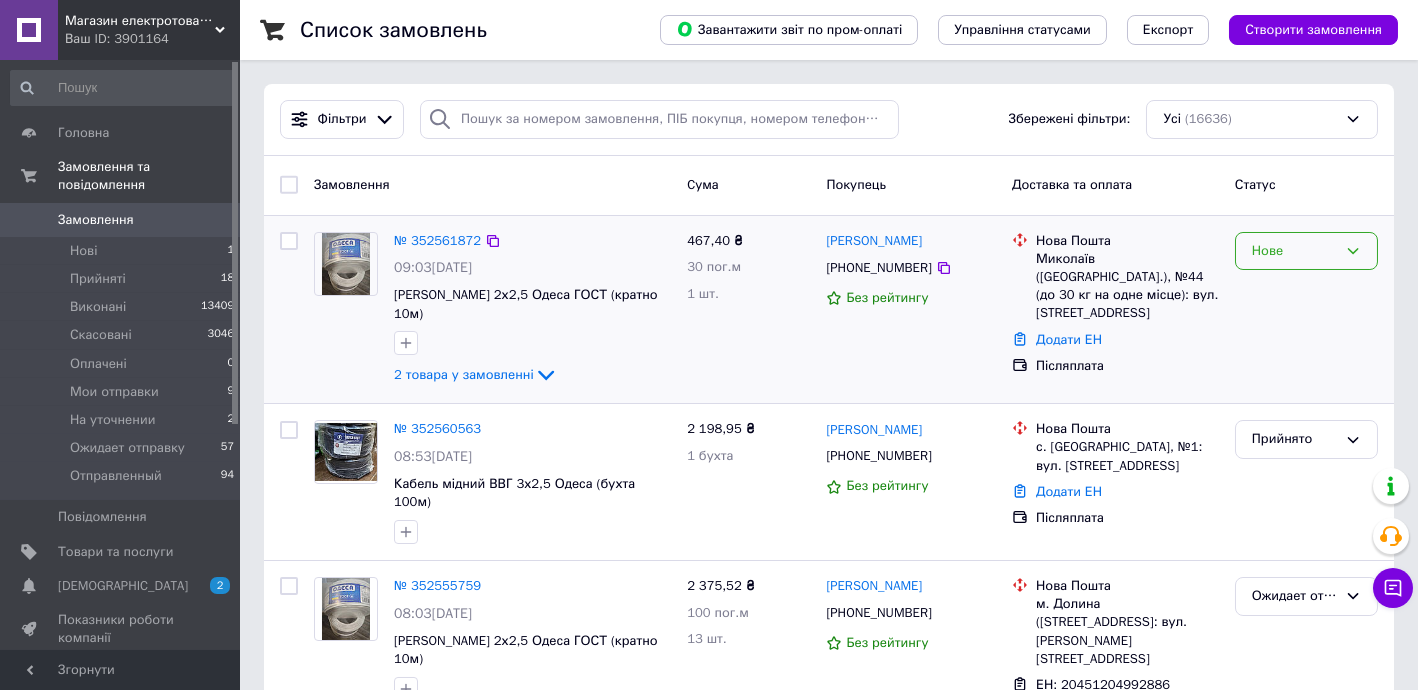 click on "Нове" at bounding box center [1294, 251] 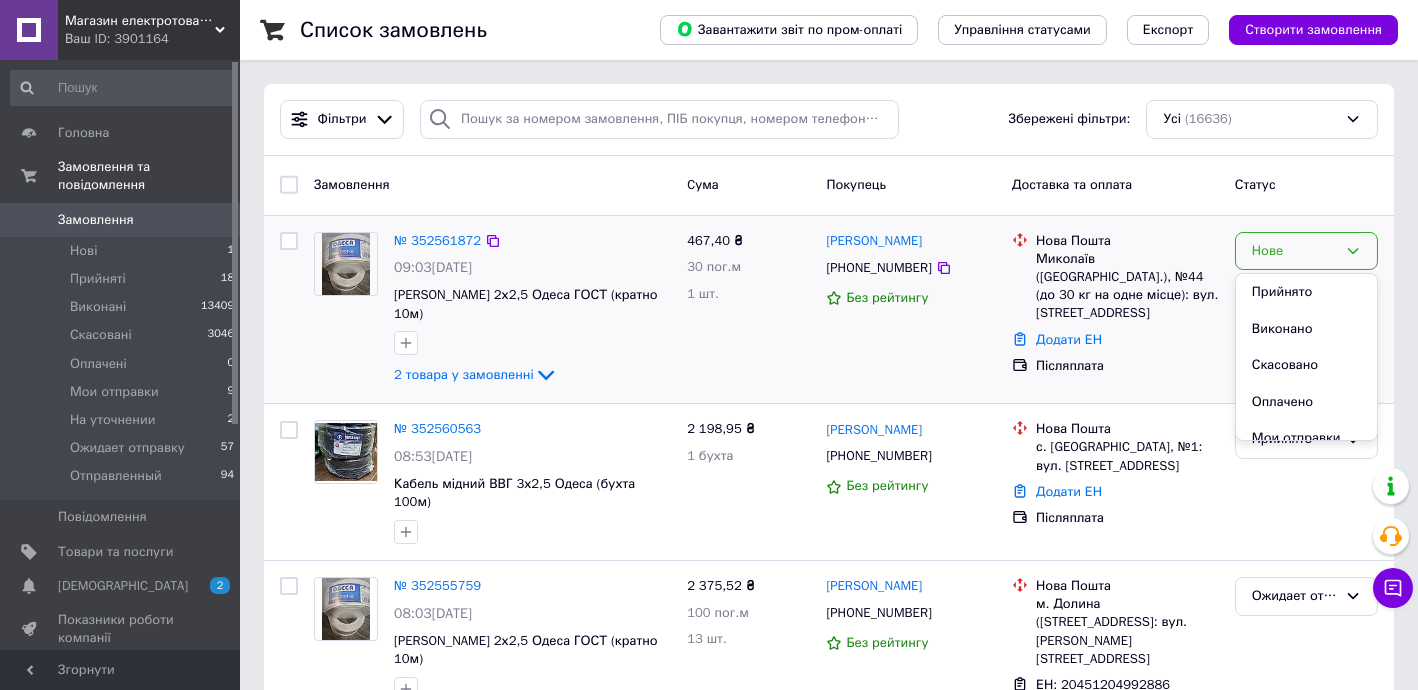 click on "Прийнято" at bounding box center [1306, 292] 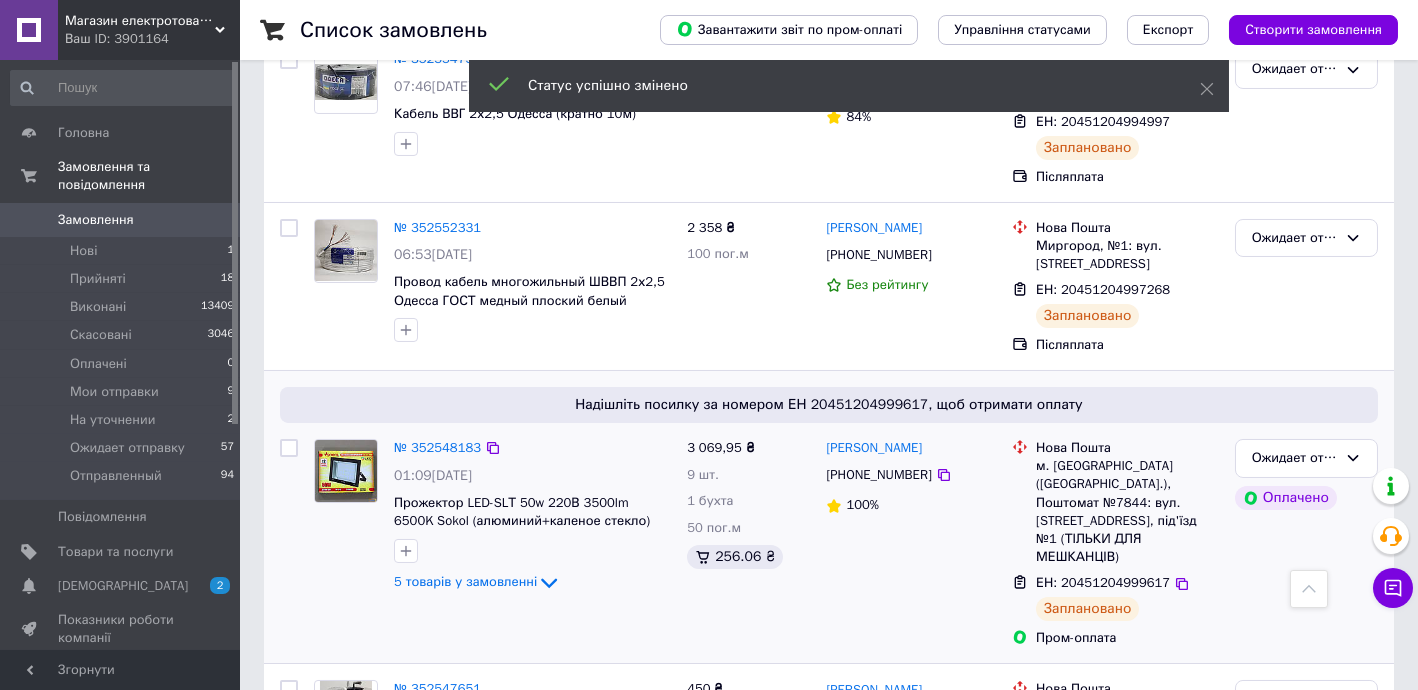 scroll, scrollTop: 1212, scrollLeft: 0, axis: vertical 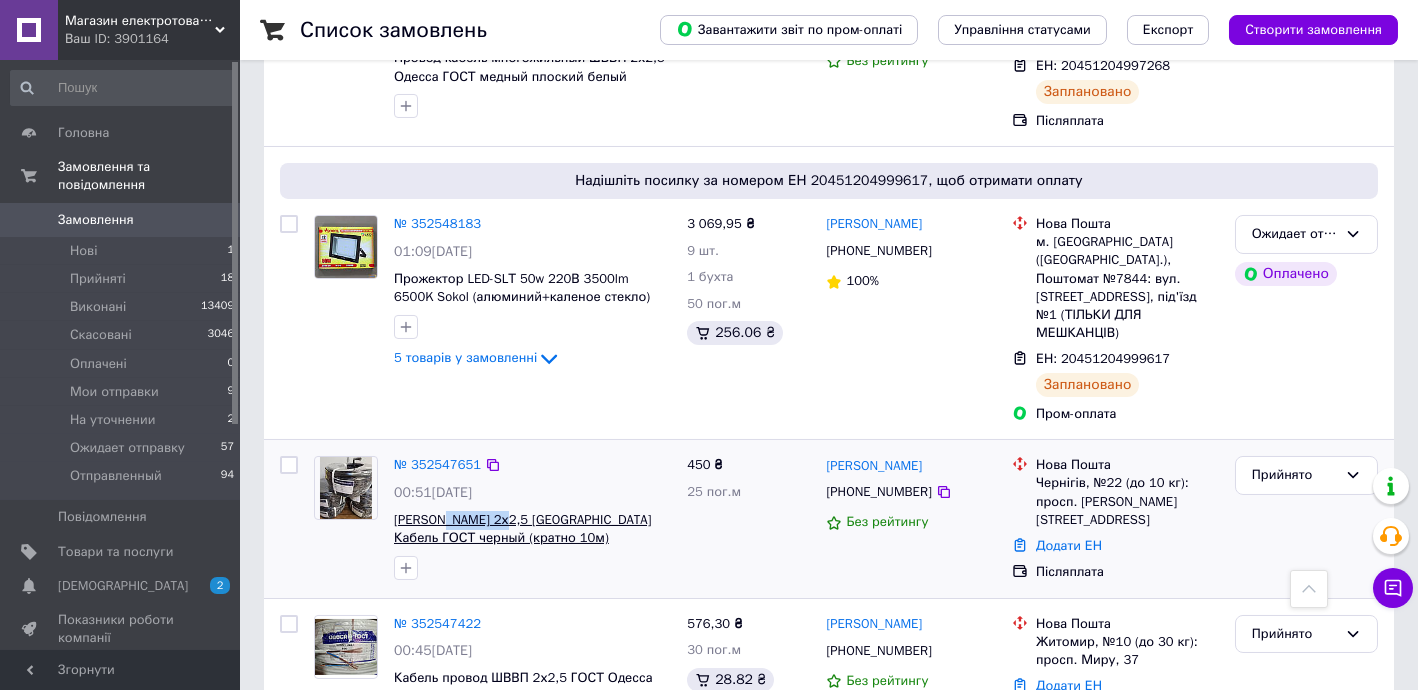 drag, startPoint x: 437, startPoint y: 401, endPoint x: 497, endPoint y: 409, distance: 60.530983 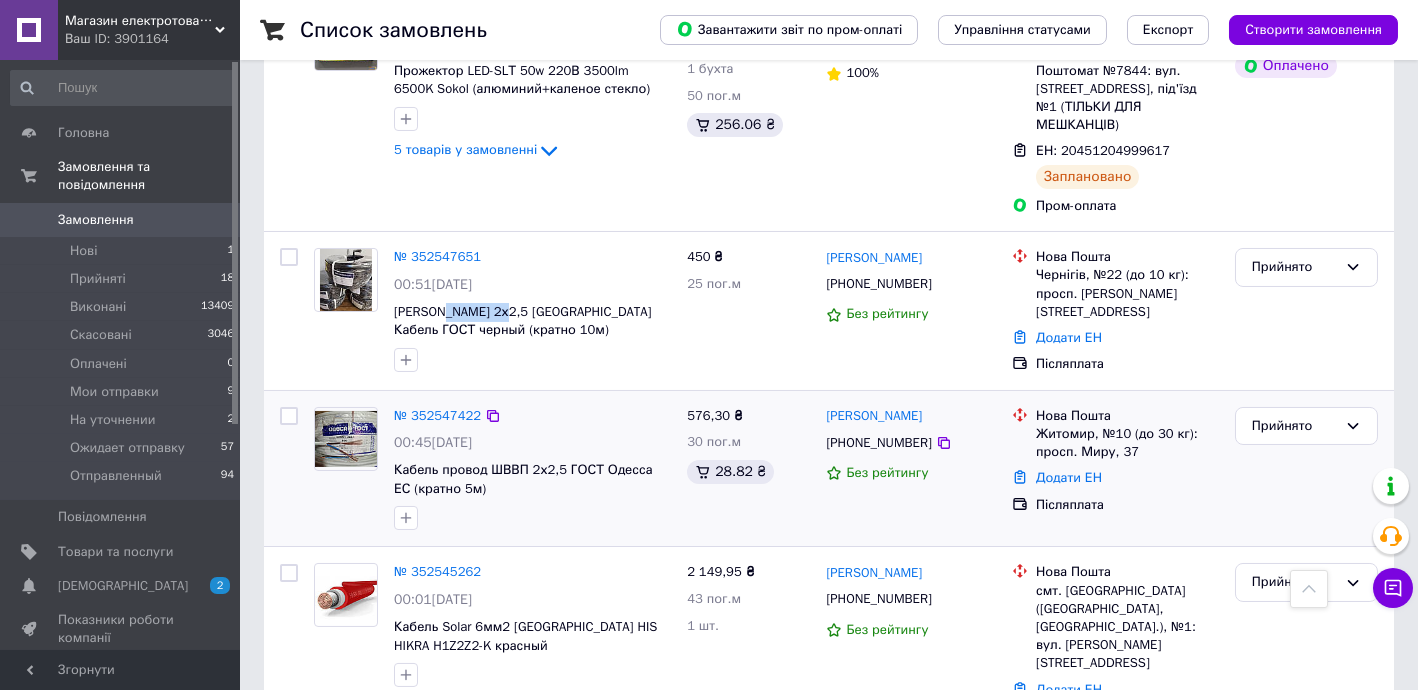 scroll, scrollTop: 1454, scrollLeft: 0, axis: vertical 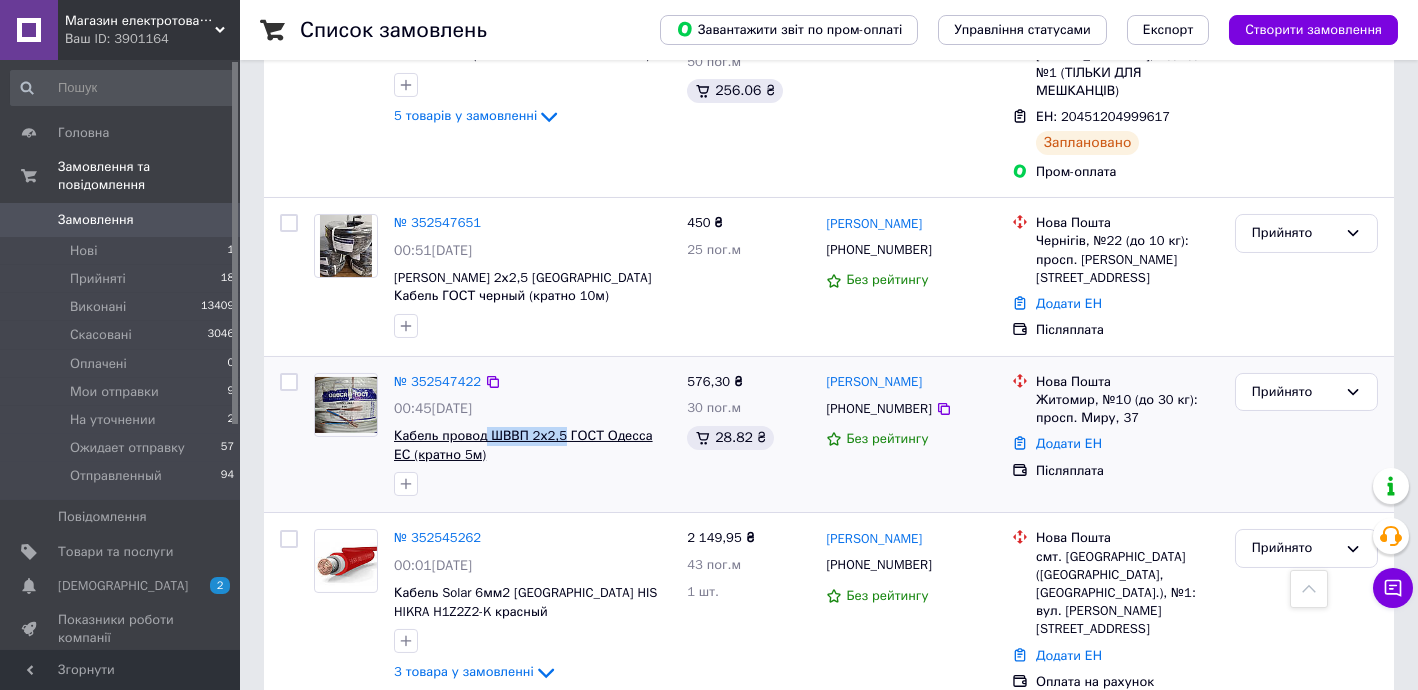 drag, startPoint x: 485, startPoint y: 317, endPoint x: 559, endPoint y: 326, distance: 74.54529 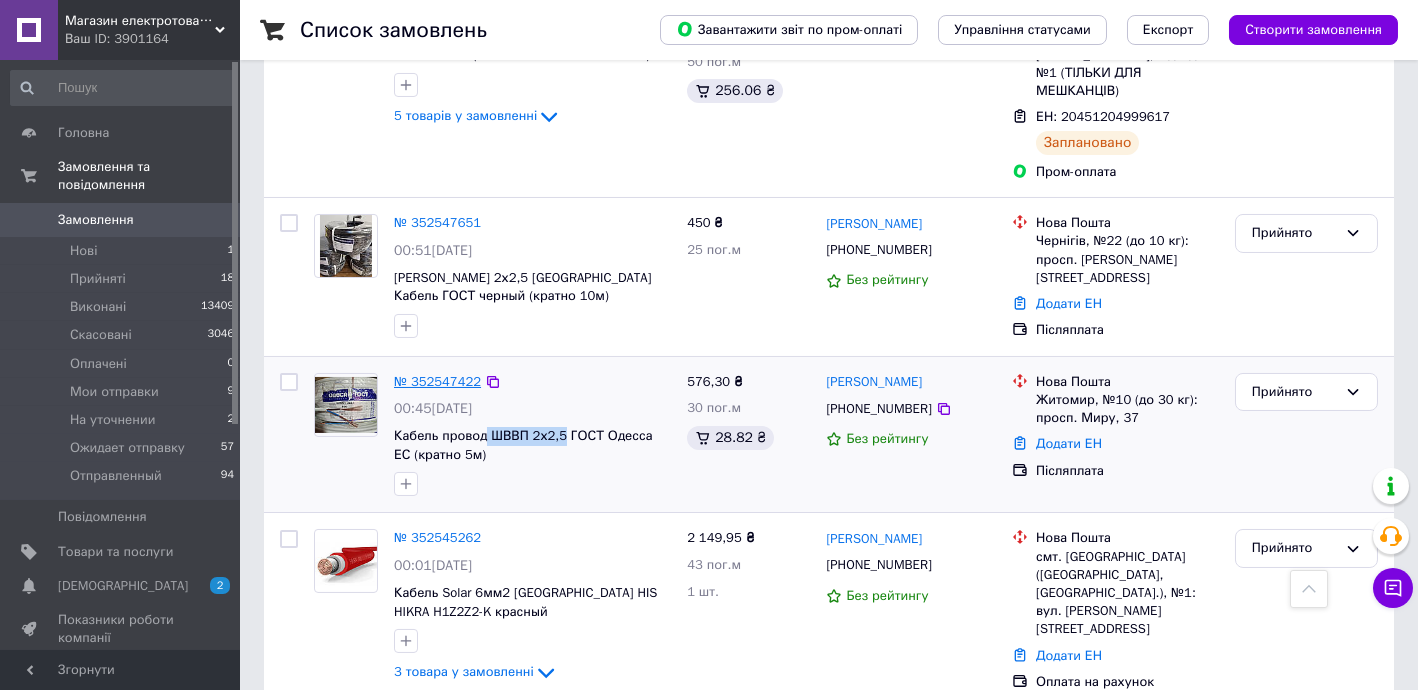 click on "№ 352547422" at bounding box center [437, 381] 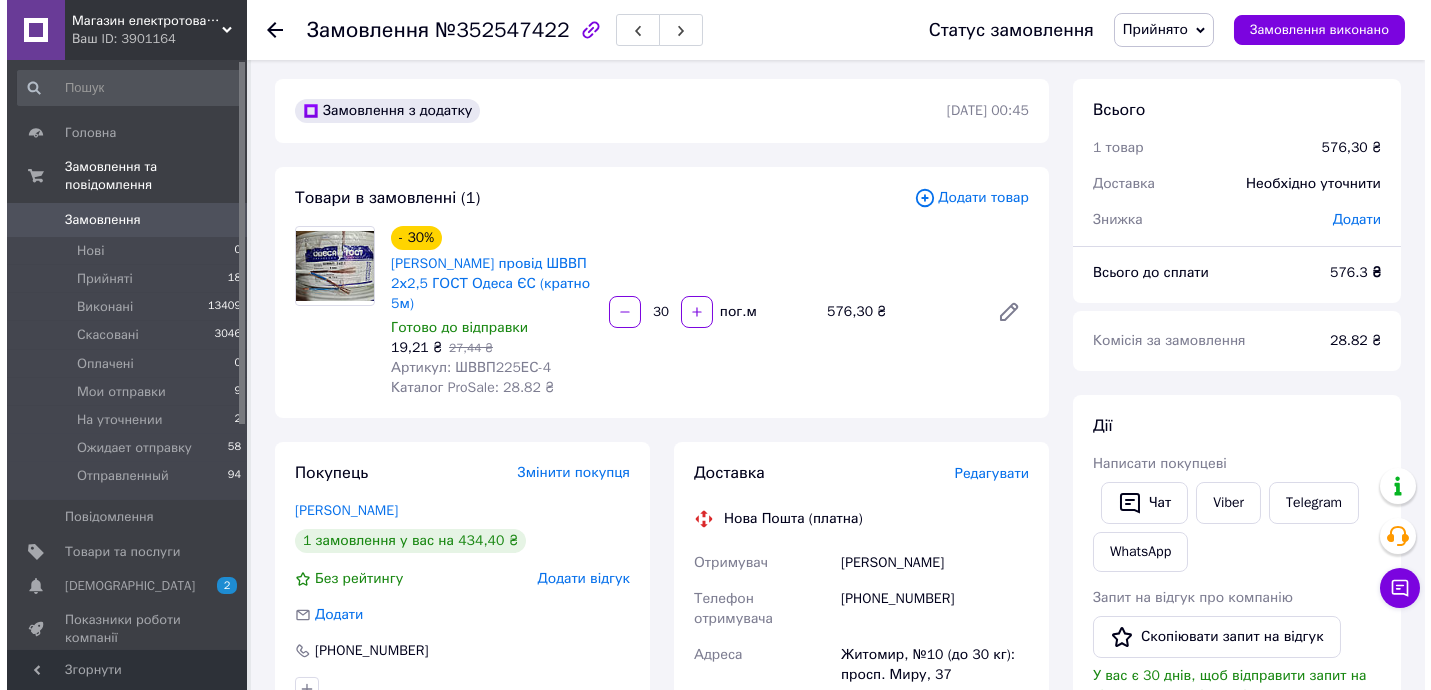 scroll, scrollTop: 0, scrollLeft: 0, axis: both 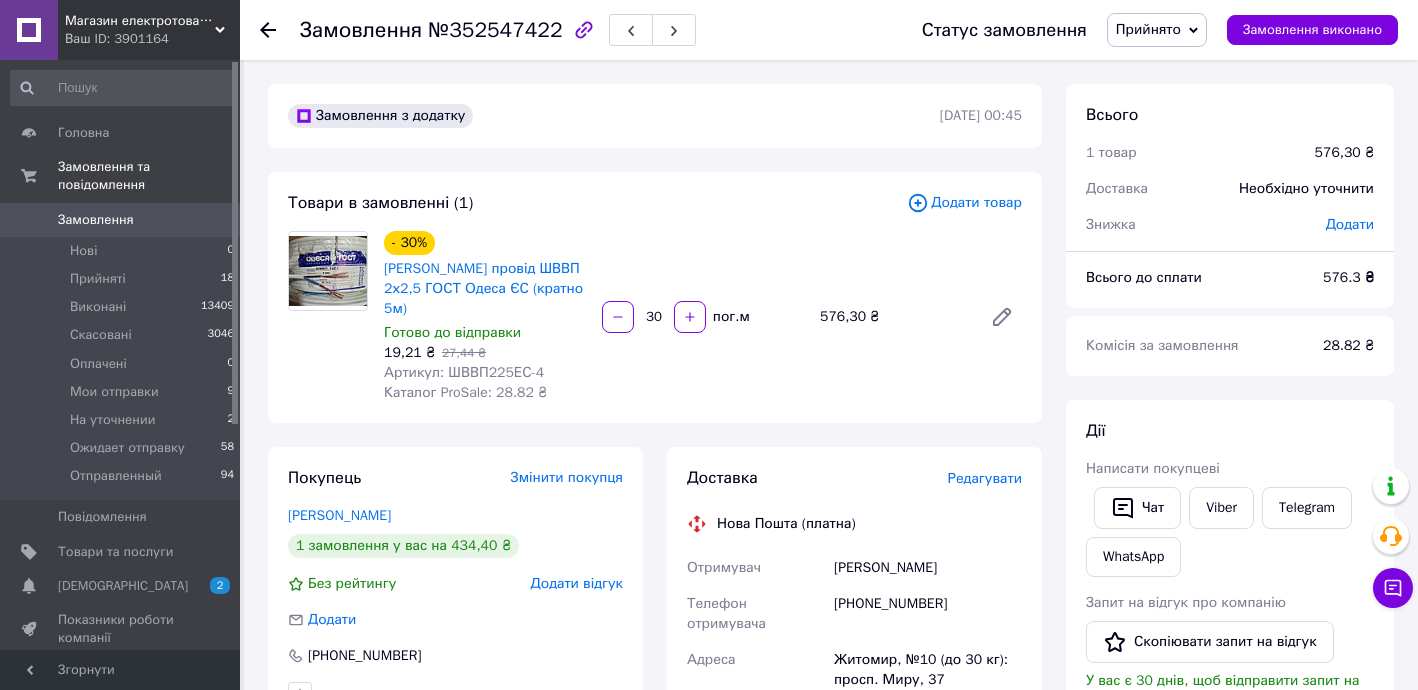 click on "Редагувати" at bounding box center (985, 478) 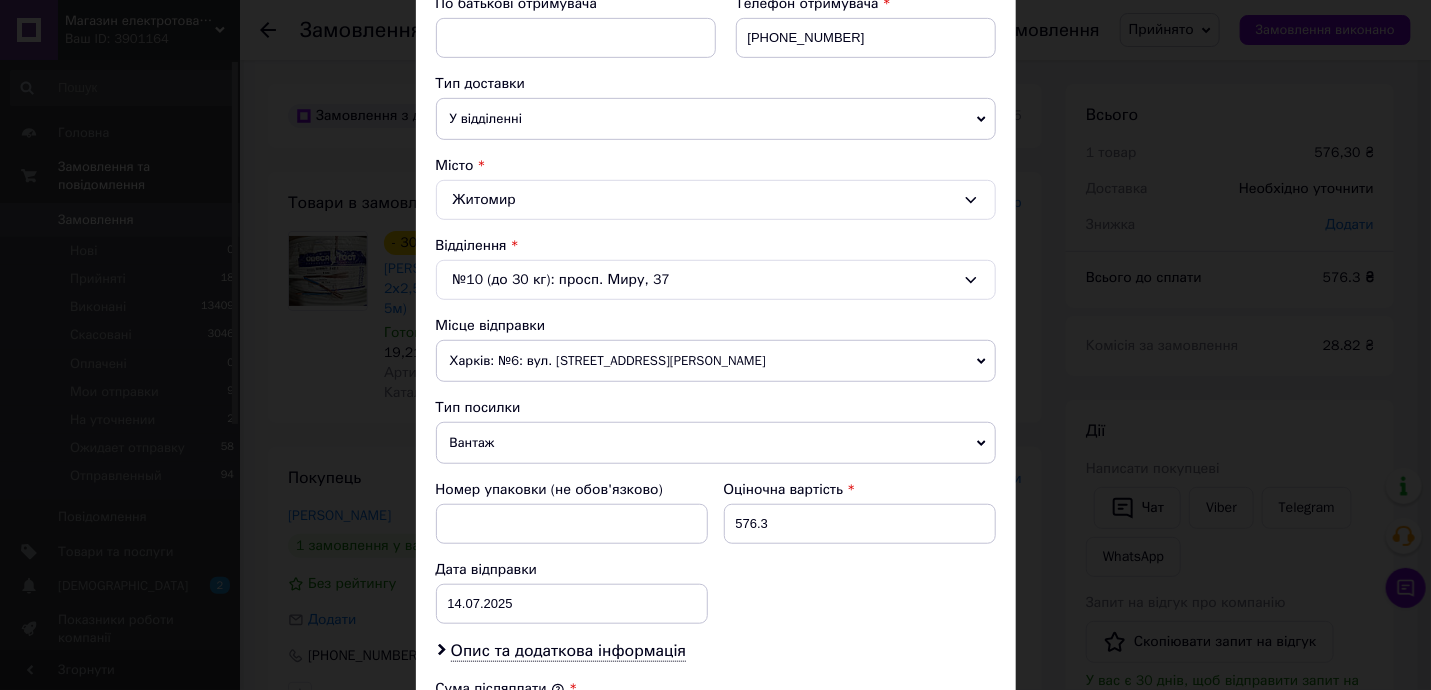 scroll, scrollTop: 485, scrollLeft: 0, axis: vertical 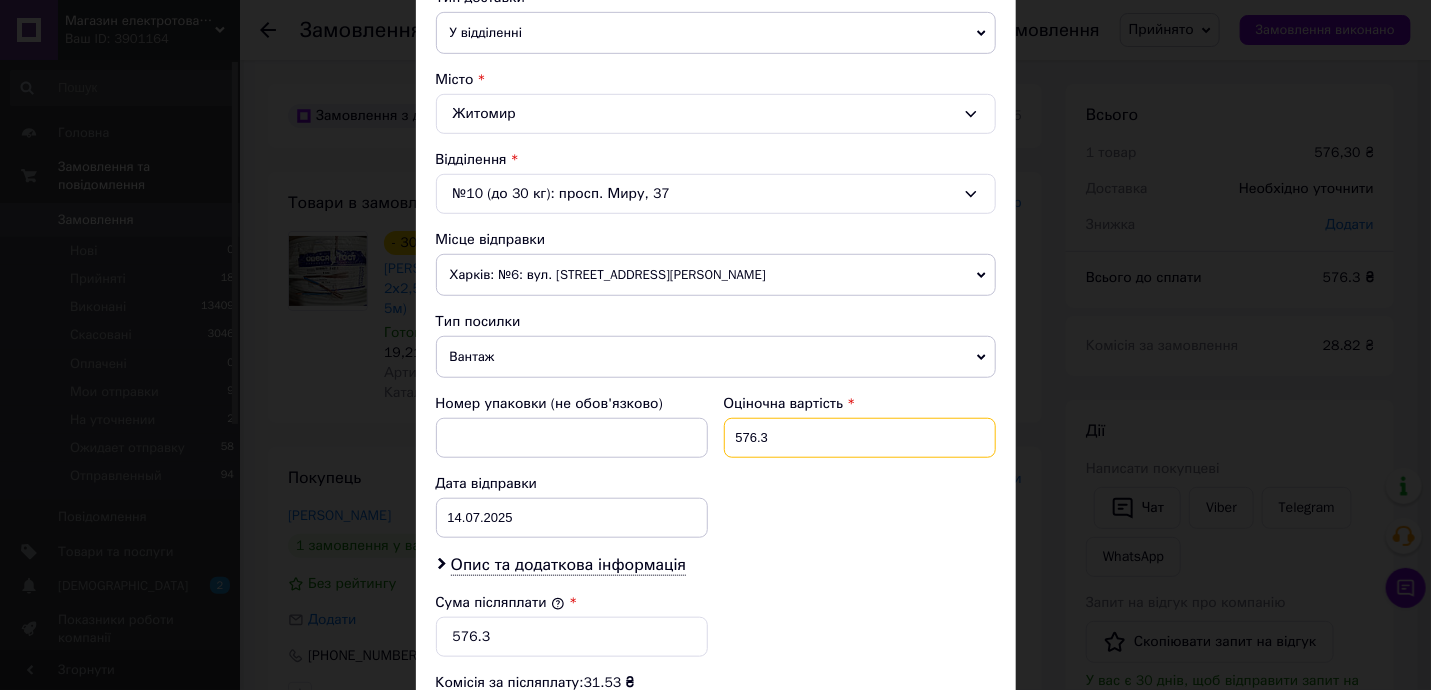 drag, startPoint x: 740, startPoint y: 421, endPoint x: 866, endPoint y: 440, distance: 127.424484 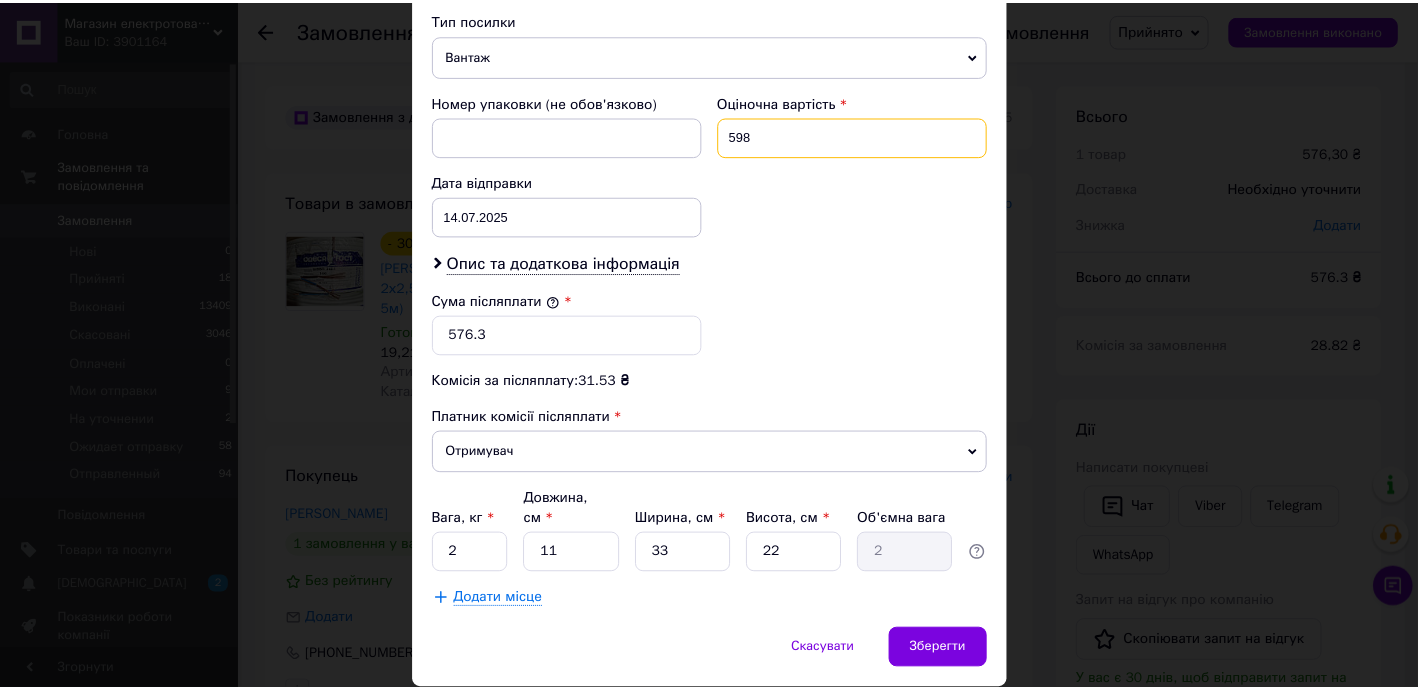 scroll, scrollTop: 827, scrollLeft: 0, axis: vertical 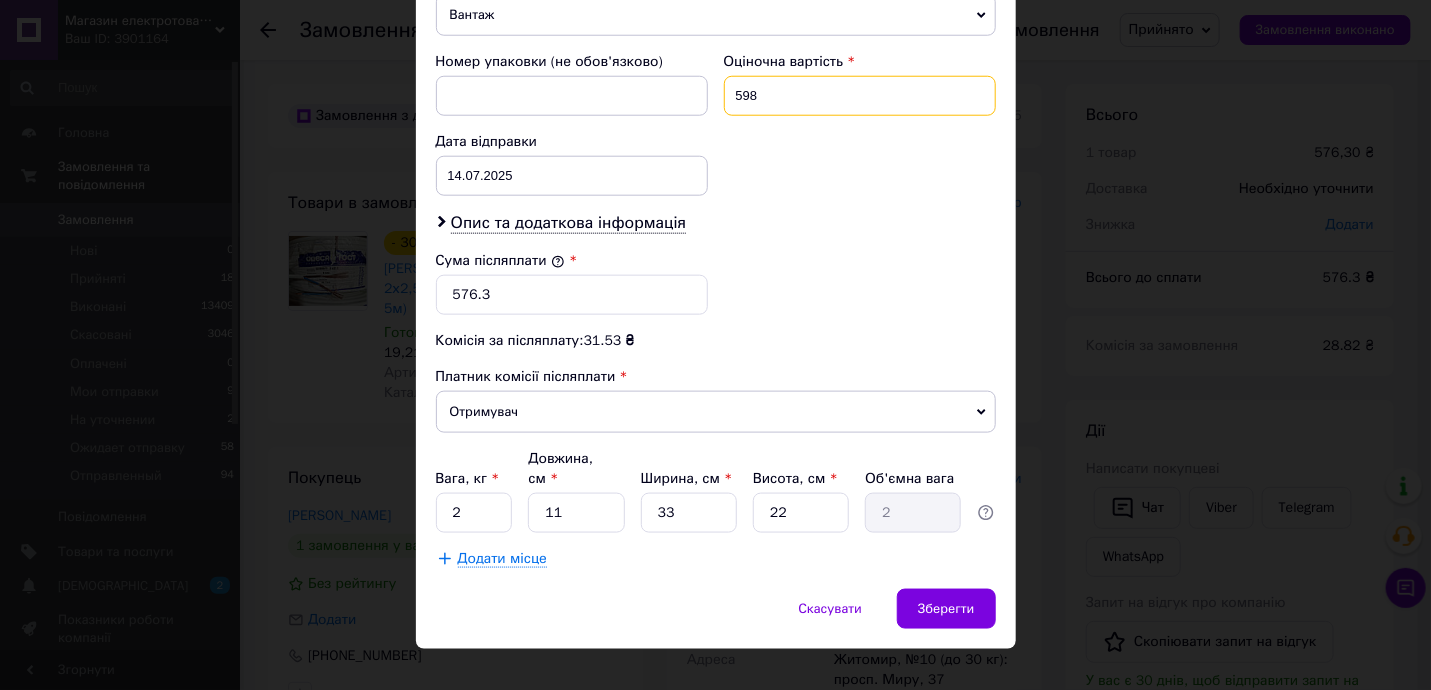 type on "598" 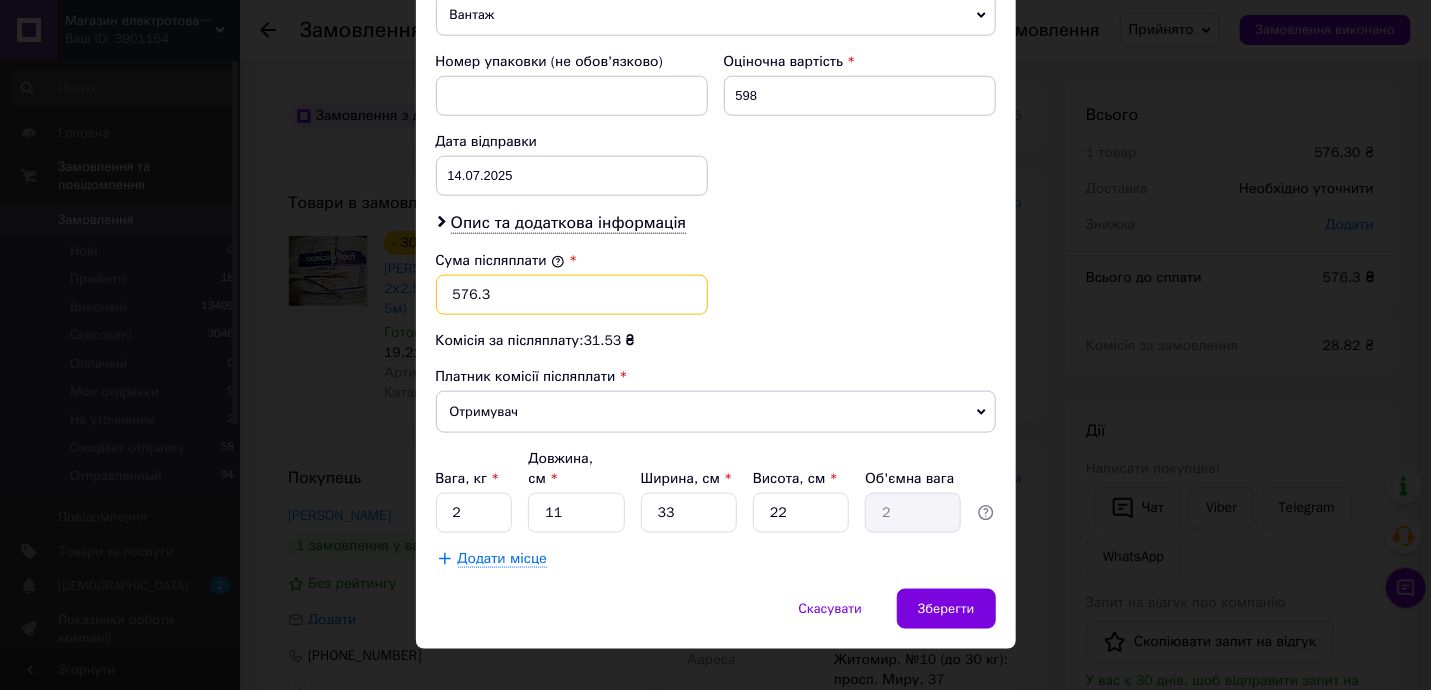 drag, startPoint x: 466, startPoint y: 287, endPoint x: 555, endPoint y: 291, distance: 89.08984 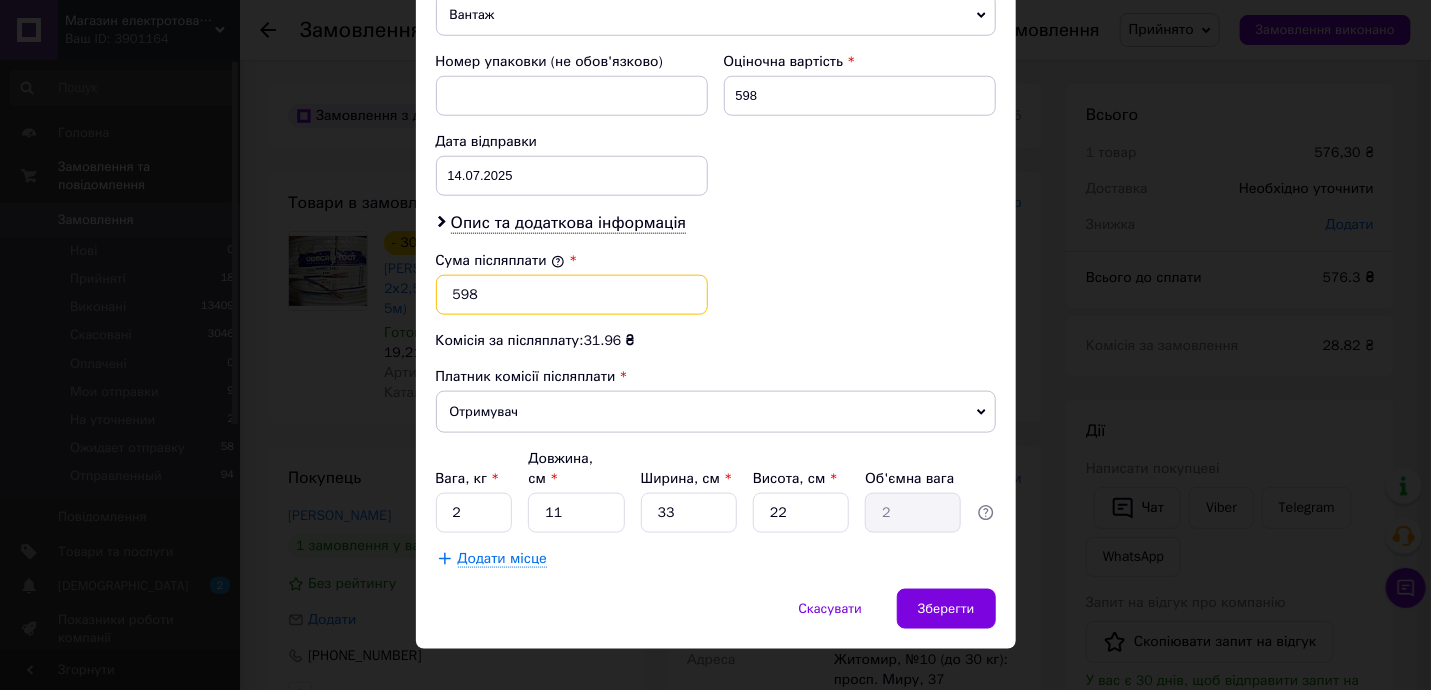 type on "598" 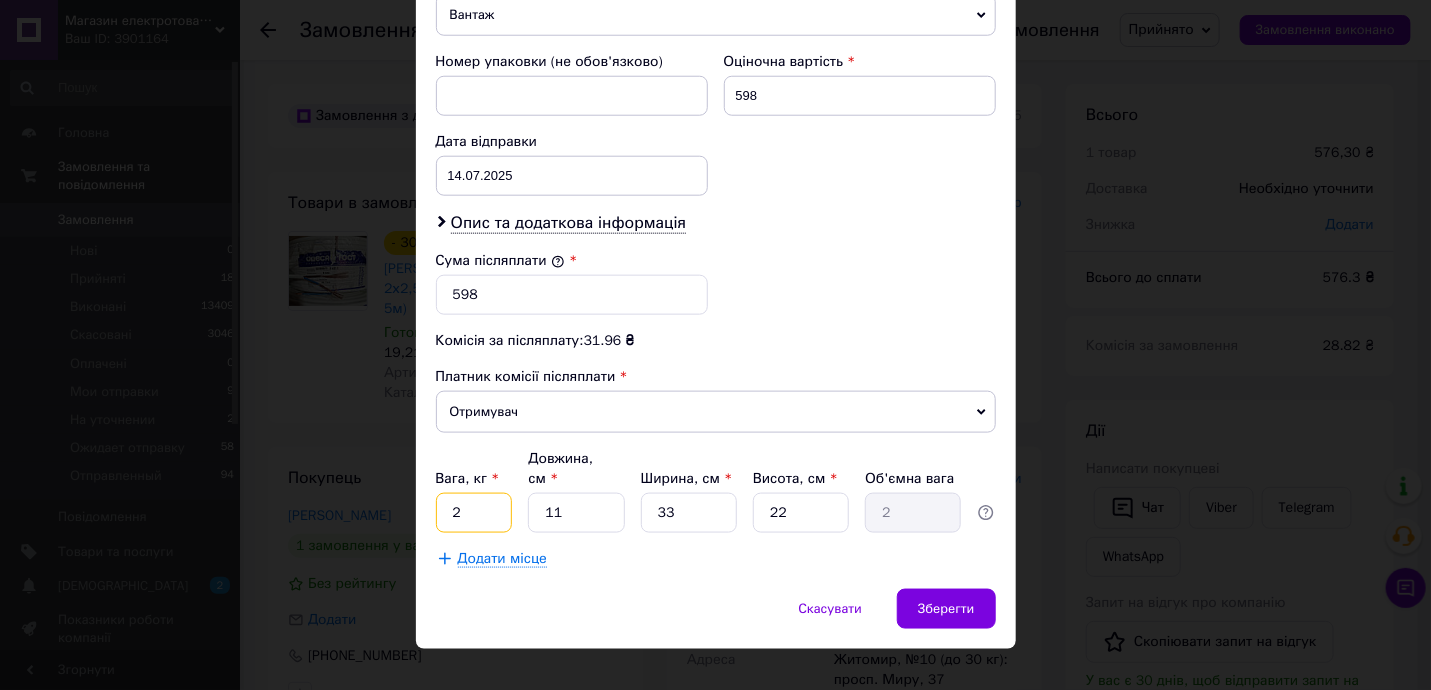 drag, startPoint x: 448, startPoint y: 480, endPoint x: 497, endPoint y: 482, distance: 49.0408 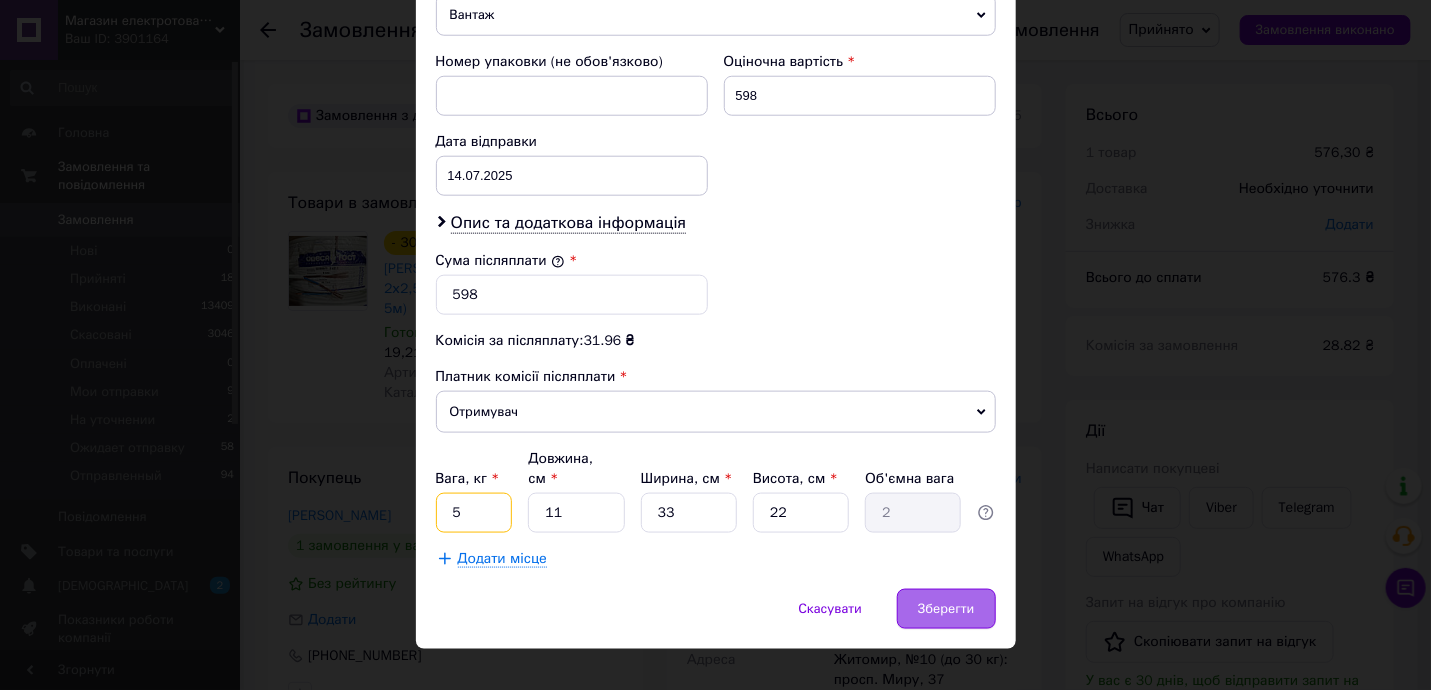 type on "5" 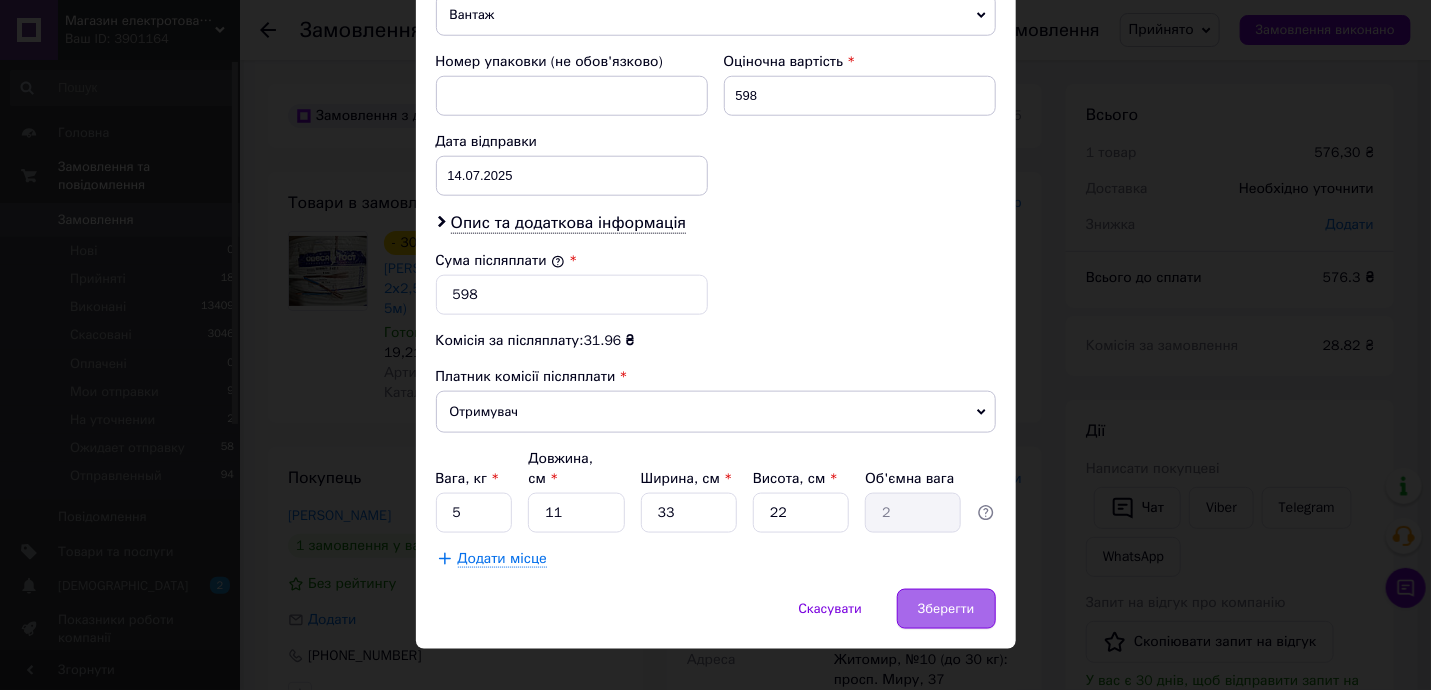 click on "Зберегти" at bounding box center (946, 609) 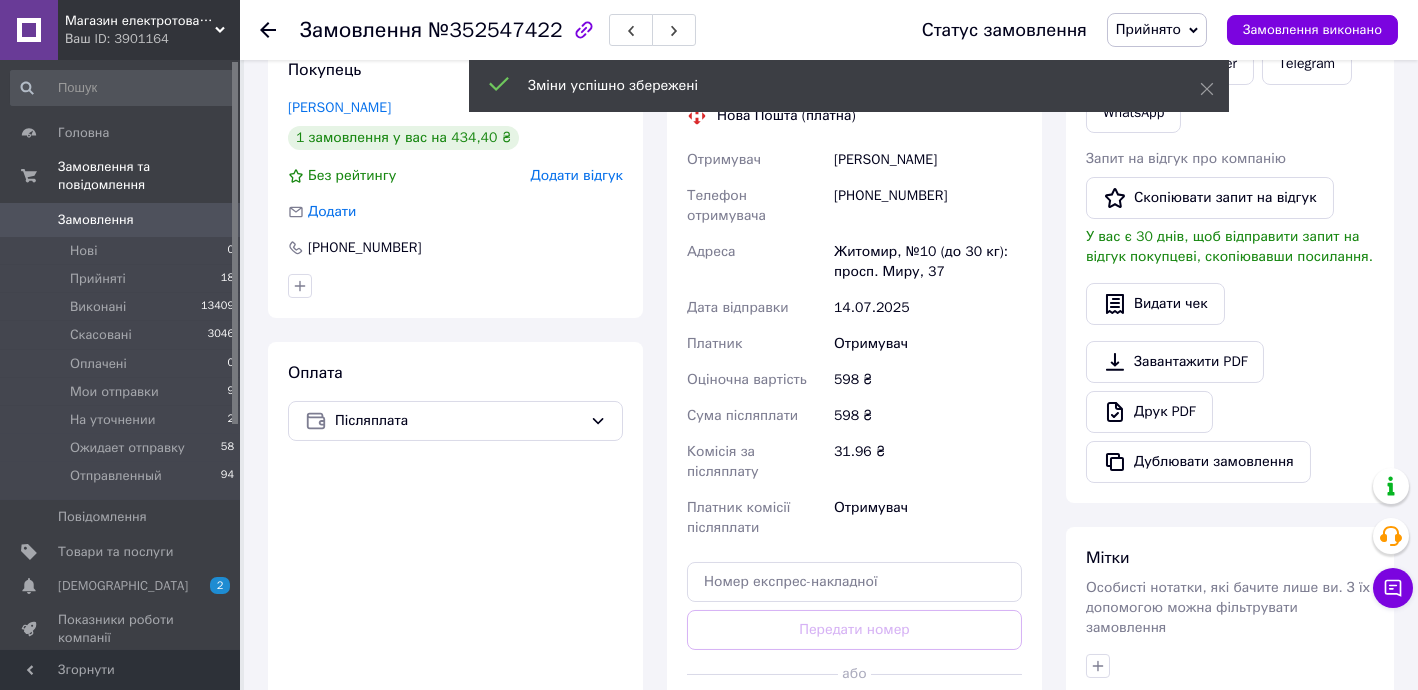 scroll, scrollTop: 485, scrollLeft: 0, axis: vertical 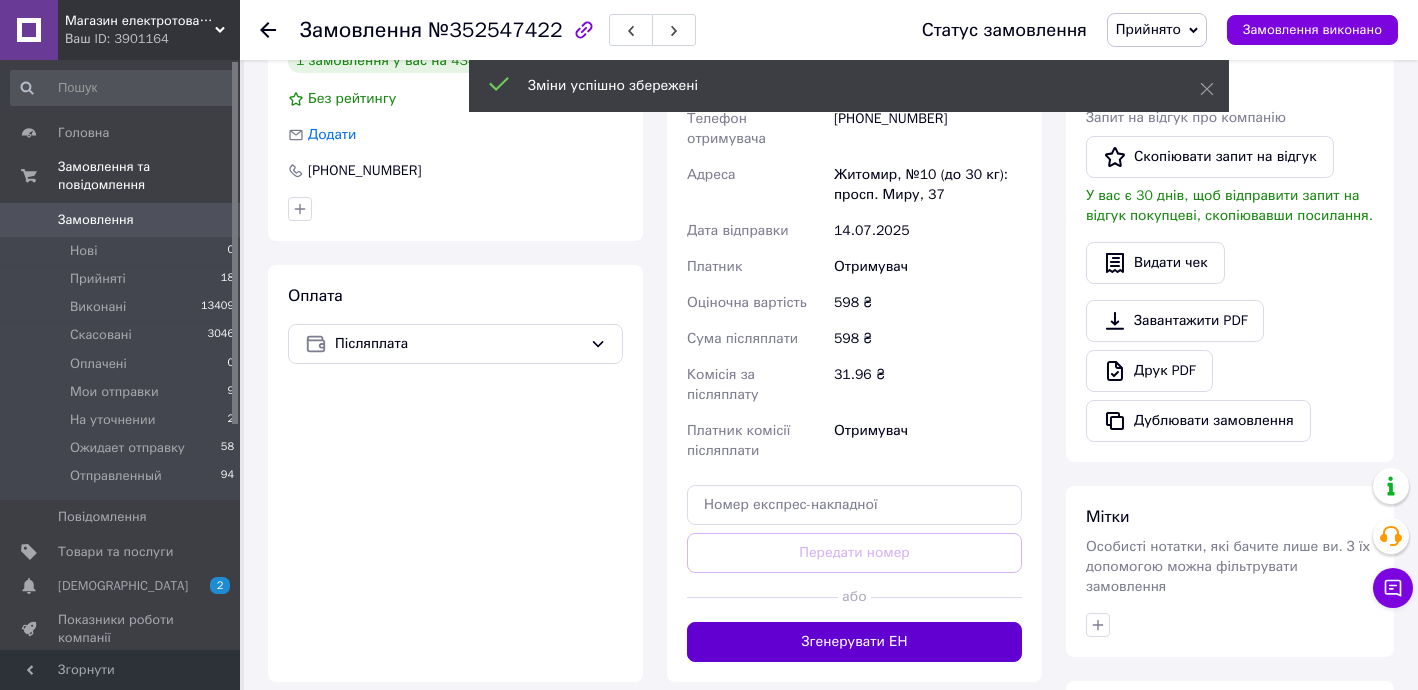 click on "Згенерувати ЕН" at bounding box center (854, 642) 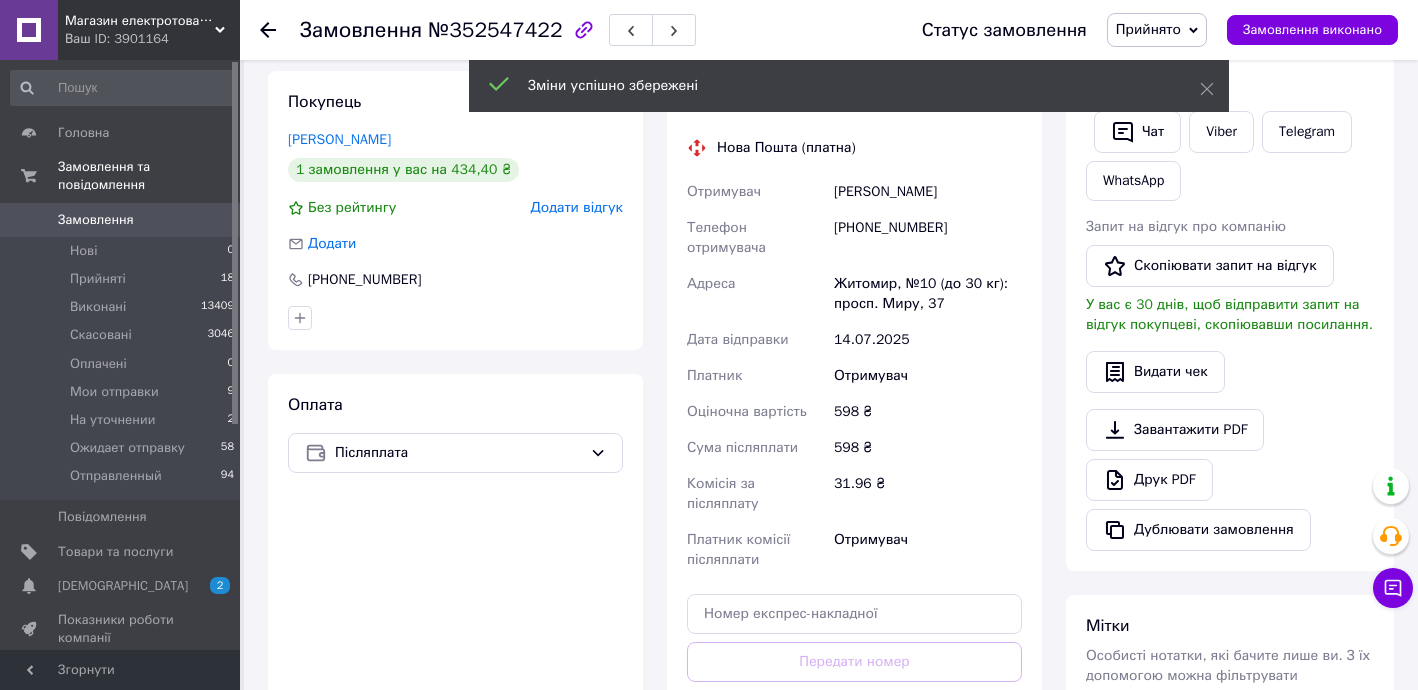 scroll, scrollTop: 121, scrollLeft: 0, axis: vertical 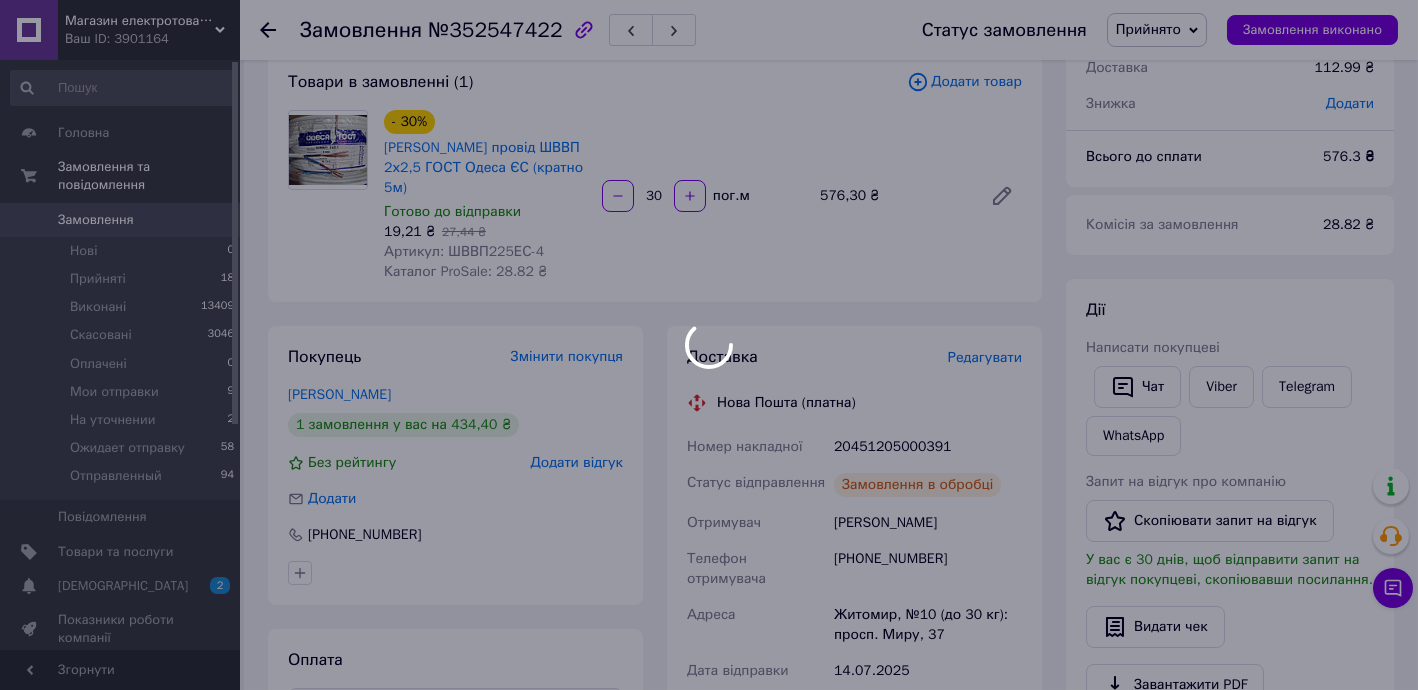 click at bounding box center (709, 345) 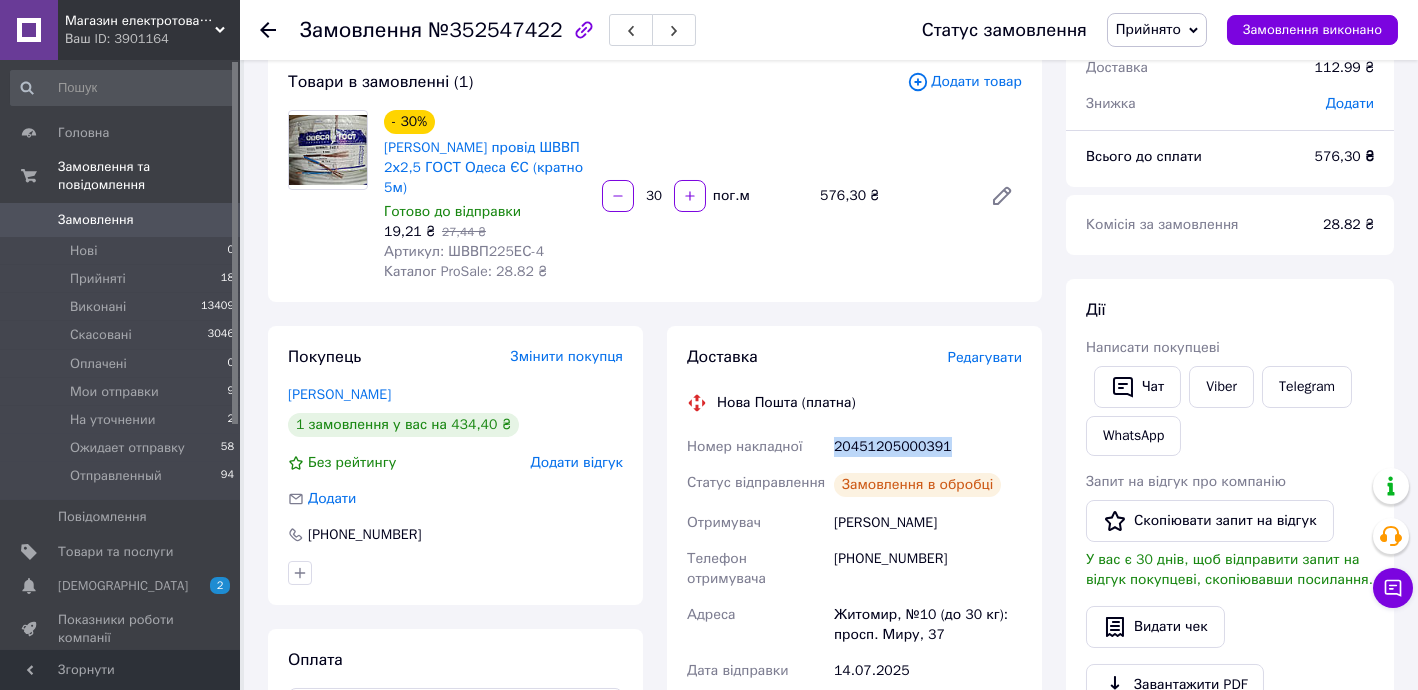 click on "20451205000391" at bounding box center (928, 447) 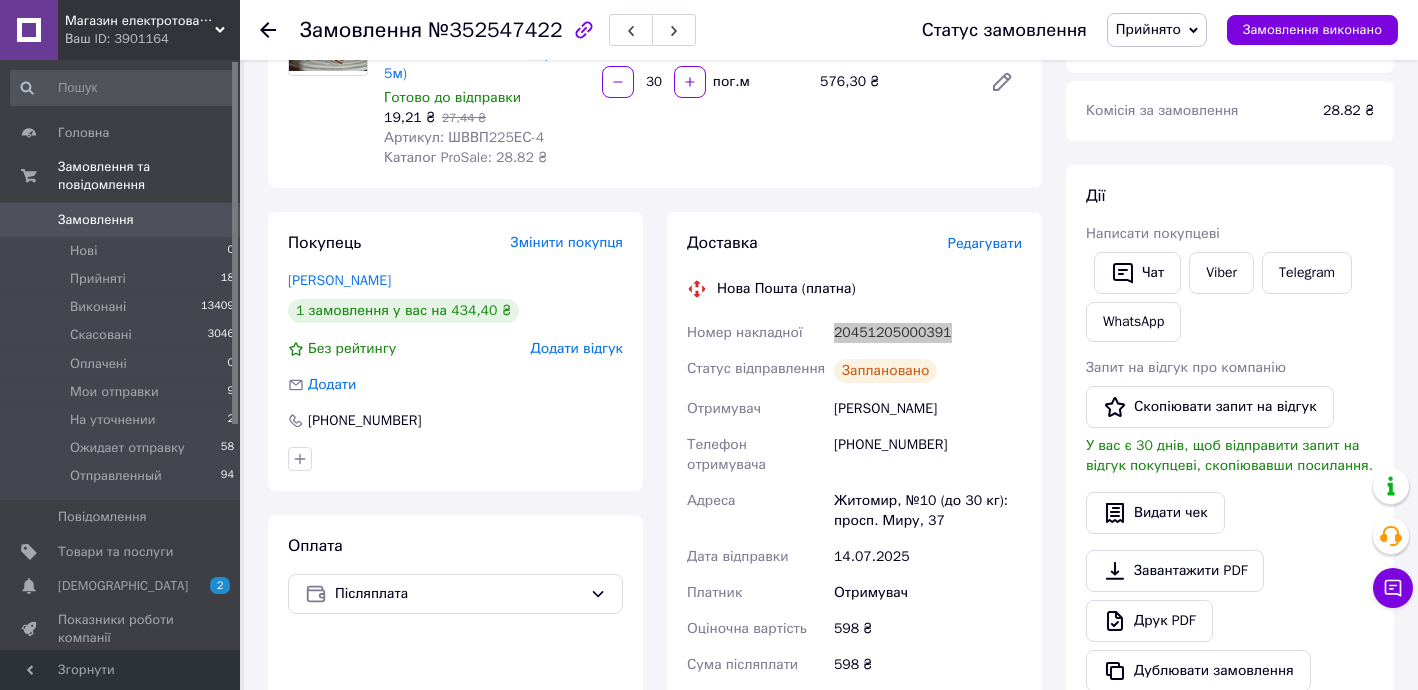scroll, scrollTop: 605, scrollLeft: 0, axis: vertical 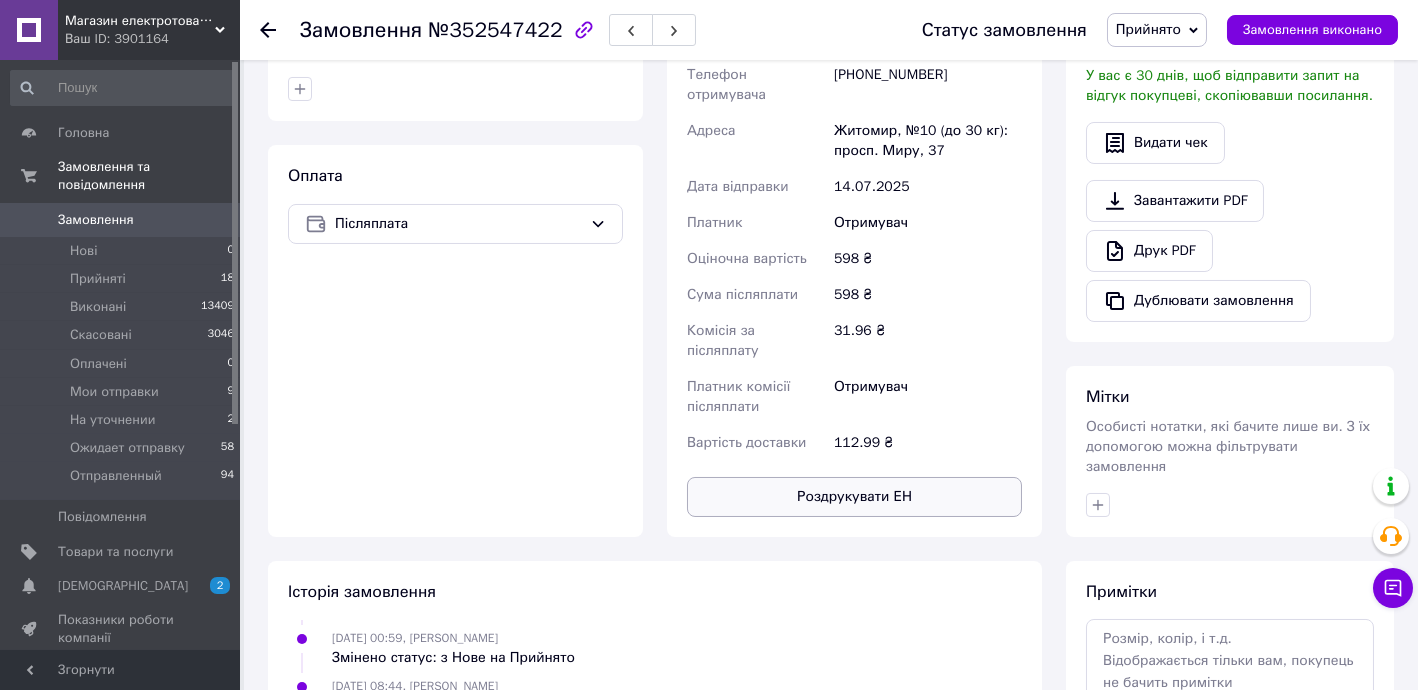 click on "Роздрукувати ЕН" at bounding box center (854, 497) 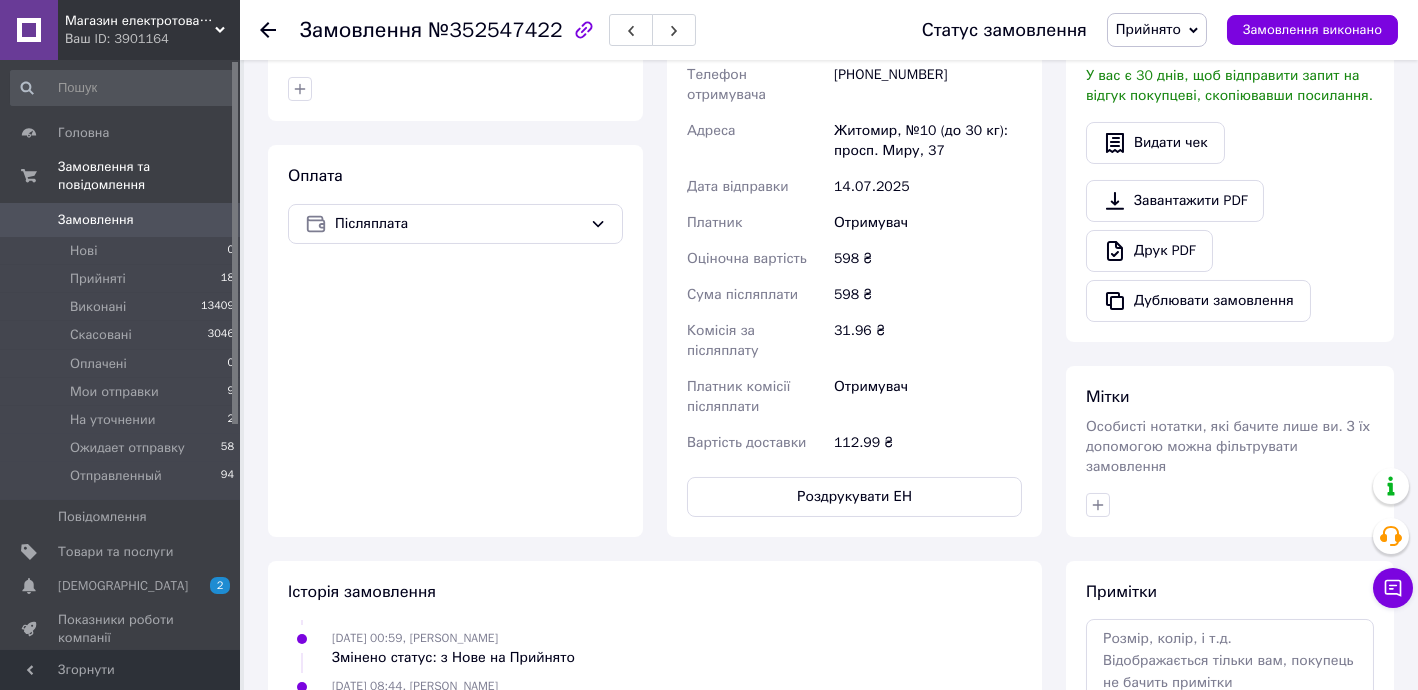click on "Прийнято" at bounding box center (1148, 29) 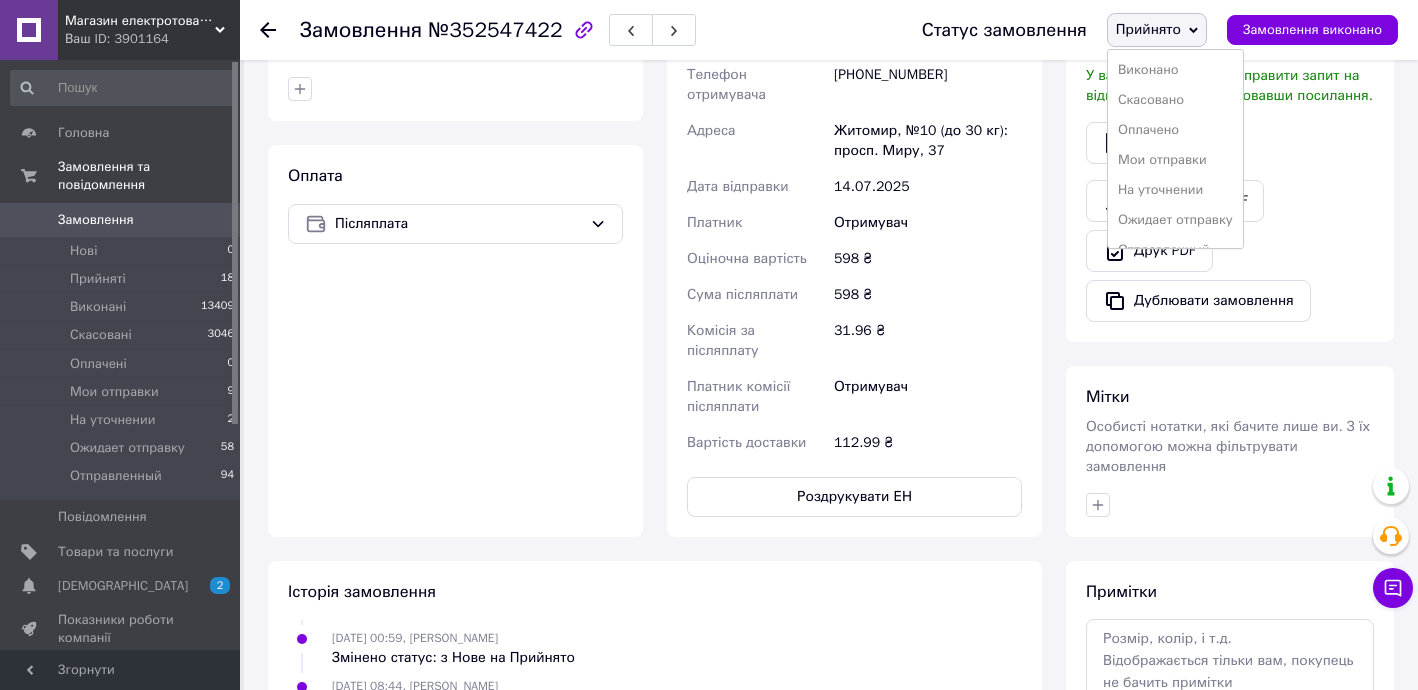 drag, startPoint x: 1151, startPoint y: 223, endPoint x: 748, endPoint y: 148, distance: 409.9195 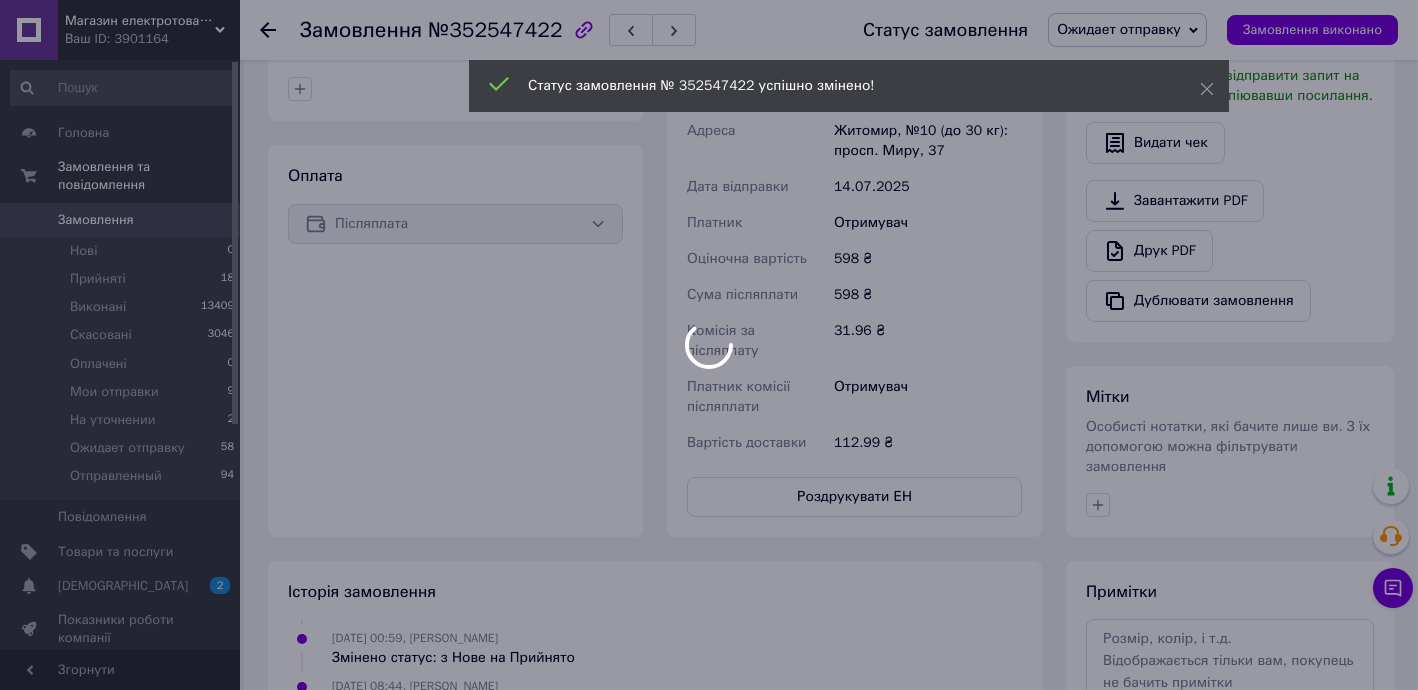 scroll, scrollTop: 87, scrollLeft: 0, axis: vertical 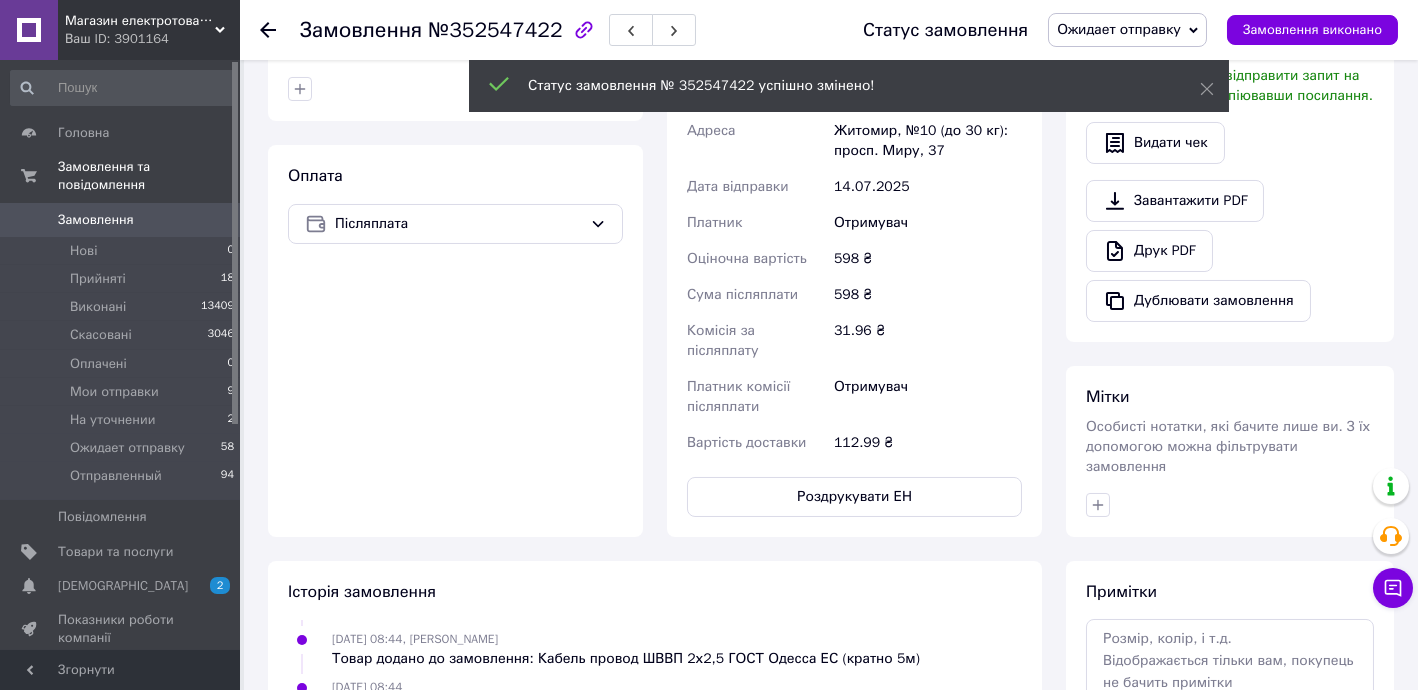 click 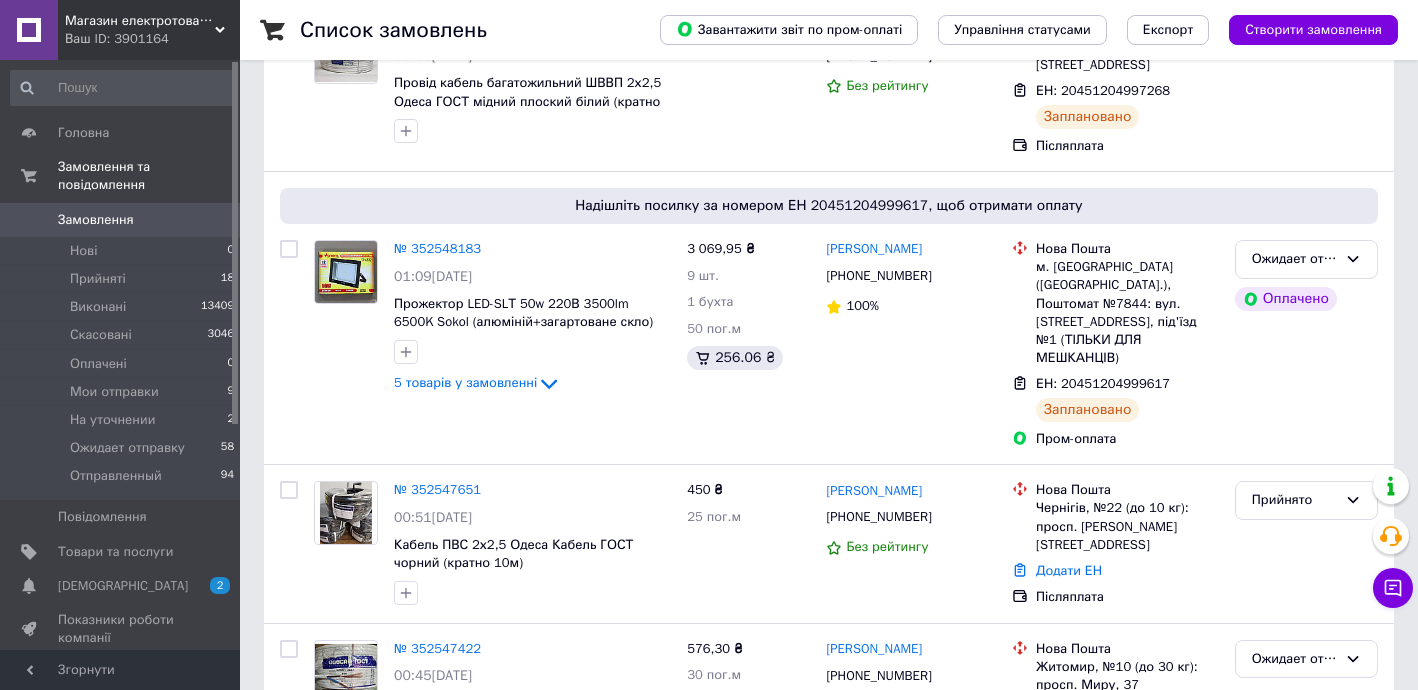 scroll, scrollTop: 1696, scrollLeft: 0, axis: vertical 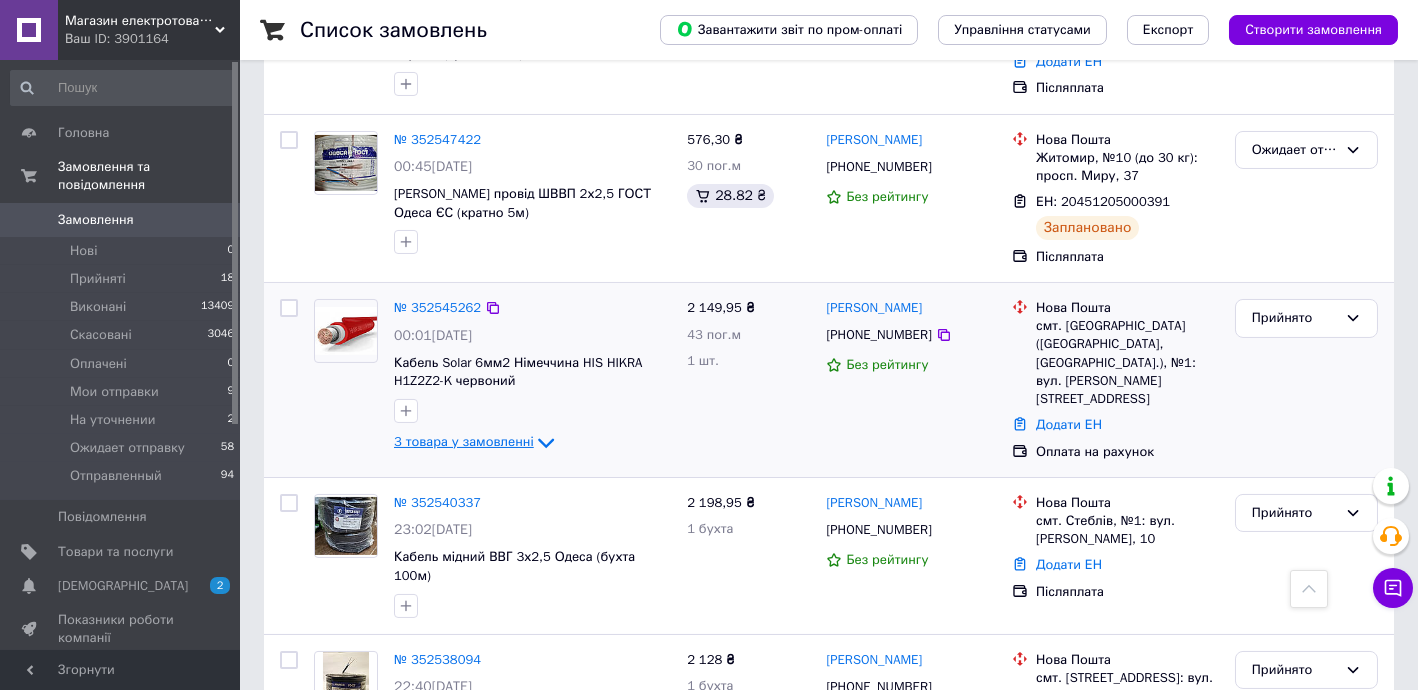 click on "3 товара у замовленні" at bounding box center [464, 441] 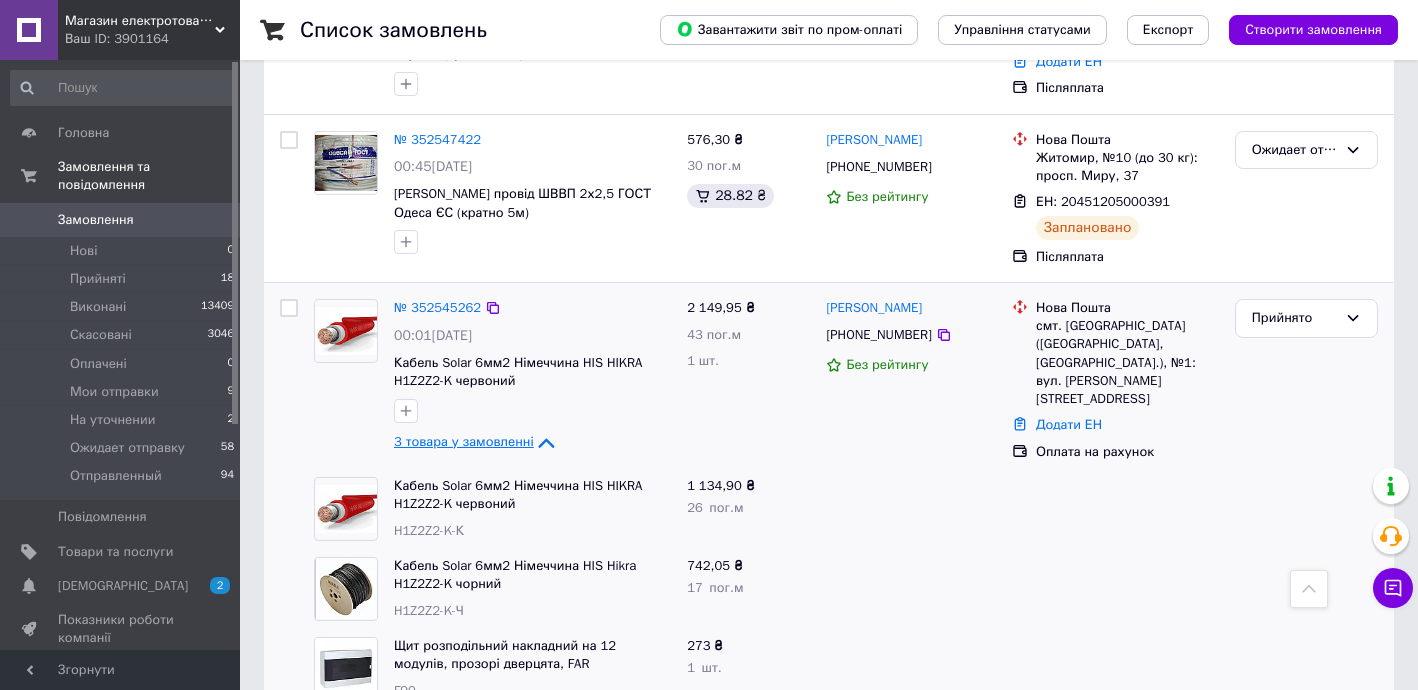 click on "3 товара у замовленні" at bounding box center [464, 441] 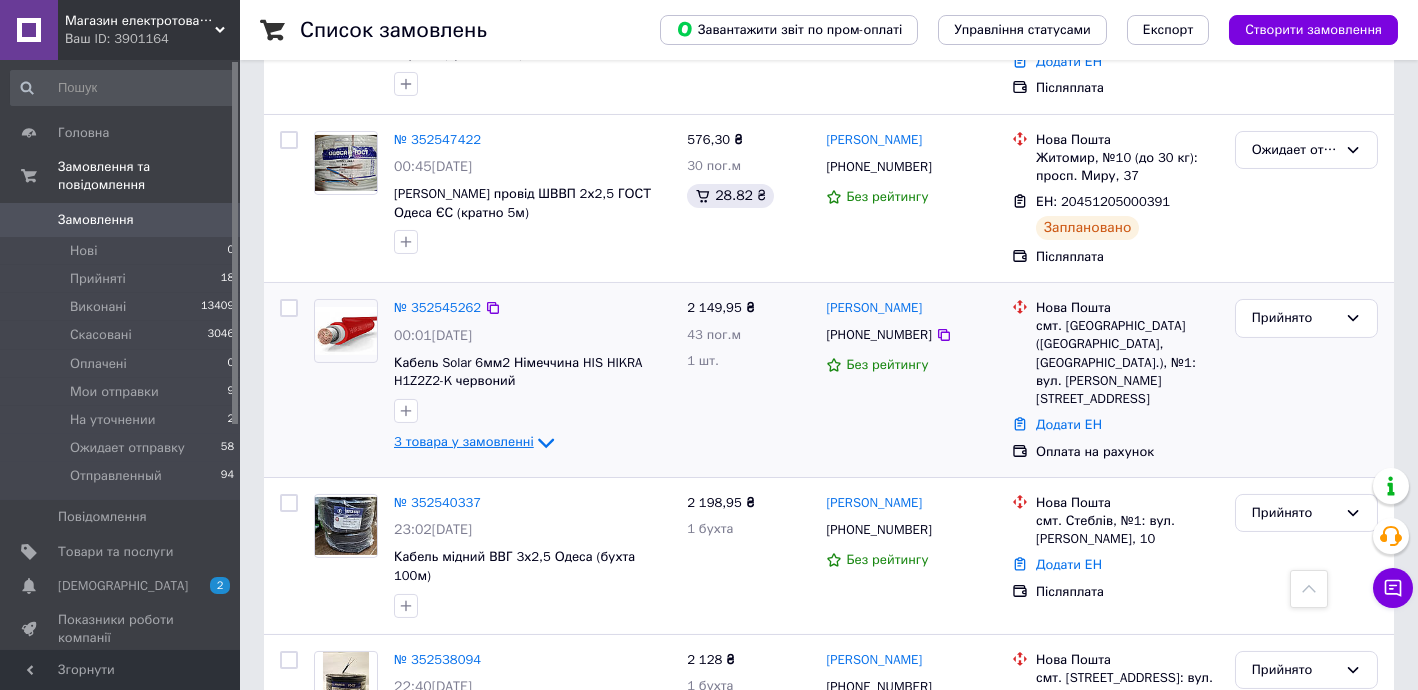 click on "3 товара у замовленні" at bounding box center [464, 441] 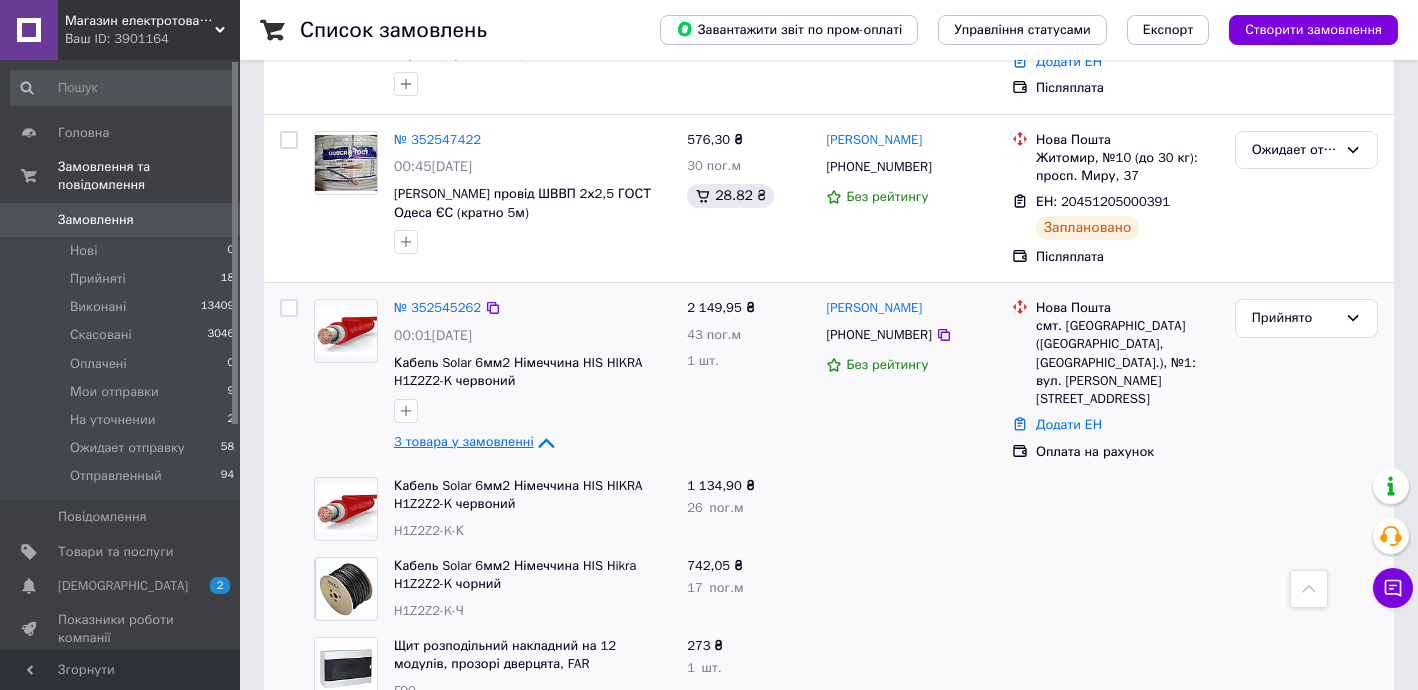 click on "3 товара у замовленні" at bounding box center (464, 441) 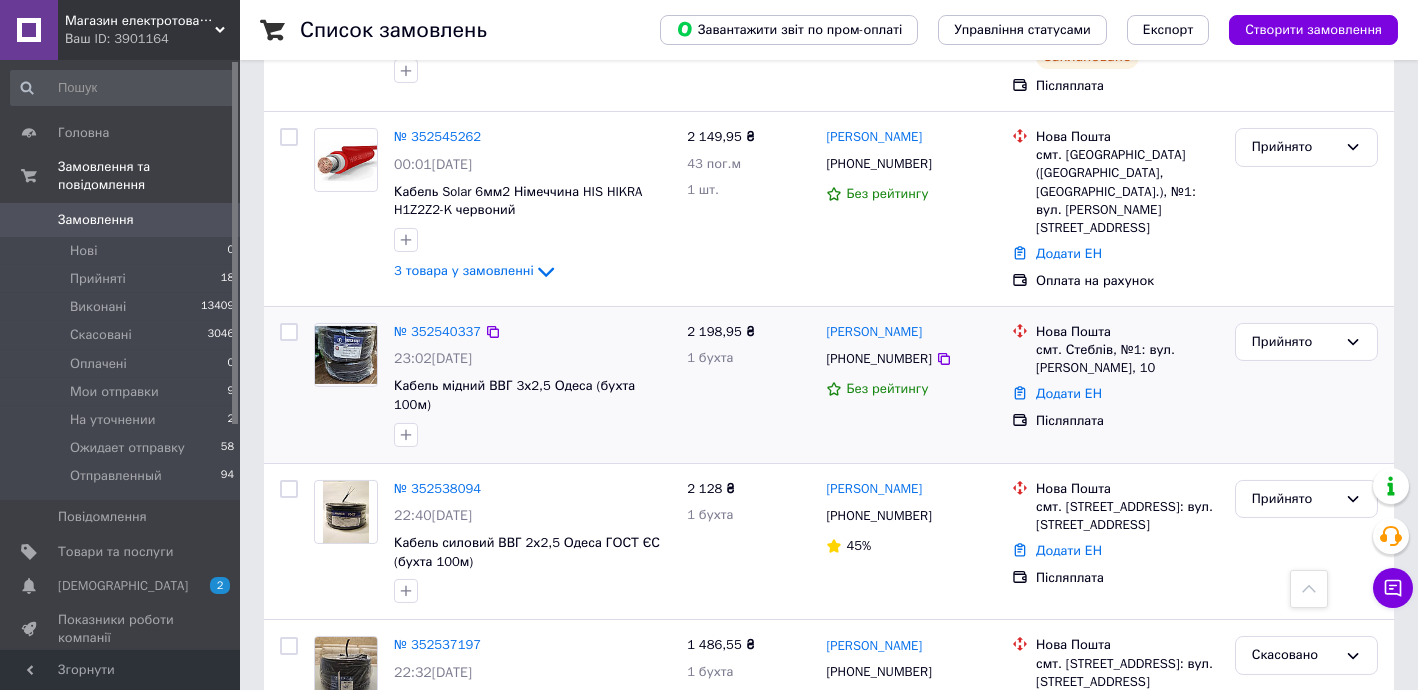 scroll, scrollTop: 1939, scrollLeft: 0, axis: vertical 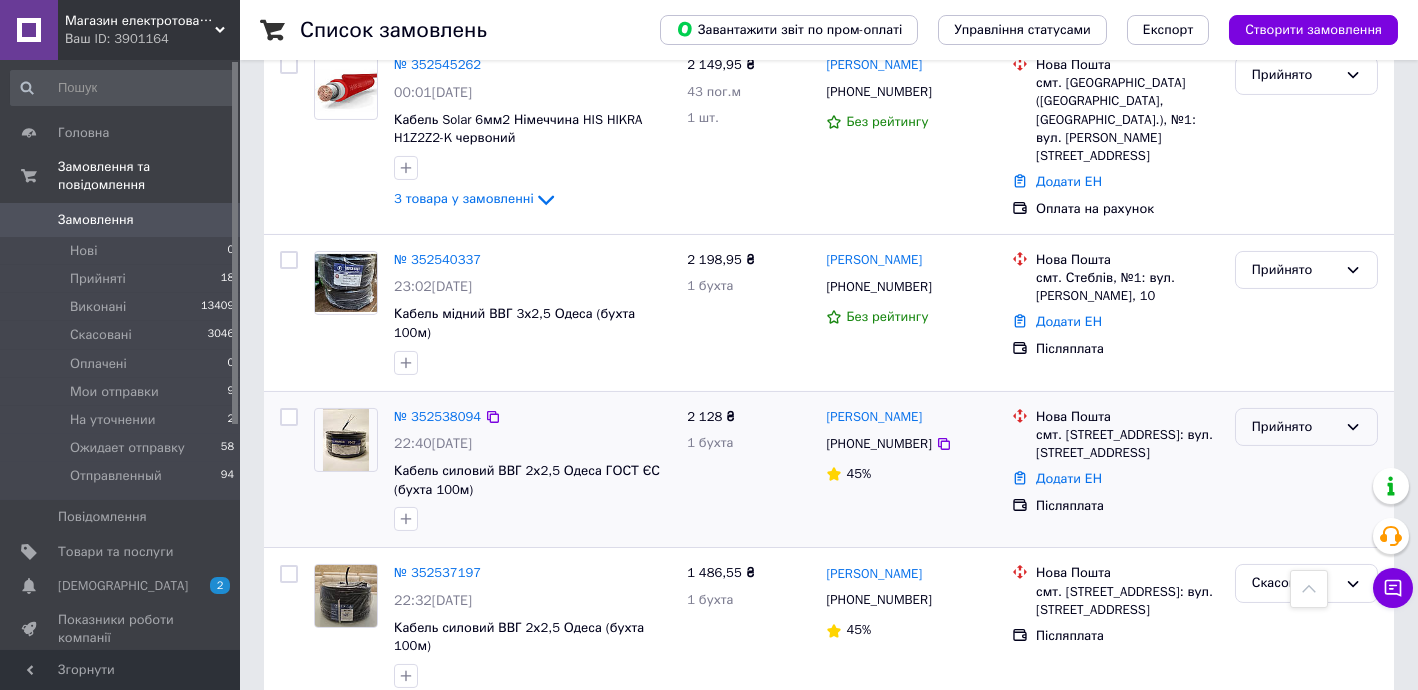 click on "Прийнято" at bounding box center (1294, 427) 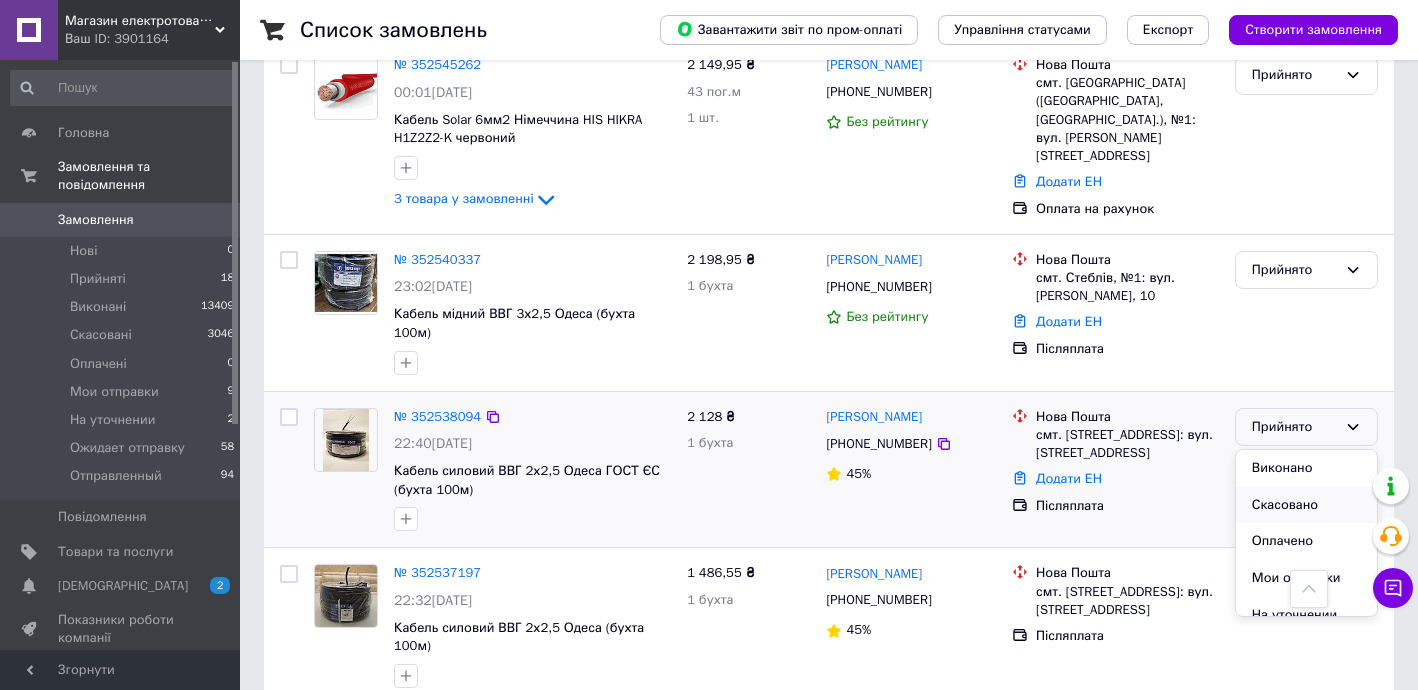 click on "Скасовано" at bounding box center (1306, 505) 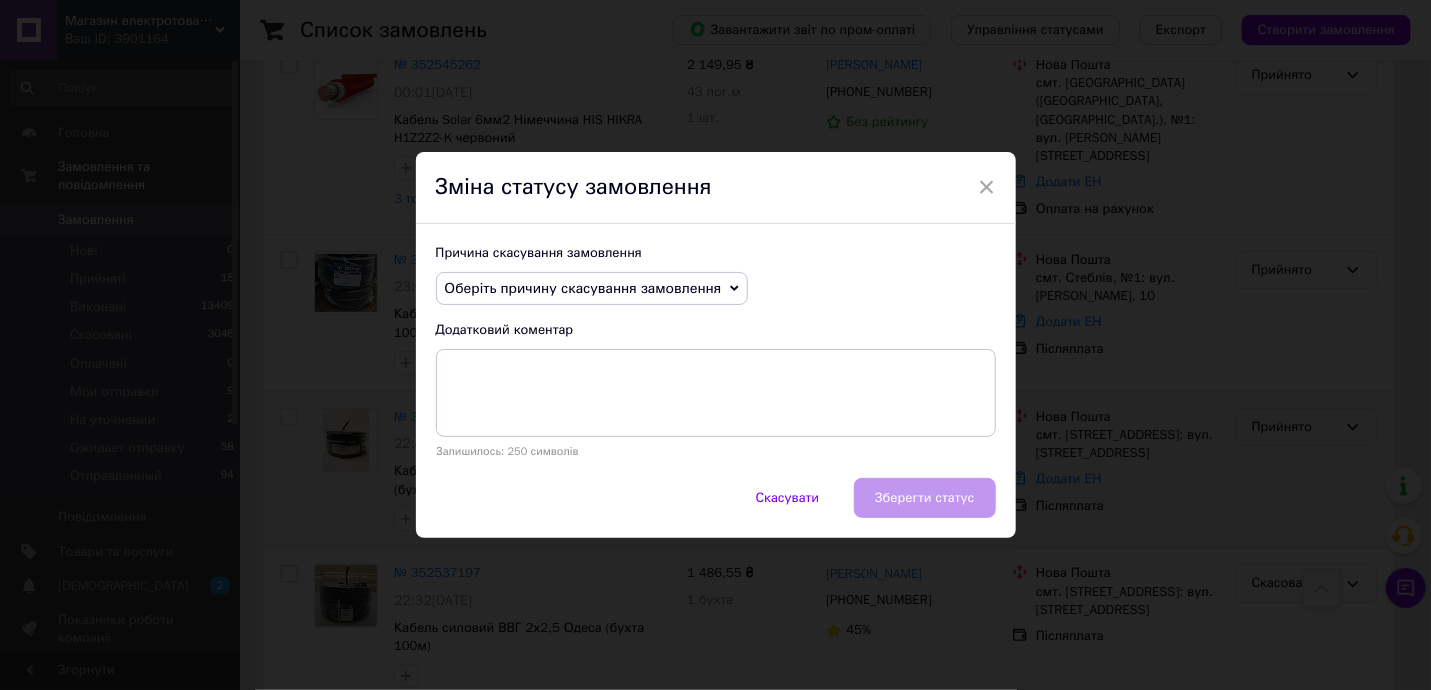 click on "Оберіть причину скасування замовлення" at bounding box center [583, 288] 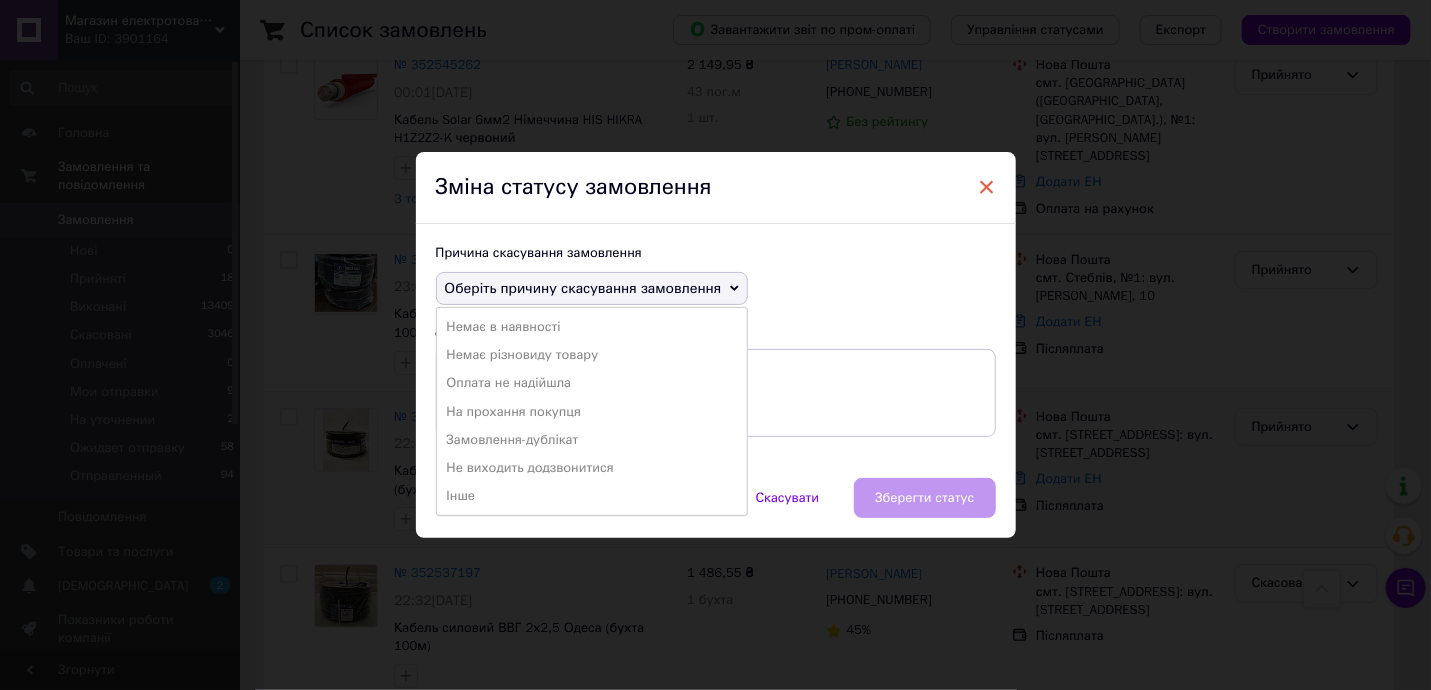 click on "×" at bounding box center [987, 187] 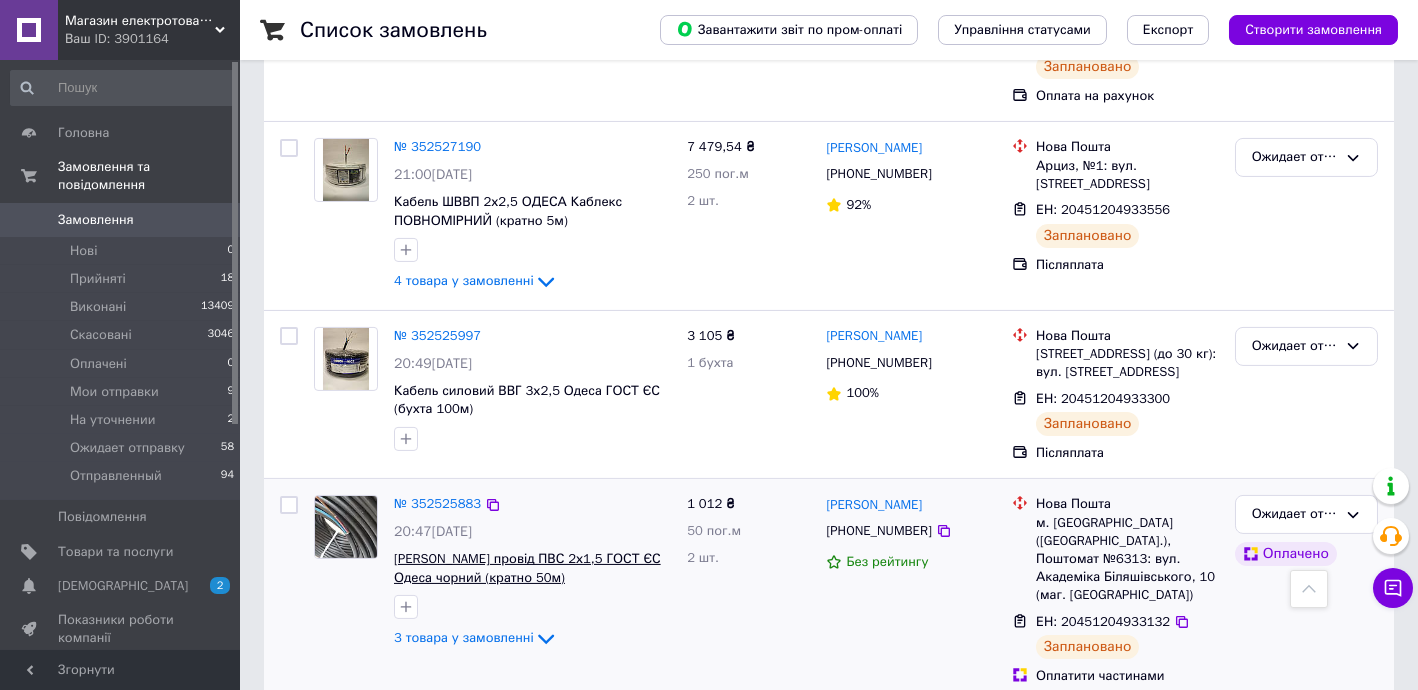 scroll, scrollTop: 3125, scrollLeft: 0, axis: vertical 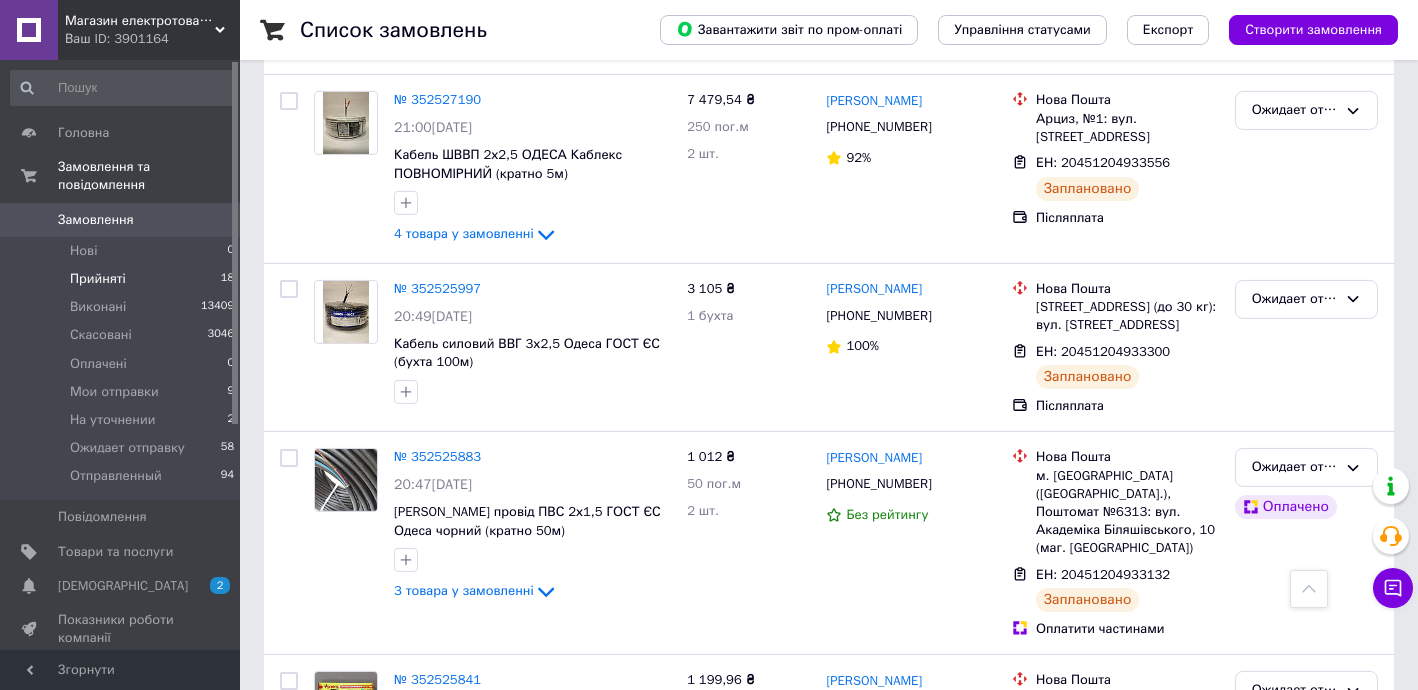 click on "Прийняті 18" at bounding box center [123, 279] 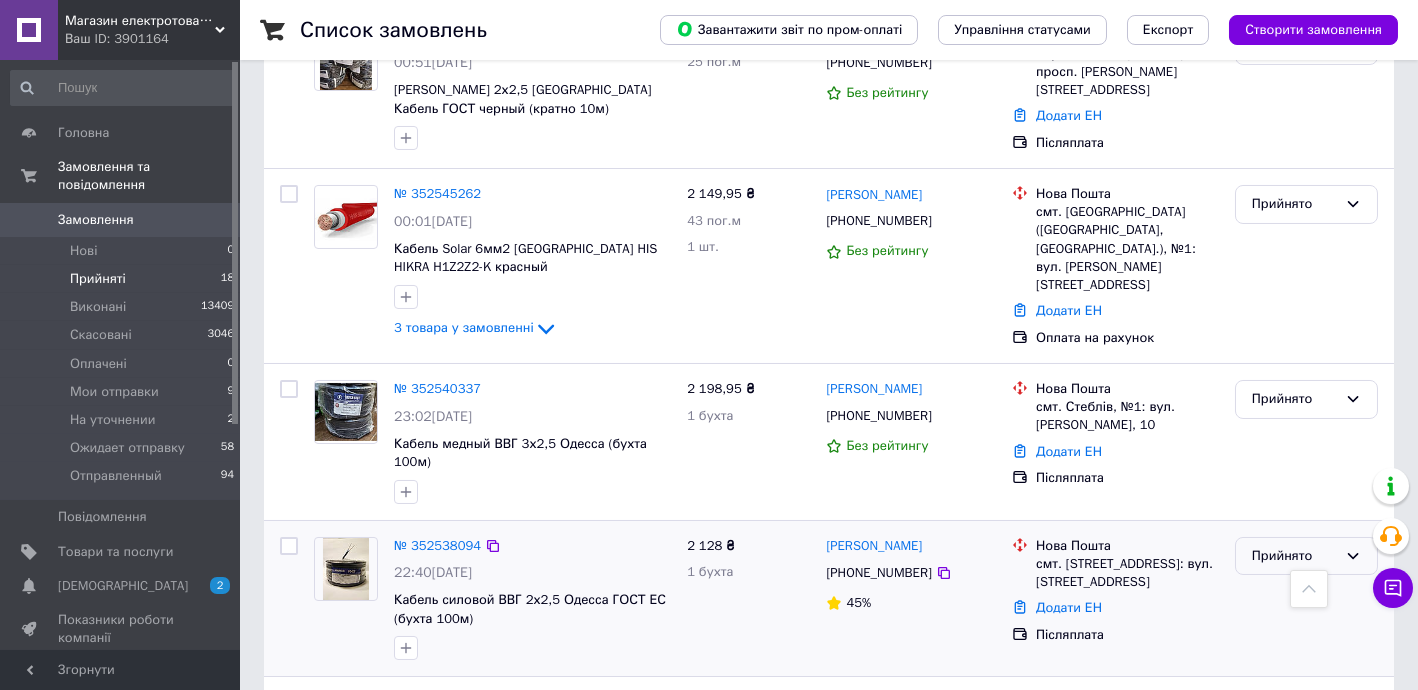 scroll, scrollTop: 0, scrollLeft: 0, axis: both 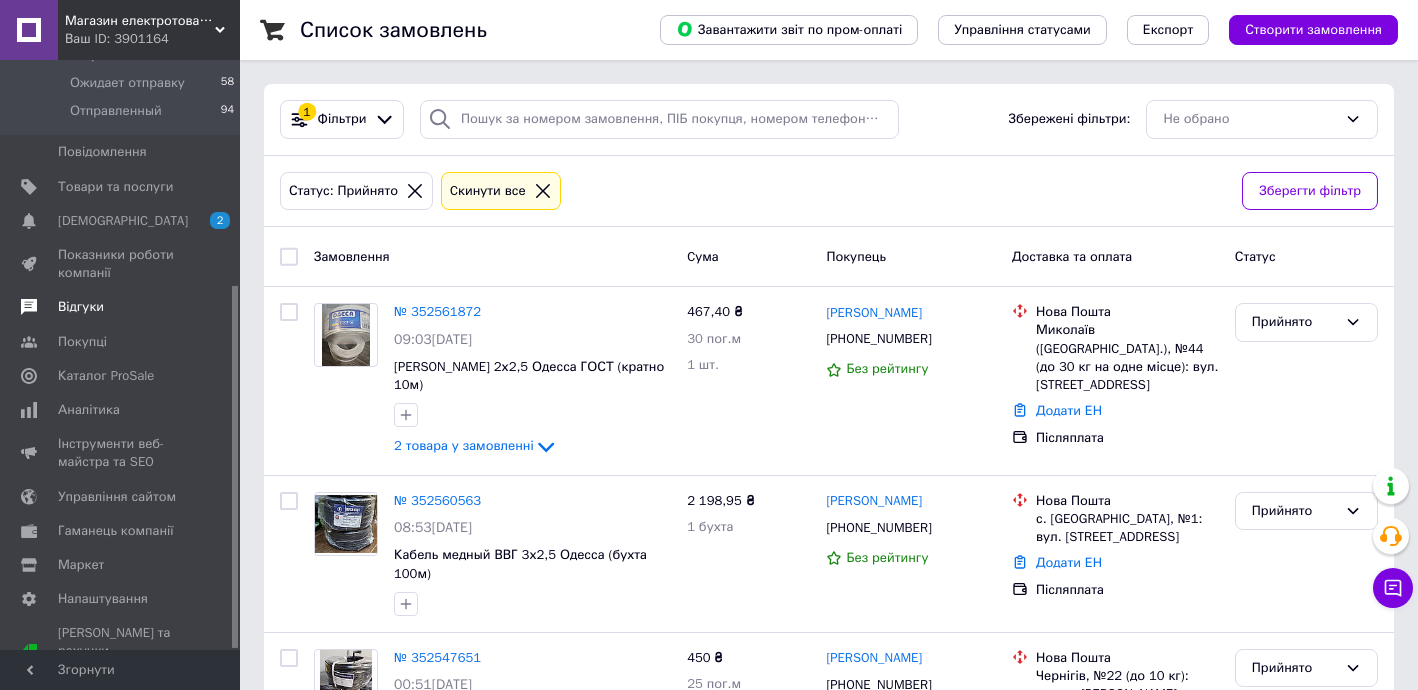 click on "Відгуки" at bounding box center [121, 307] 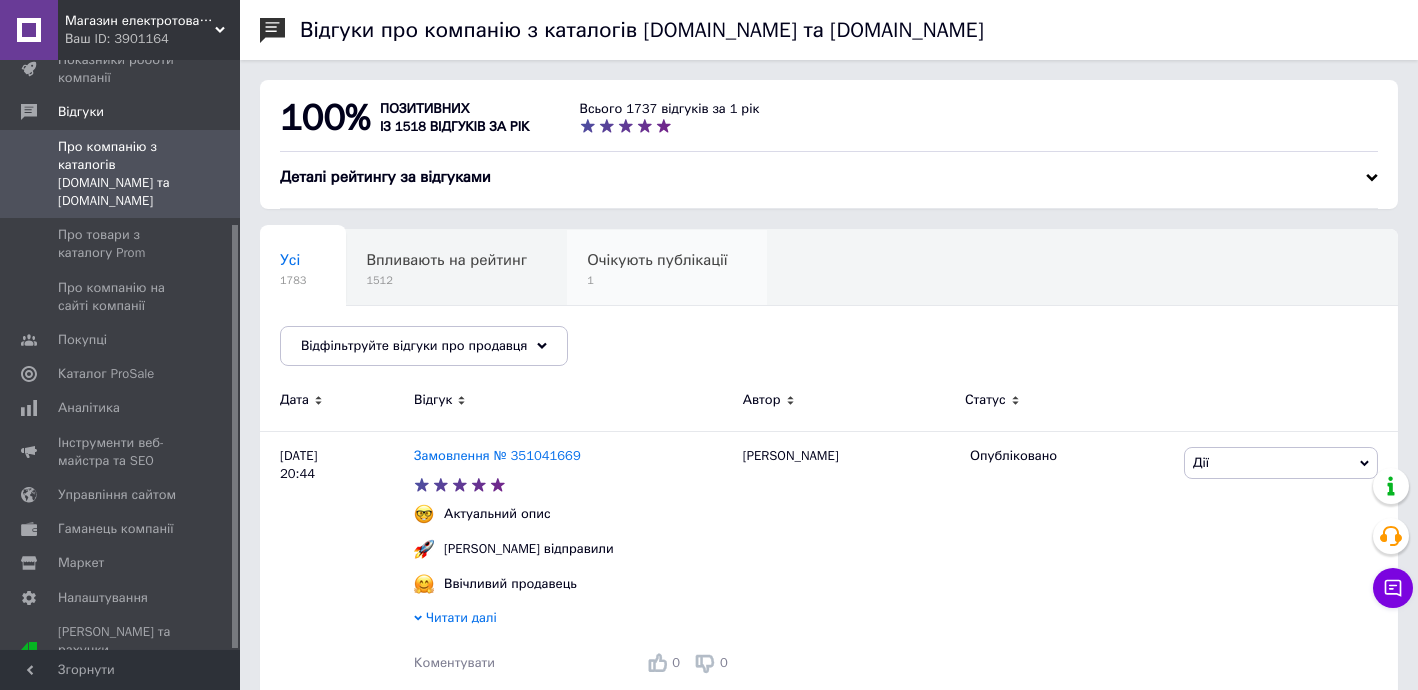click on "1" at bounding box center (657, 280) 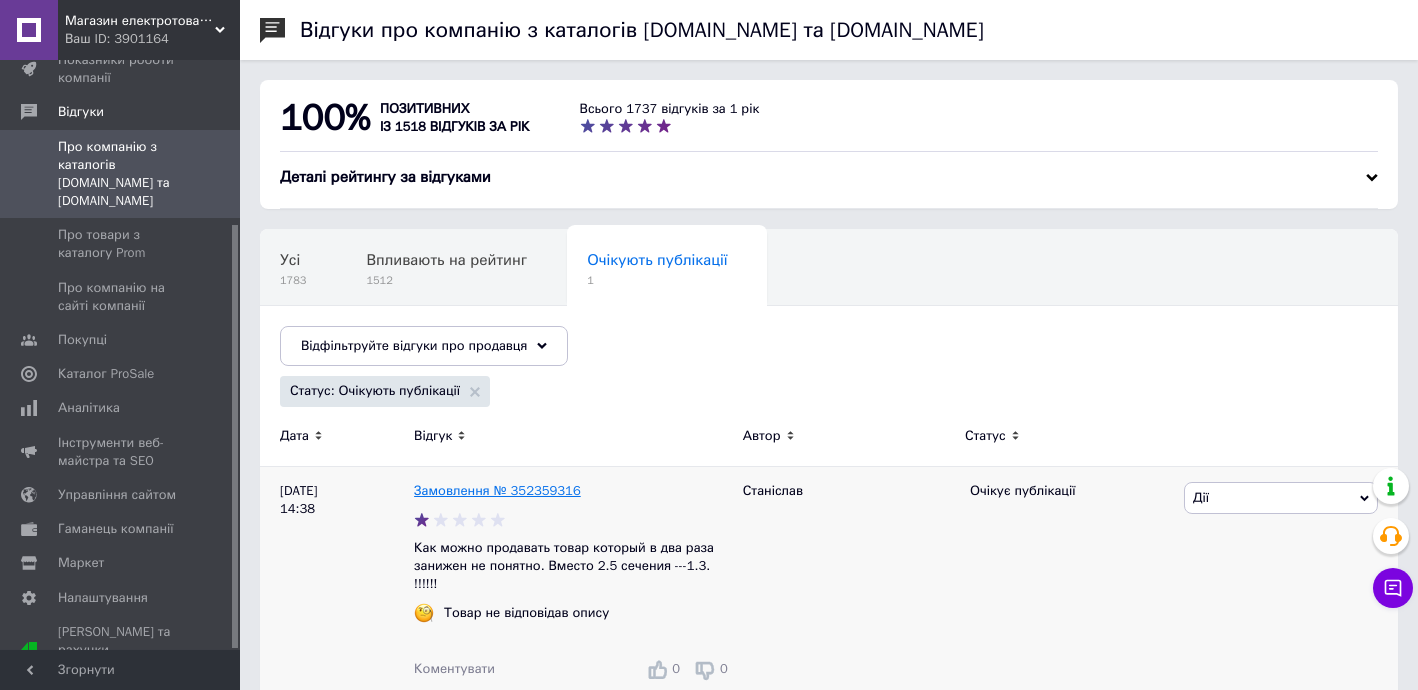 click on "Замовлення № 352359316" at bounding box center [497, 490] 